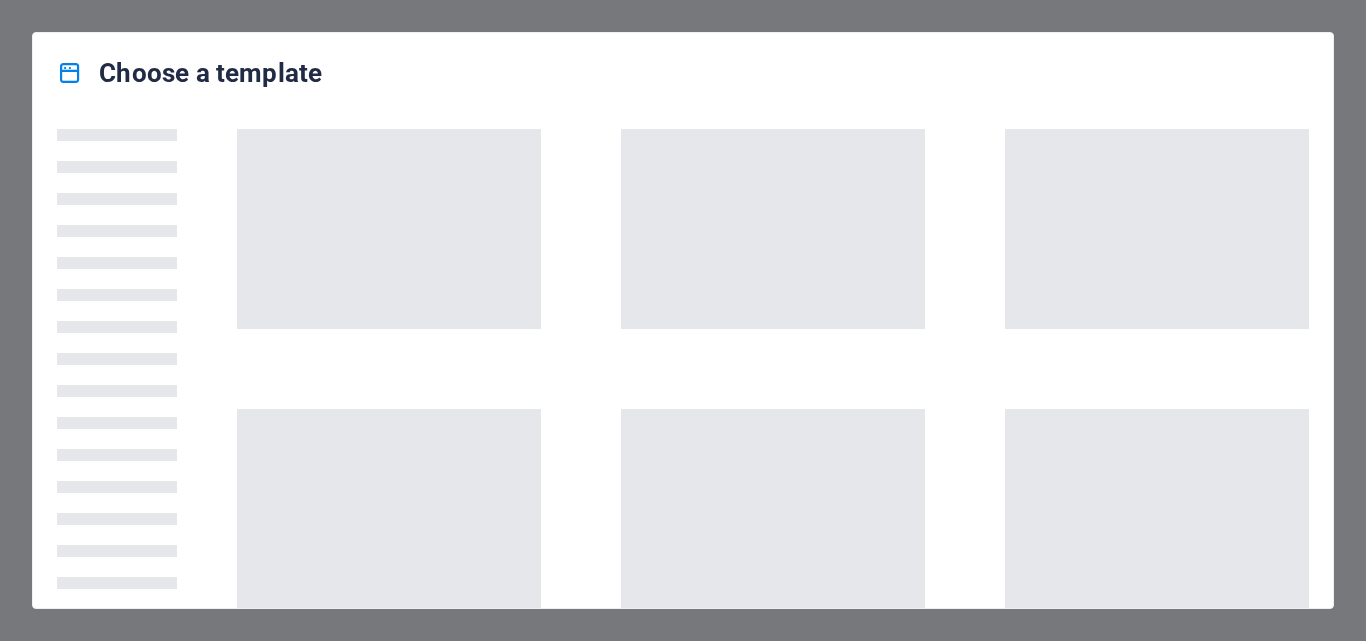 scroll, scrollTop: 0, scrollLeft: 0, axis: both 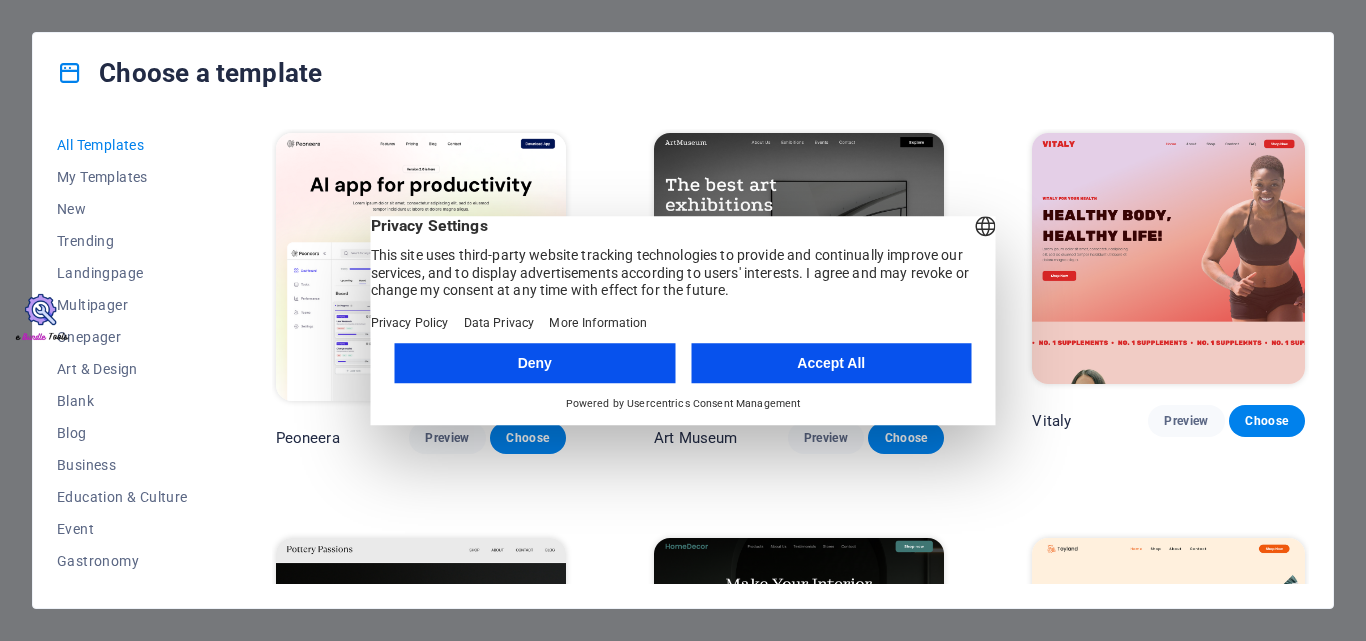 click on "Accept All" at bounding box center (831, 363) 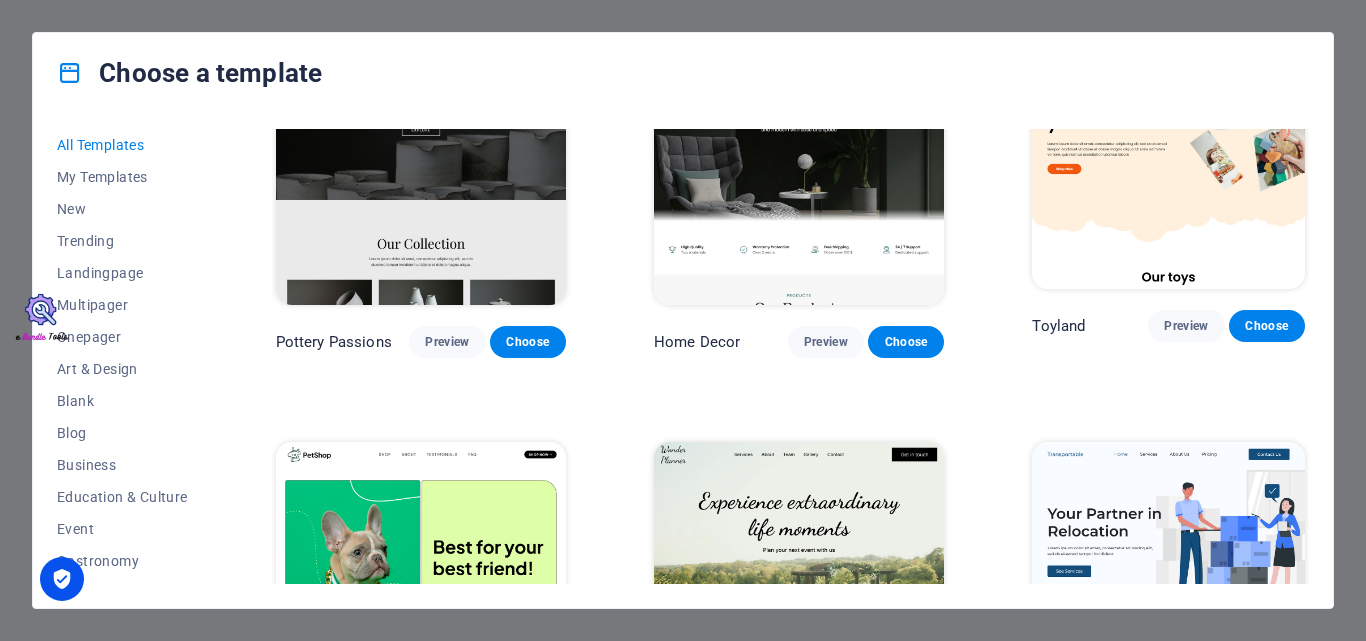 scroll, scrollTop: 1000, scrollLeft: 0, axis: vertical 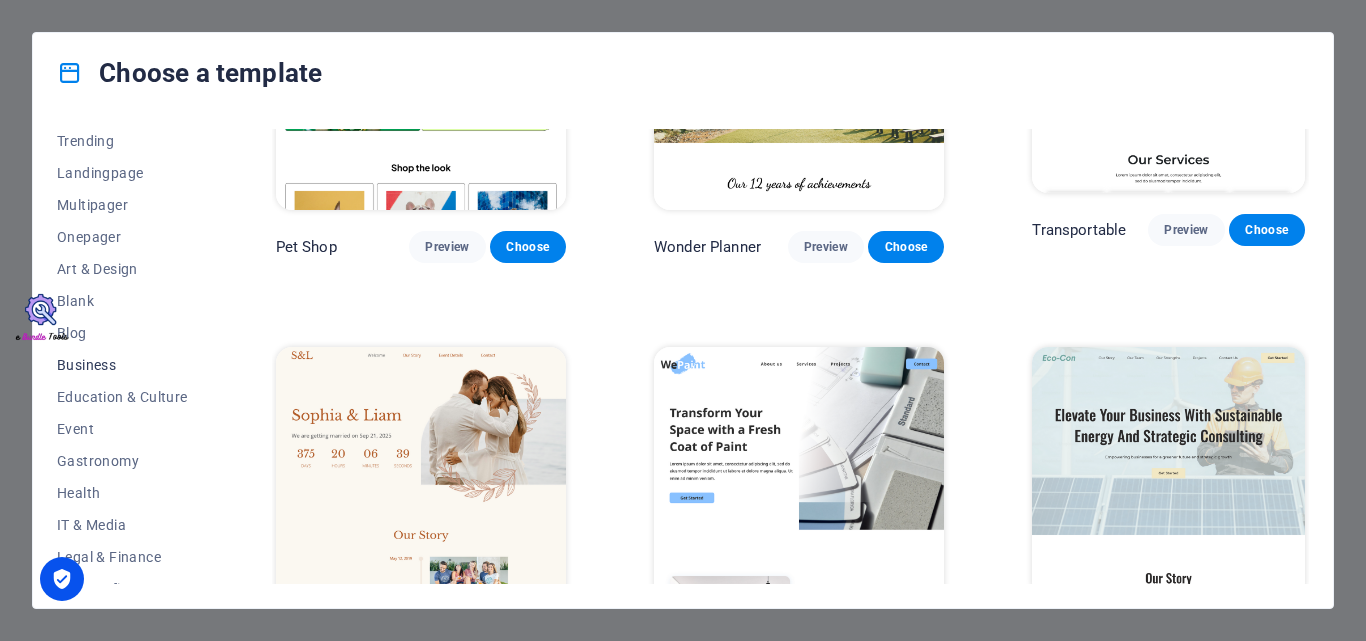 click on "Business" at bounding box center [122, 365] 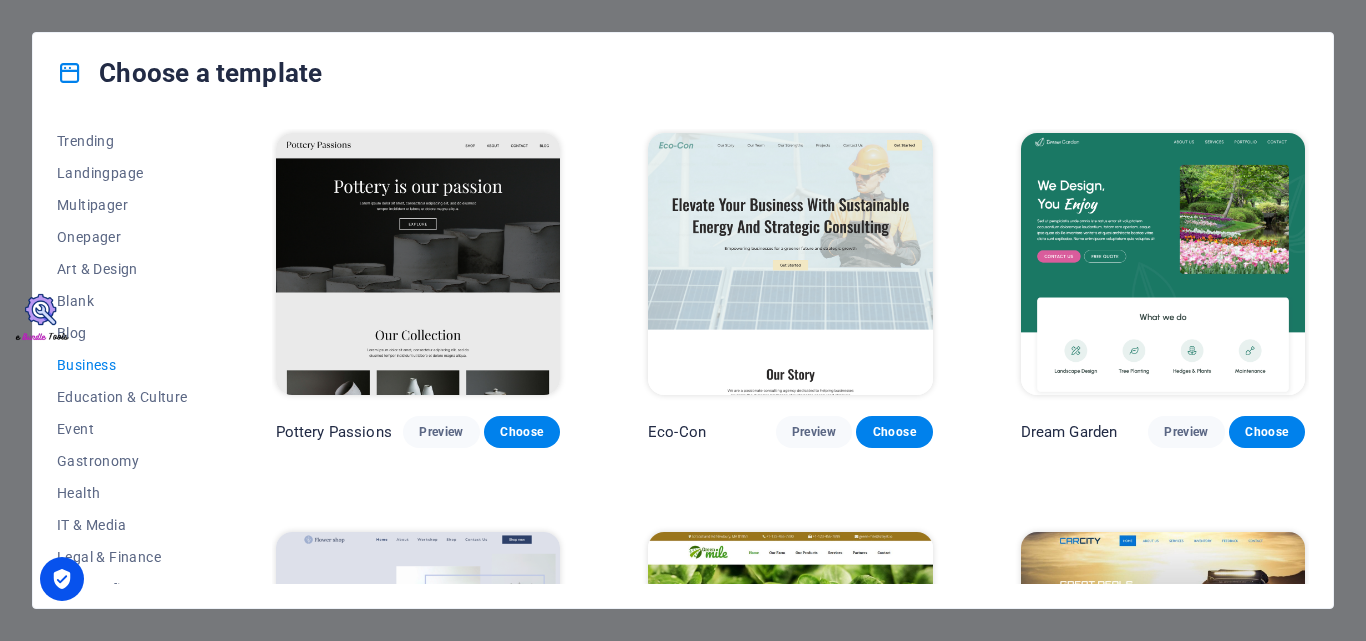 scroll, scrollTop: 300, scrollLeft: 0, axis: vertical 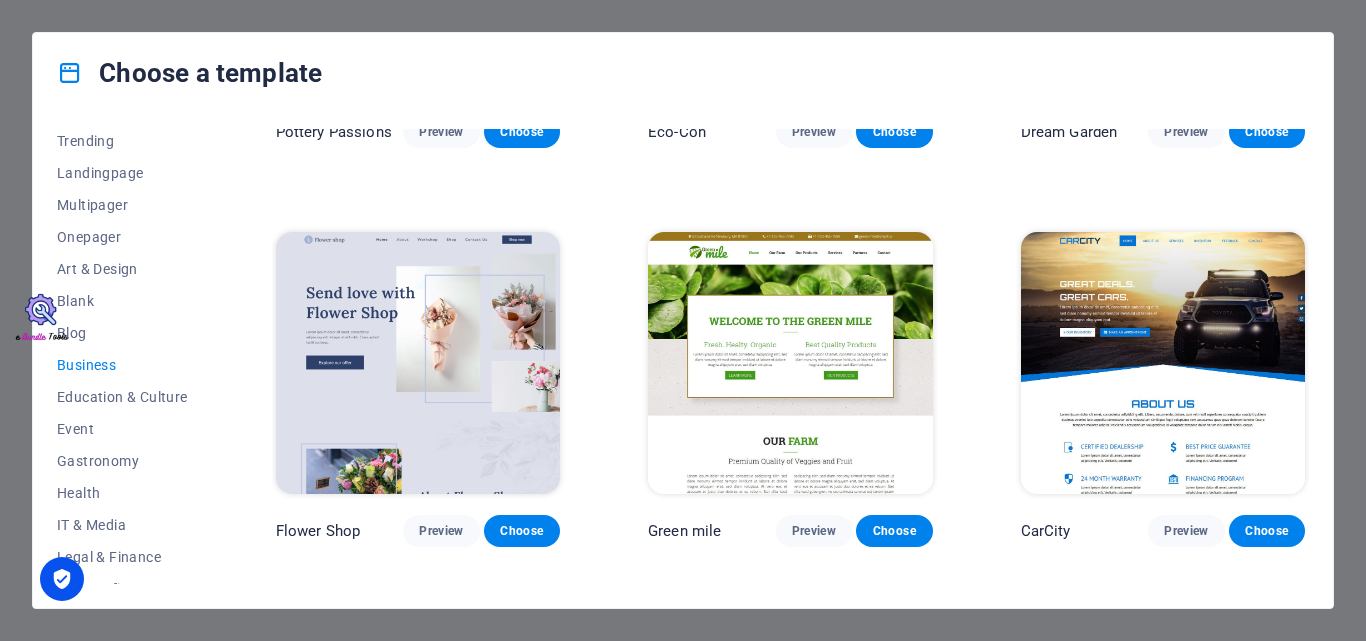 click at bounding box center [1163, 363] 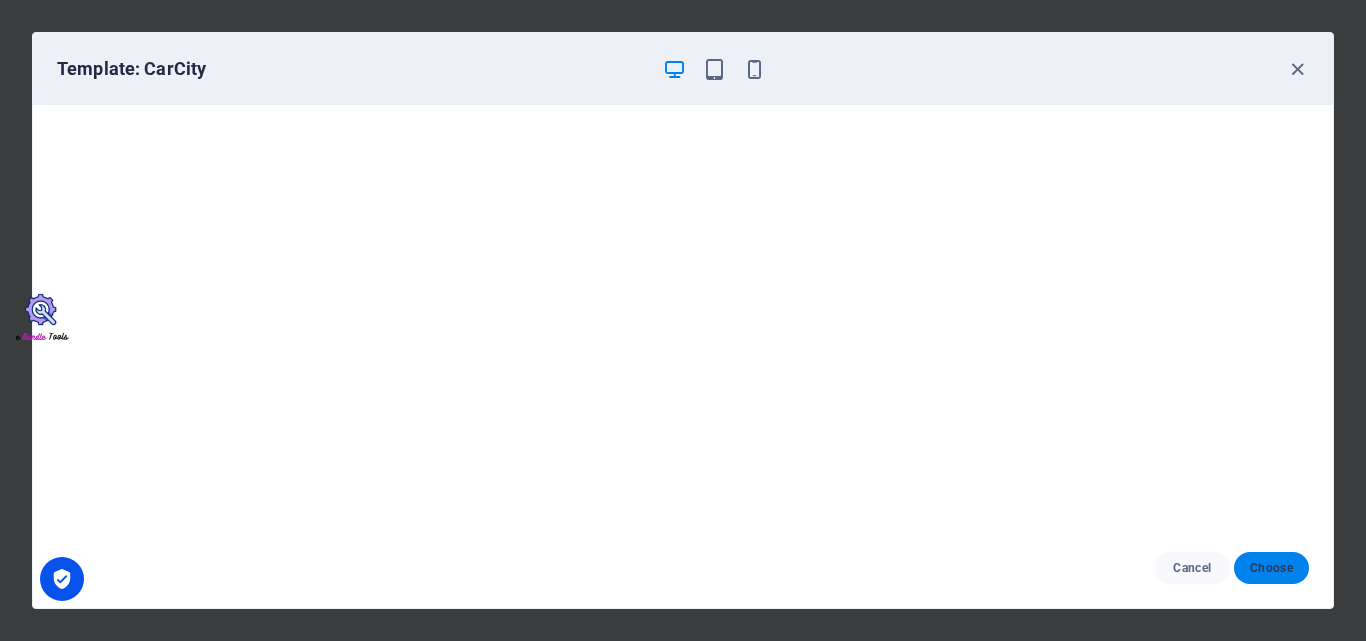 click on "Choose" at bounding box center [1271, 568] 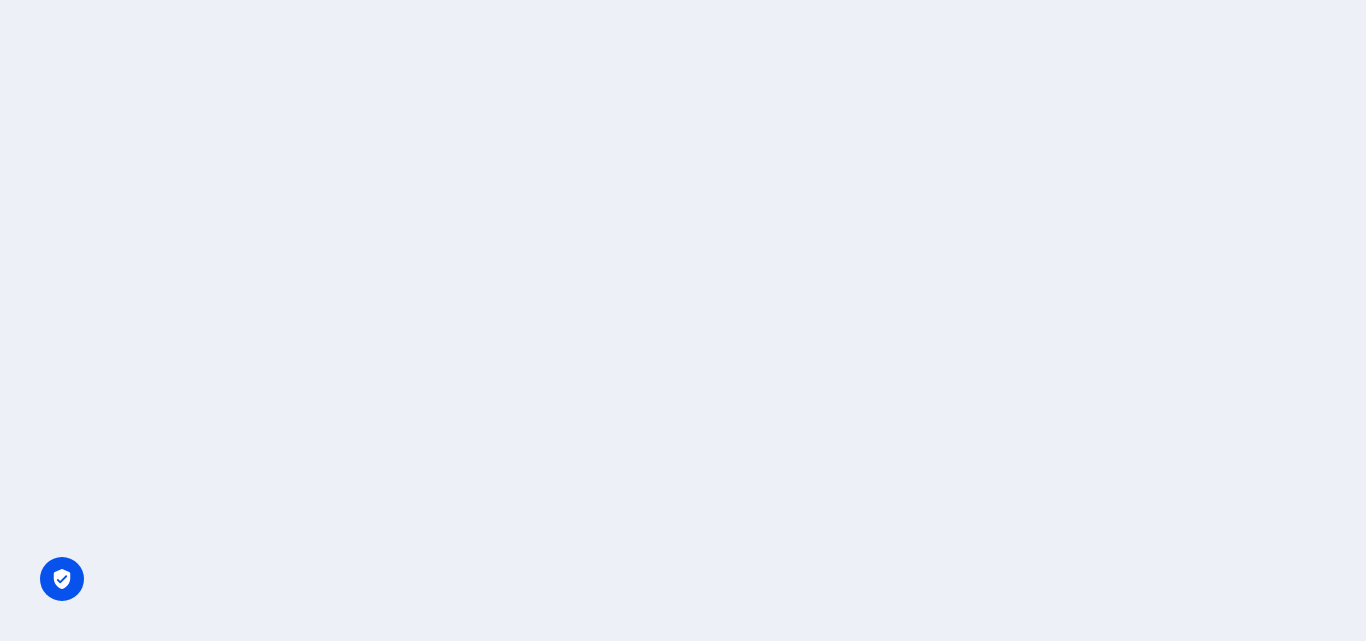 scroll, scrollTop: 0, scrollLeft: 0, axis: both 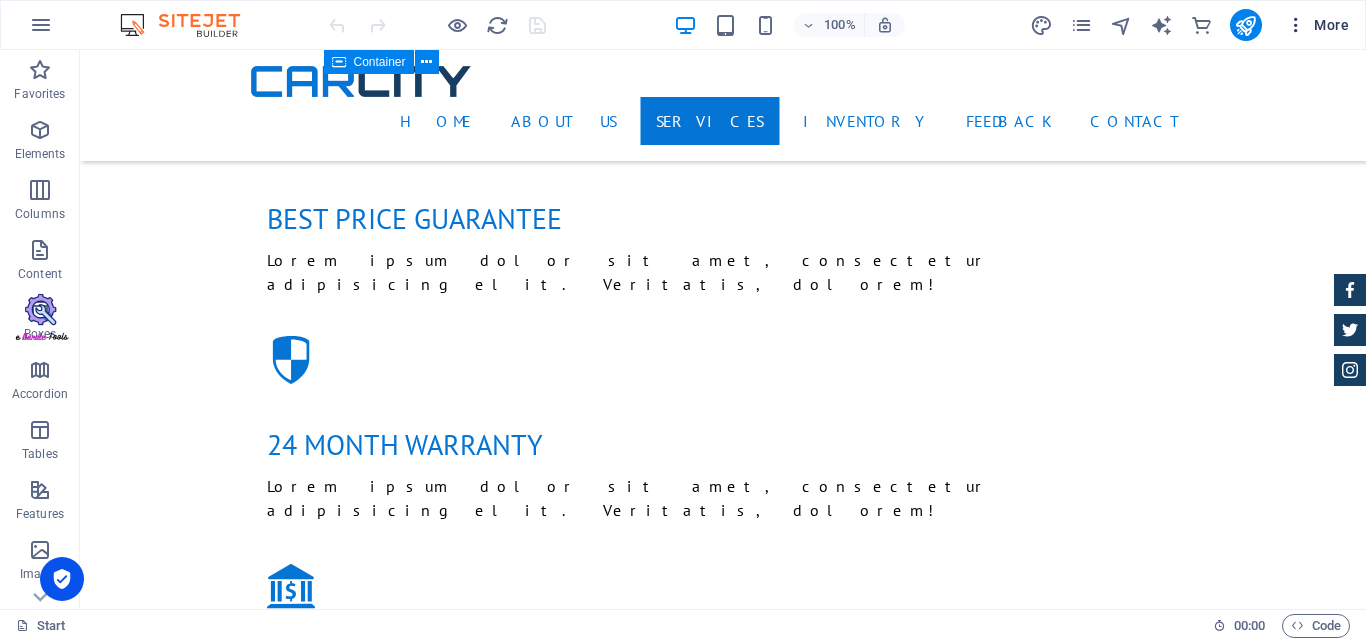 click on "More" at bounding box center (1317, 25) 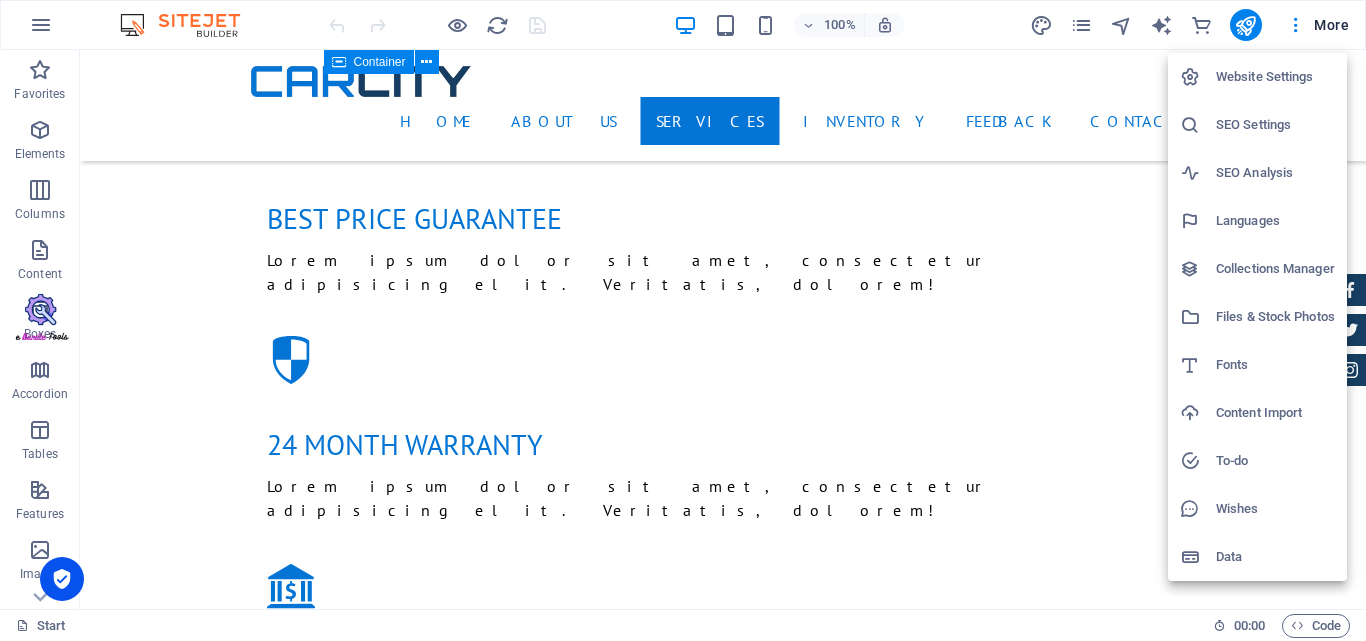 click on "Website Settings" at bounding box center (1275, 77) 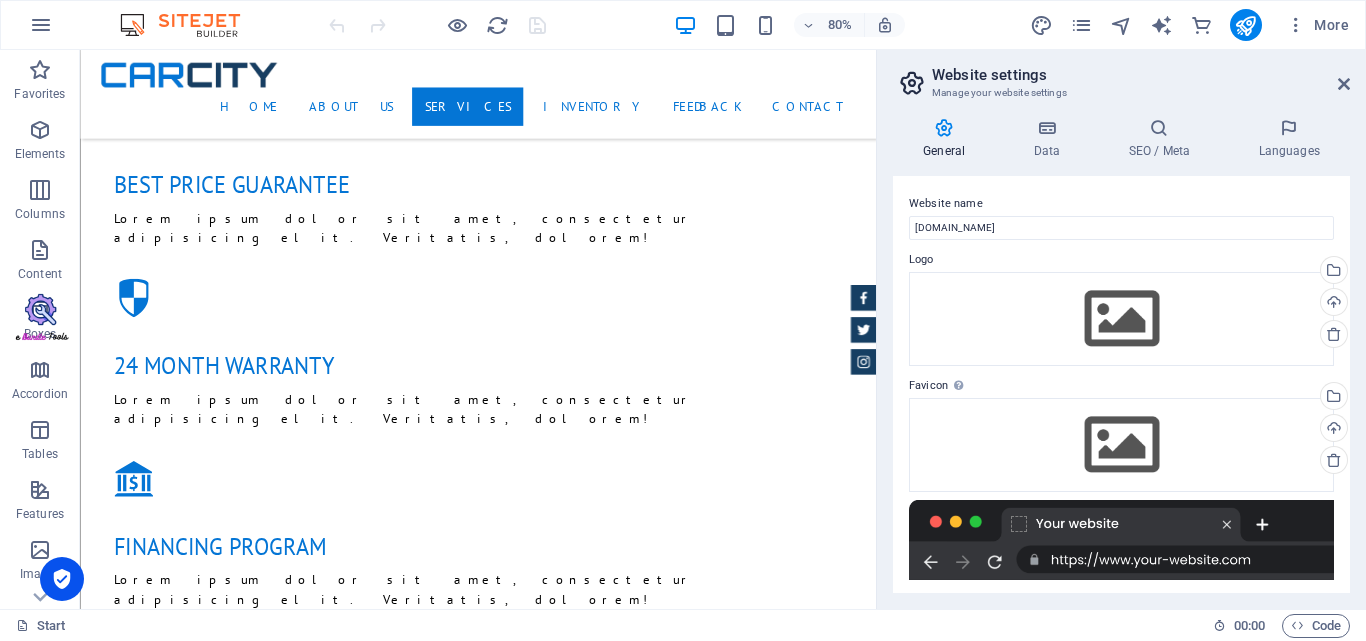 click on "Website settings Manage your website settings  General  Data  SEO / Meta  Languages Website name employee.dhrukan.com Logo Drag files here, click to choose files or select files from Files or our free stock photos & videos Select files from the file manager, stock photos, or upload file(s) Upload Favicon Set the favicon of your website here. A favicon is a small icon shown in the browser tab next to your website title. It helps visitors identify your website. Drag files here, click to choose files or select files from Files or our free stock photos & videos Select files from the file manager, stock photos, or upload file(s) Upload Preview Image (Open Graph) This image will be shown when the website is shared on social networks Drag files here, click to choose files or select files from Files or our free stock photos & videos Select files from the file manager, stock photos, or upload file(s) Upload Contact data for this website. This can be used everywhere on the website and will update automatically. Company" at bounding box center (1121, 329) 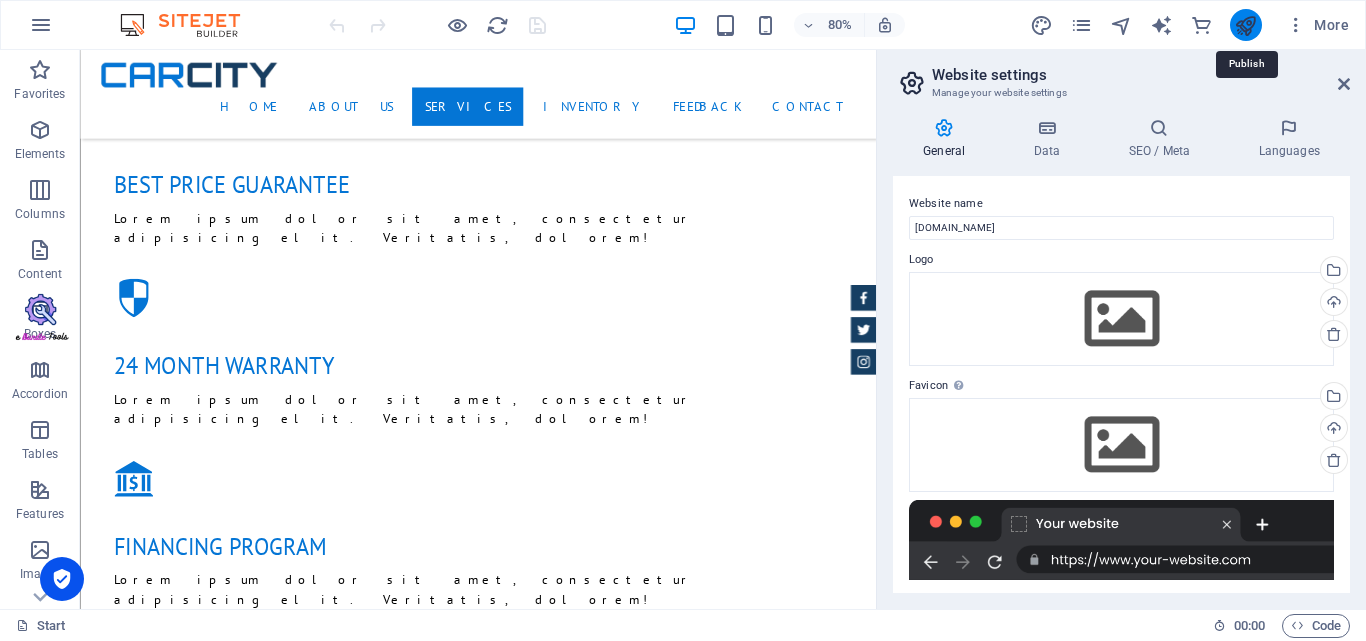 click at bounding box center (1245, 25) 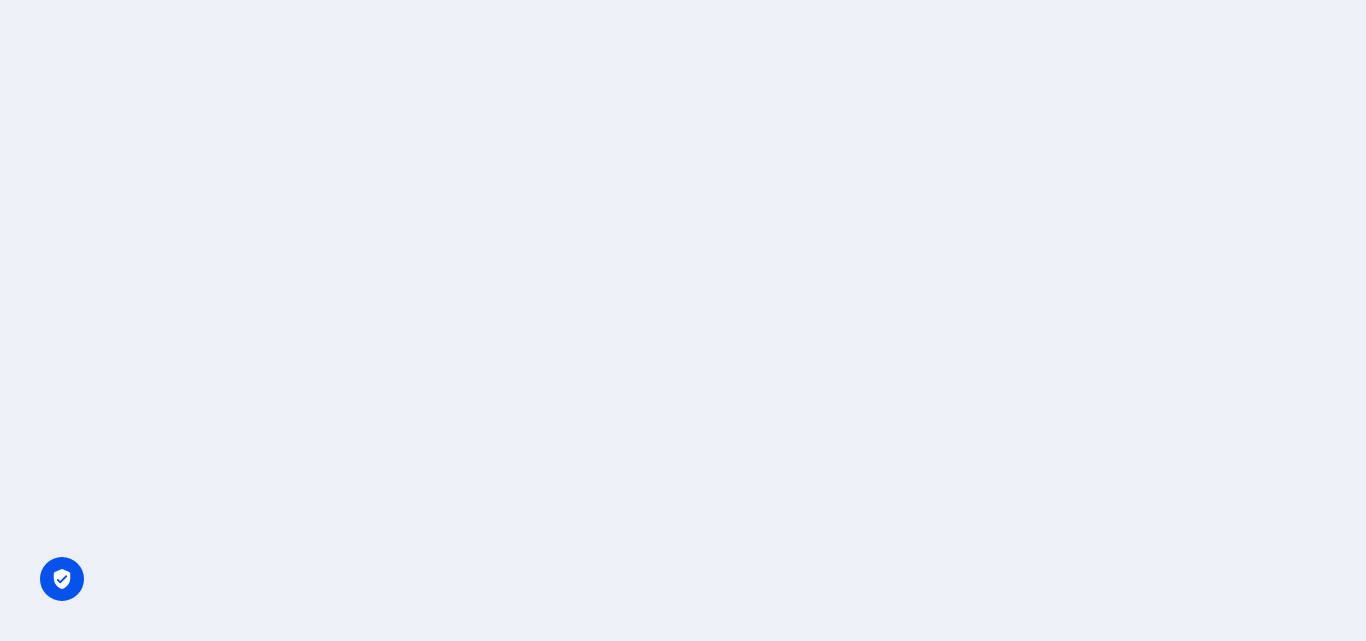 scroll, scrollTop: 0, scrollLeft: 0, axis: both 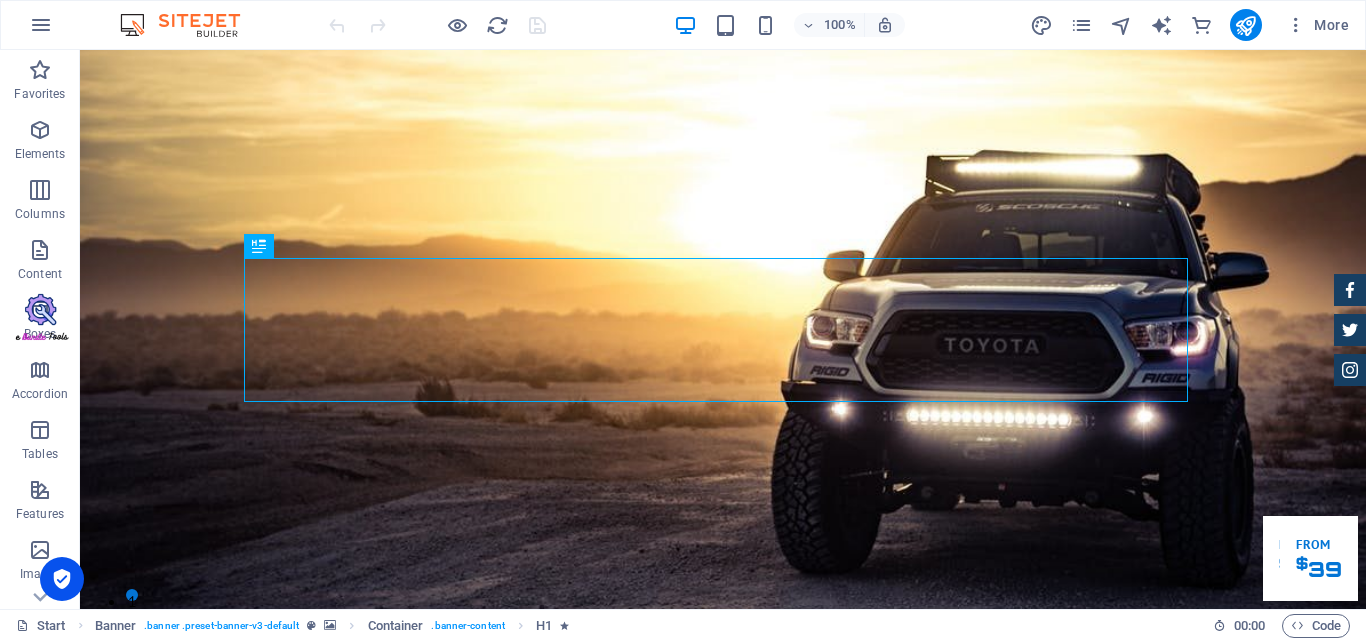 click on "More" at bounding box center (1193, 25) 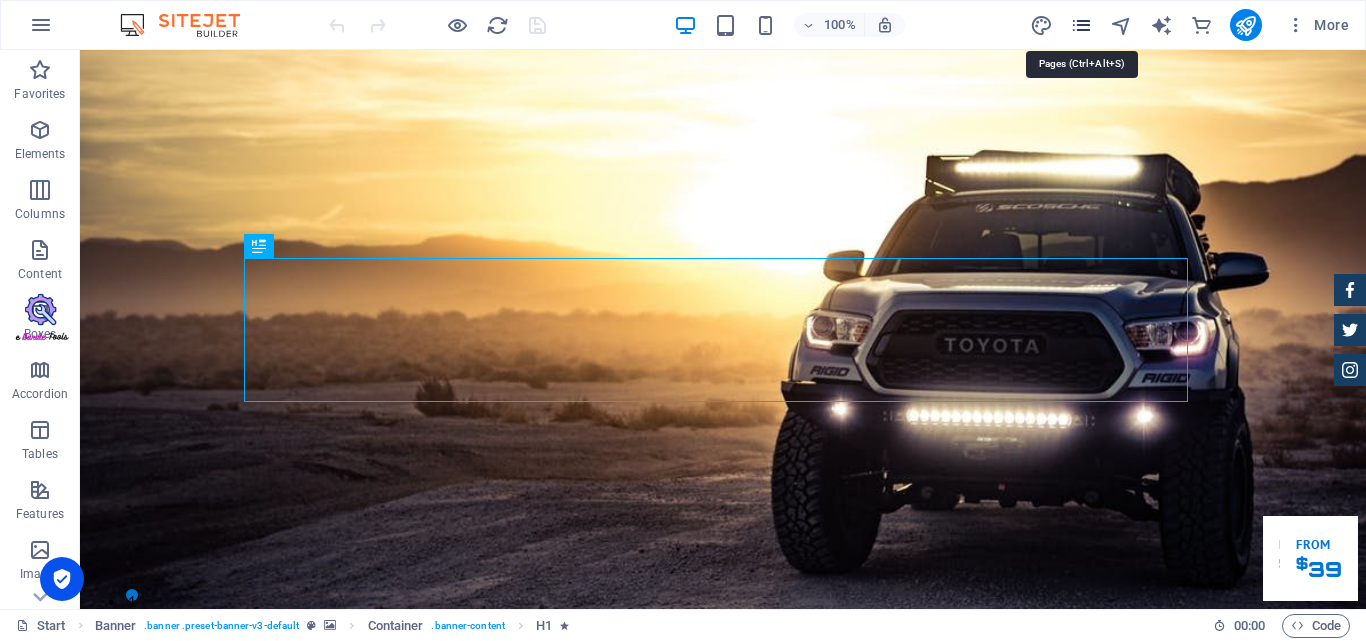 click at bounding box center (1081, 25) 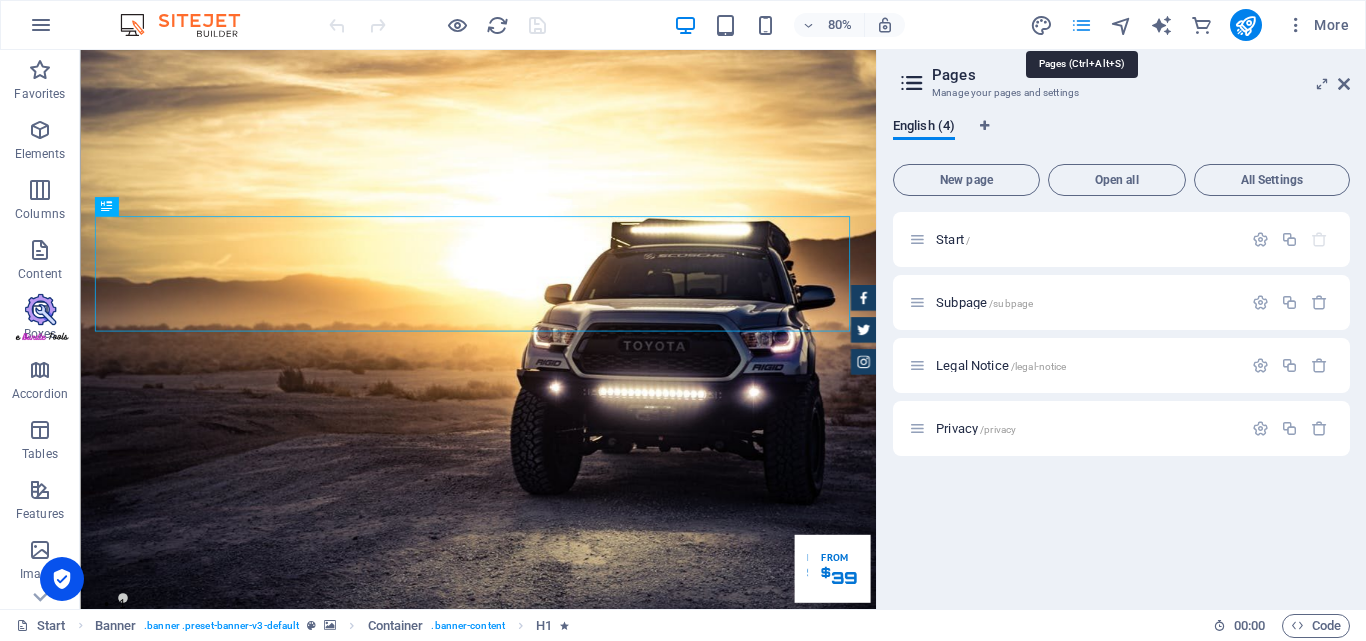 click at bounding box center [1081, 25] 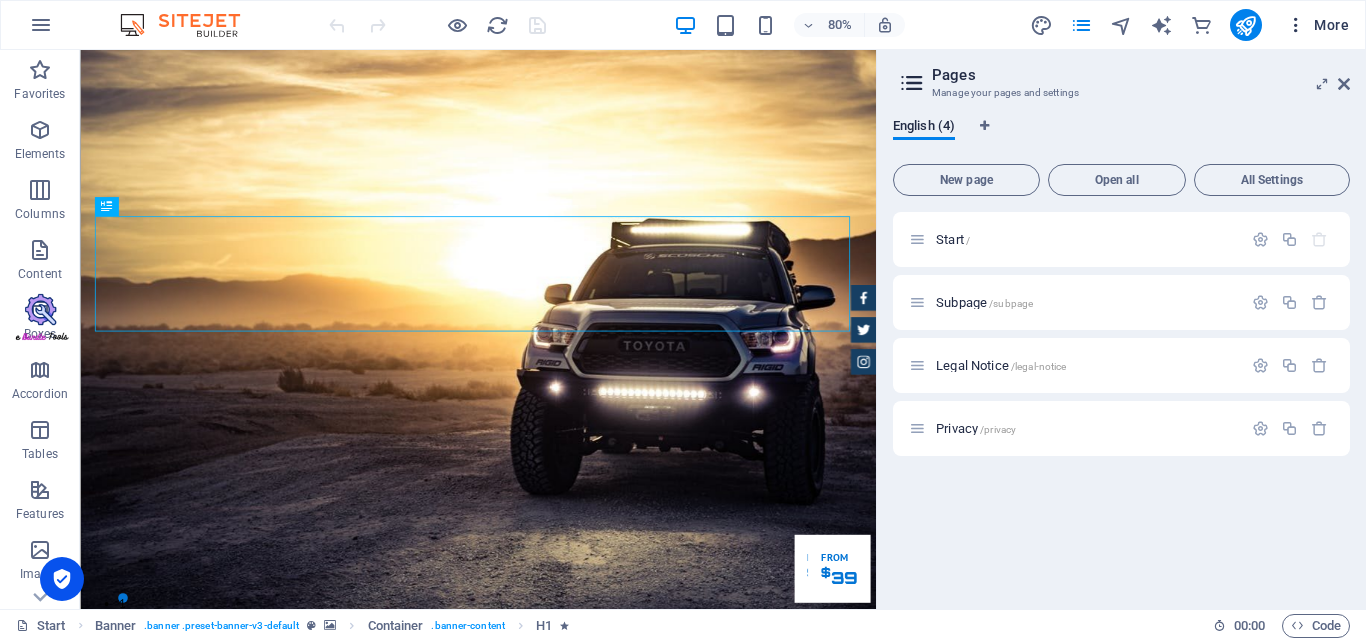 click on "More" at bounding box center (1317, 25) 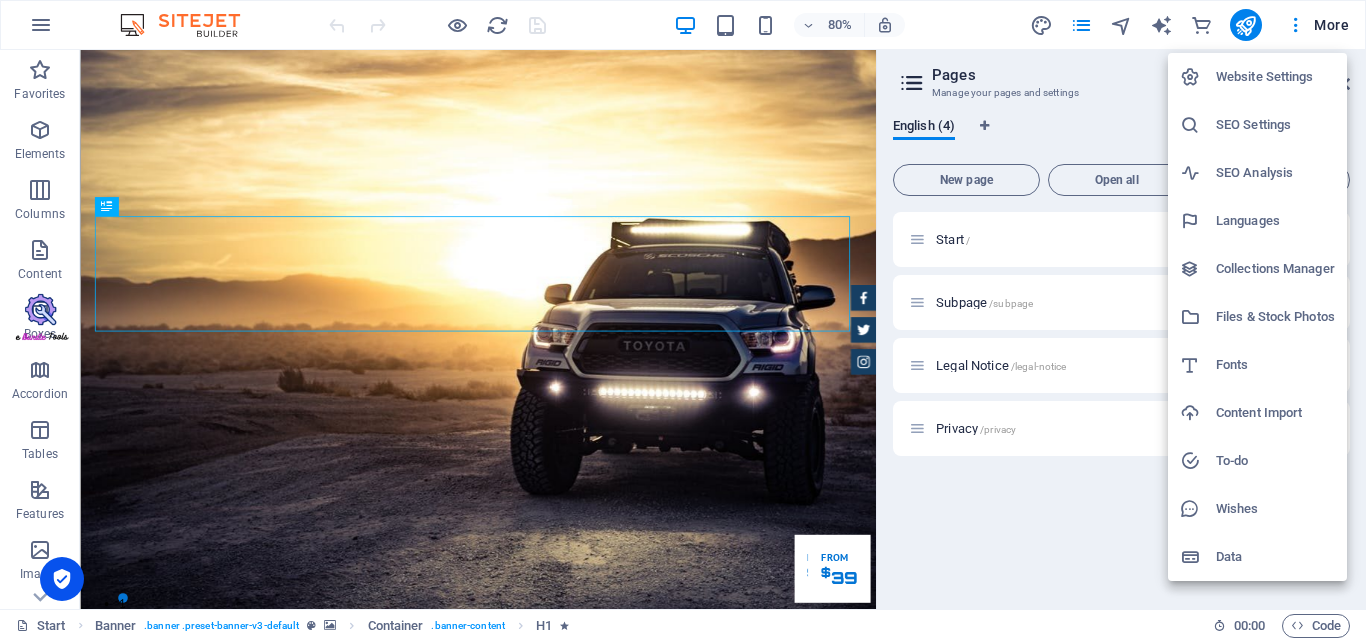 drag, startPoint x: 714, startPoint y: 370, endPoint x: 990, endPoint y: 130, distance: 365.75403 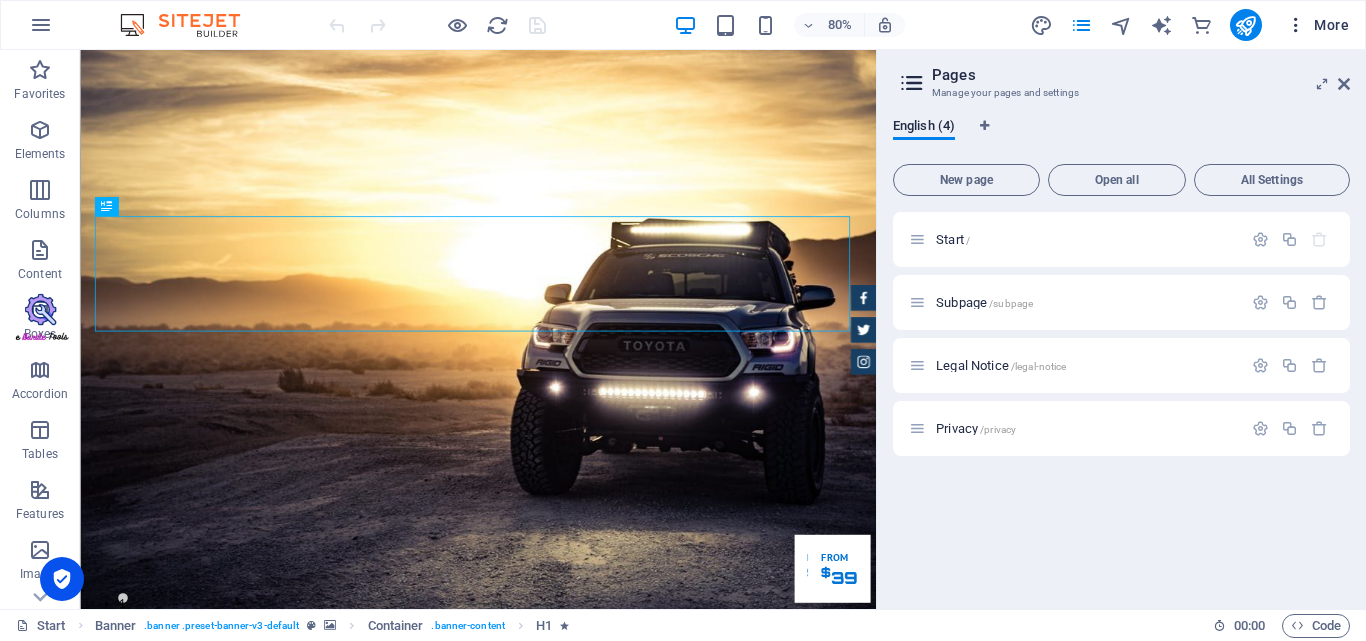 click on "More" at bounding box center [1317, 25] 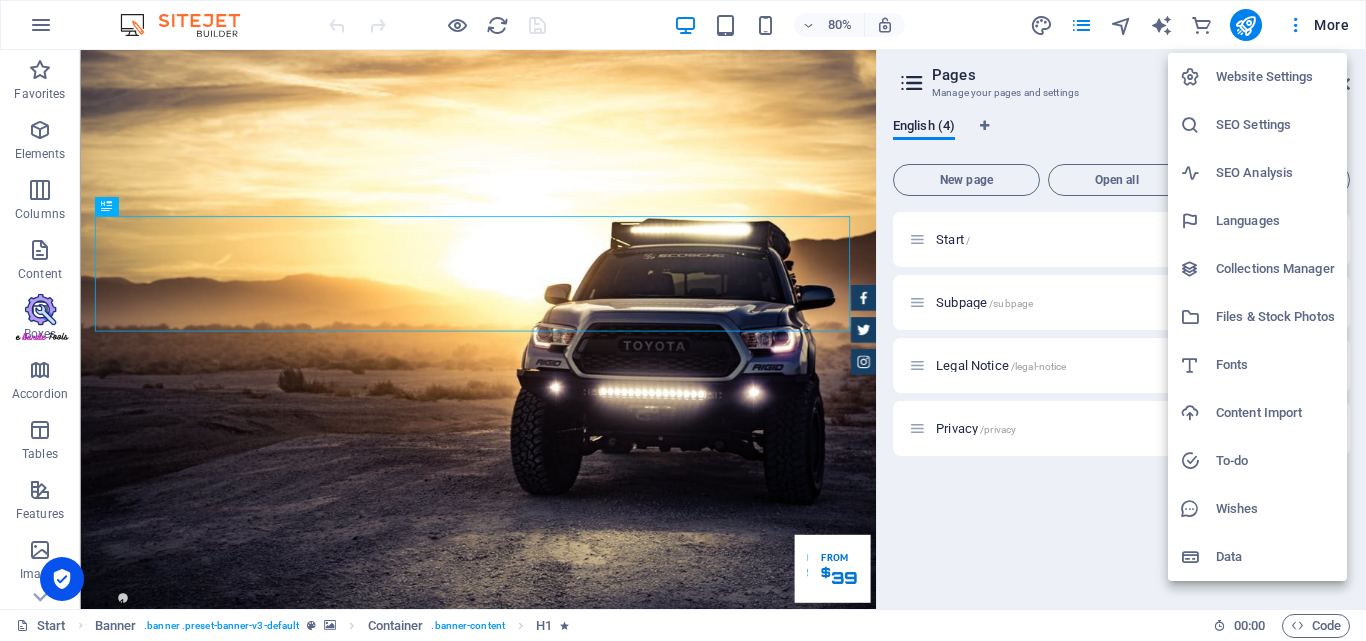 click at bounding box center [683, 320] 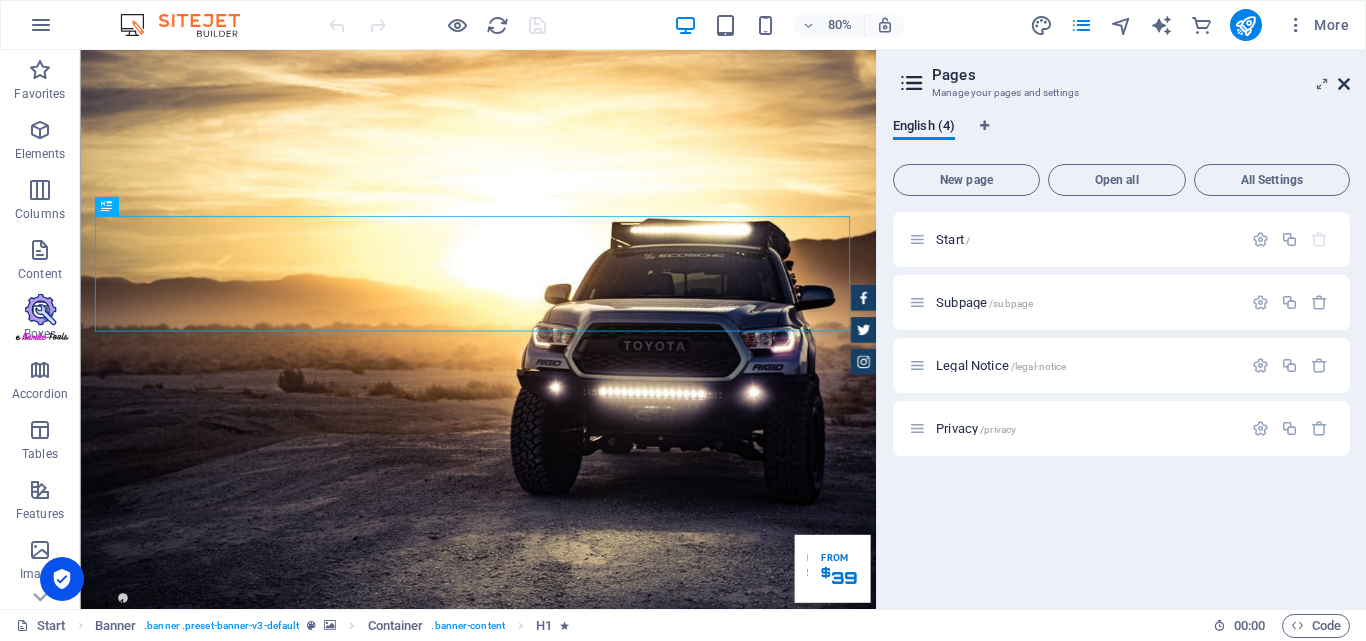 drag, startPoint x: 1341, startPoint y: 79, endPoint x: 1199, endPoint y: 63, distance: 142.89856 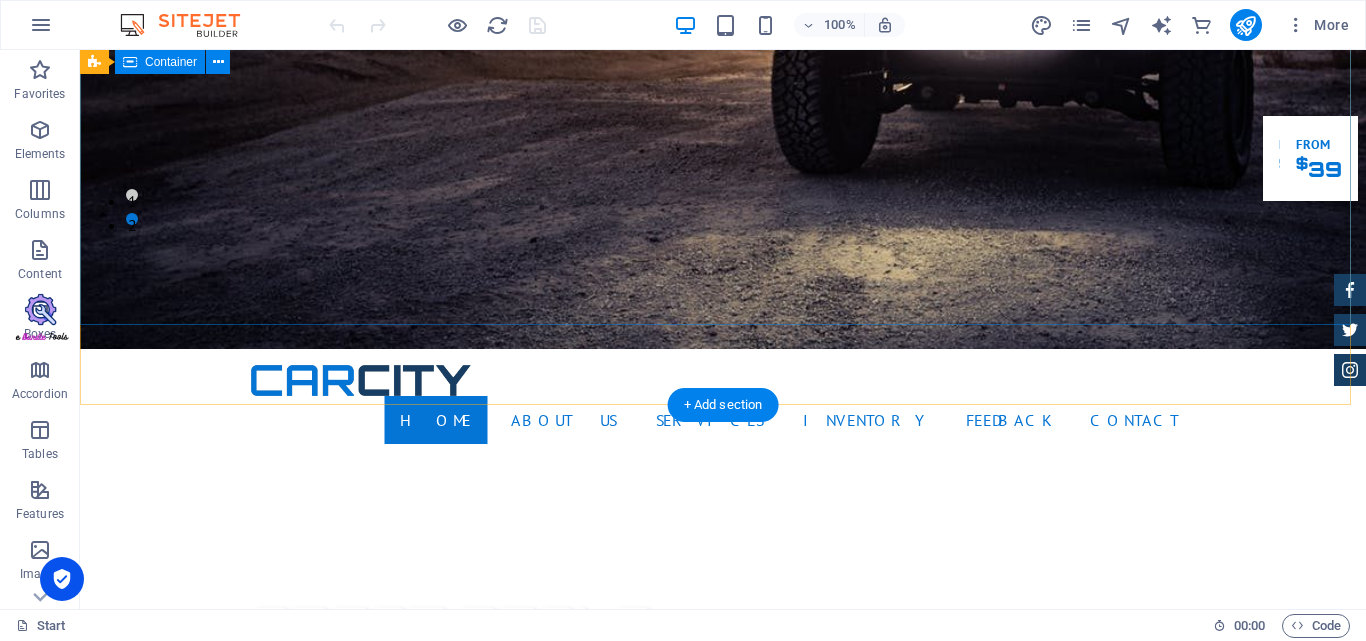 scroll, scrollTop: 0, scrollLeft: 0, axis: both 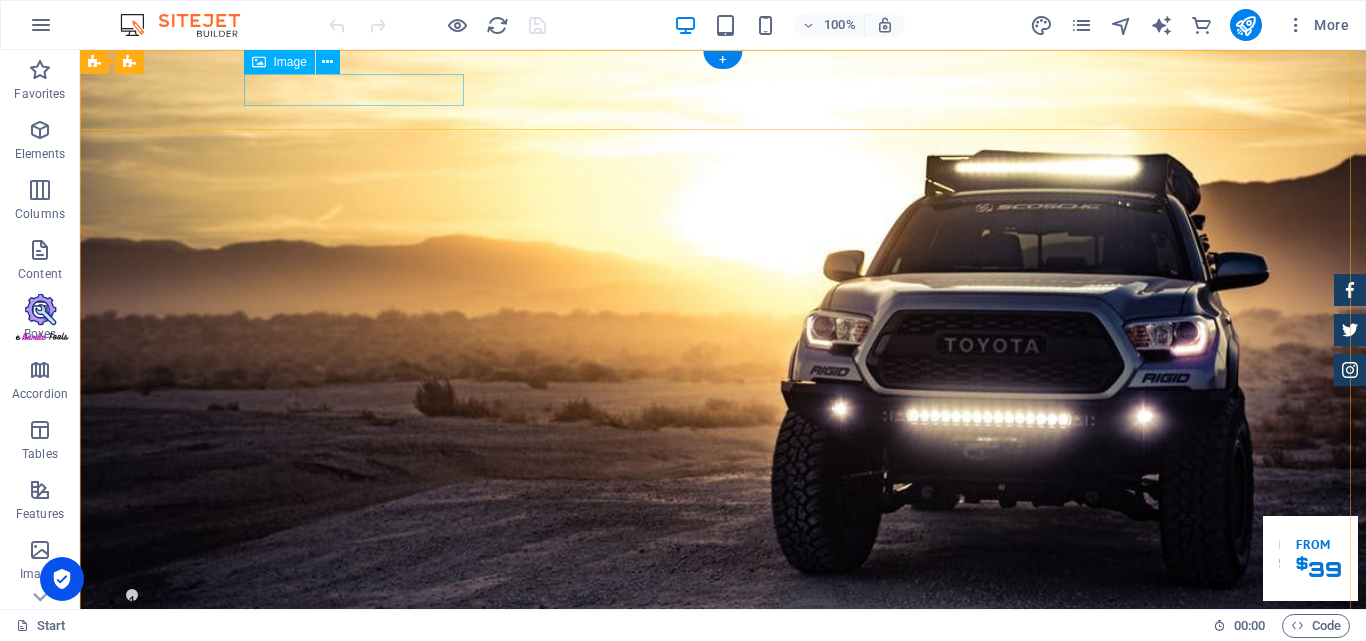 click at bounding box center (723, 780) 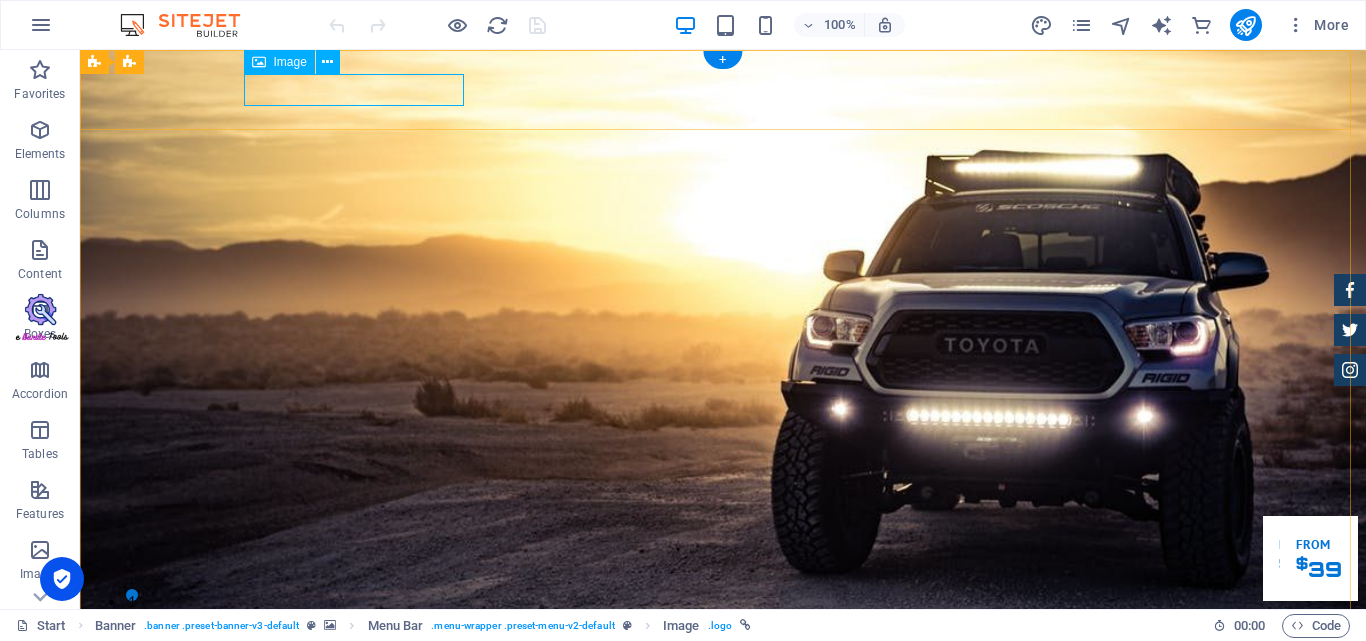 click at bounding box center [723, 780] 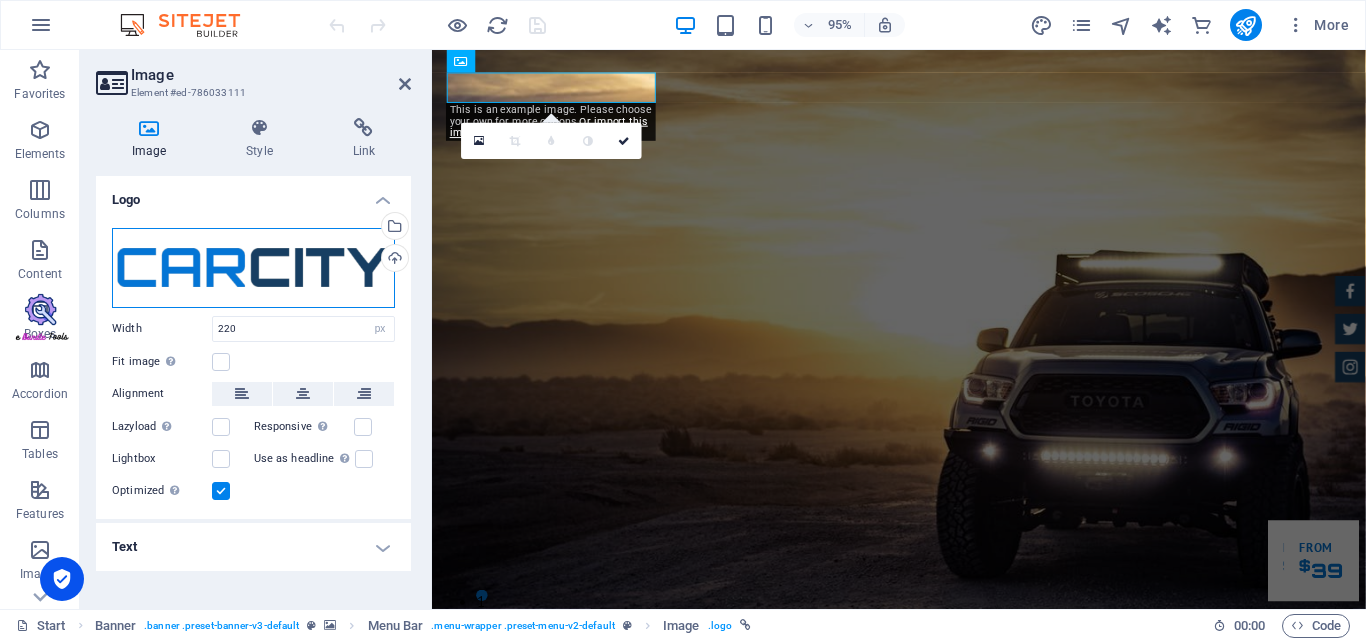 click on "Drag files here, click to choose files or select files from Files or our free stock photos & videos" at bounding box center [253, 268] 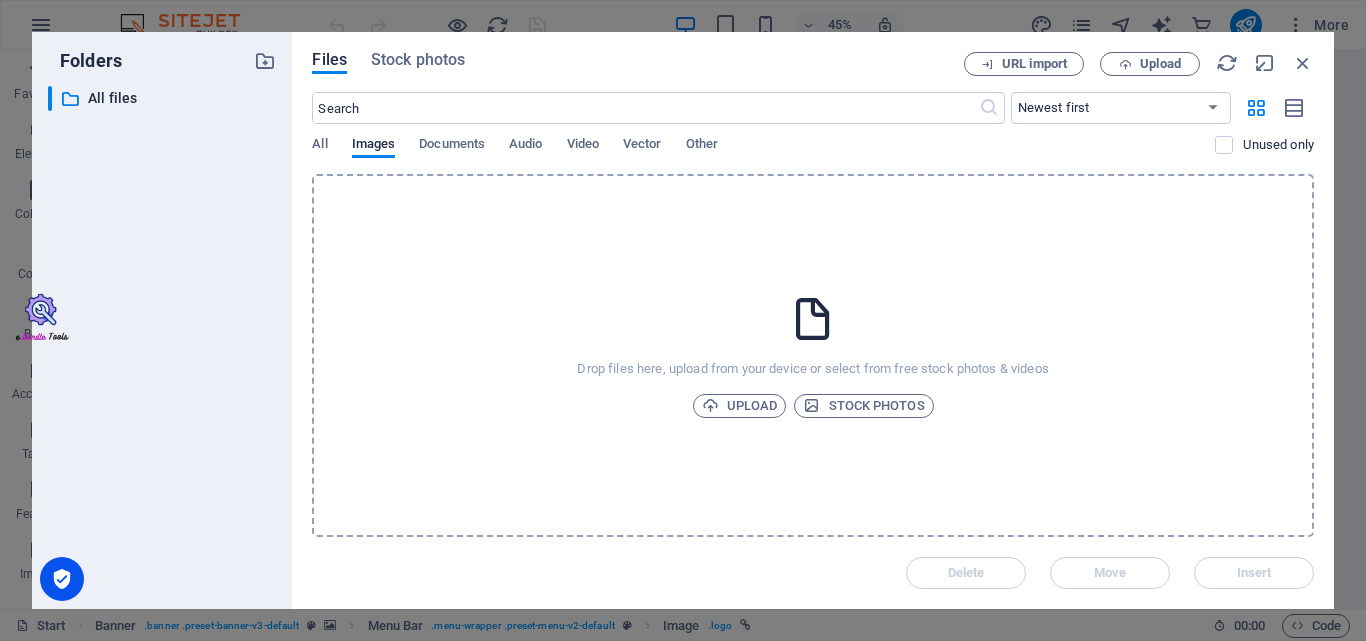 click on "Drop files here, upload from your device or select from free stock photos & videos Upload Stock photos" at bounding box center (813, 355) 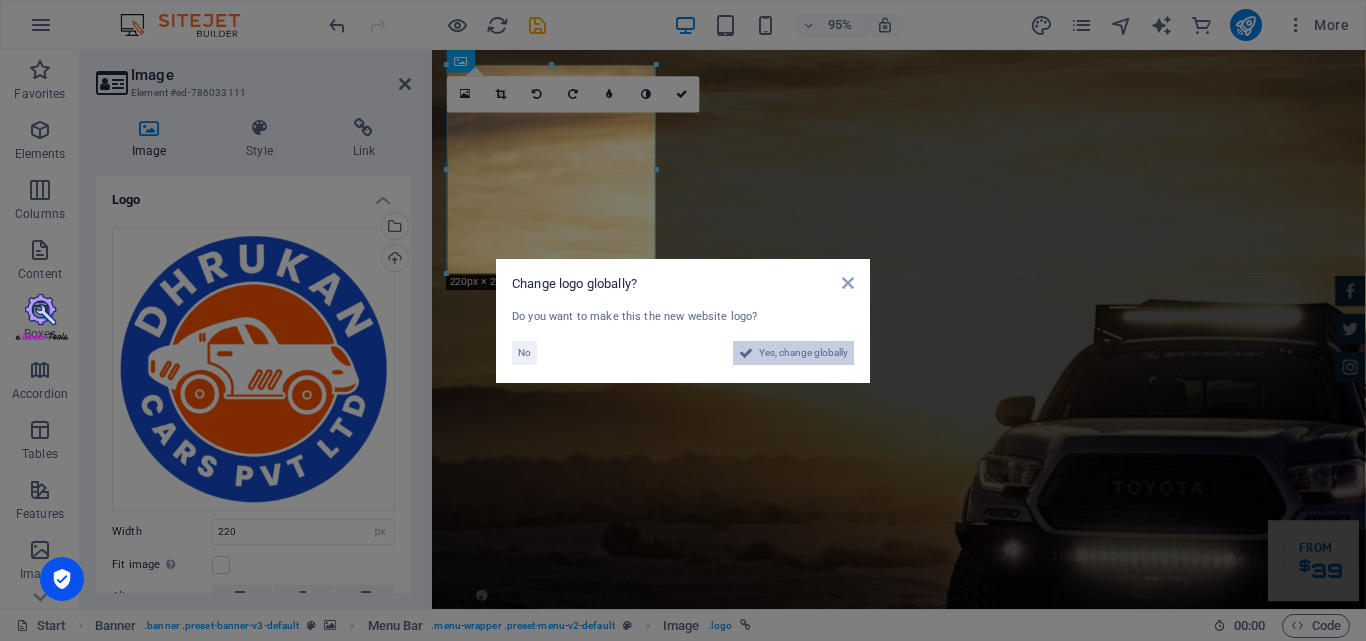 click on "Yes, change globally" at bounding box center (803, 353) 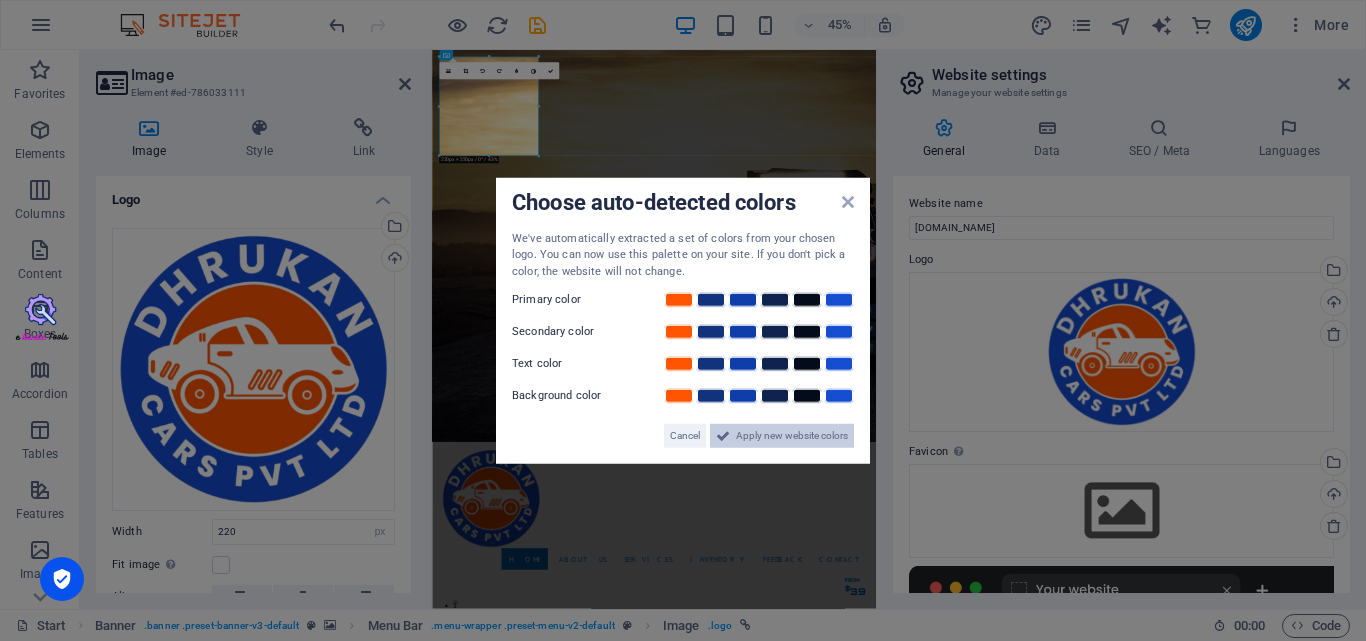 click on "Apply new website colors" at bounding box center [792, 436] 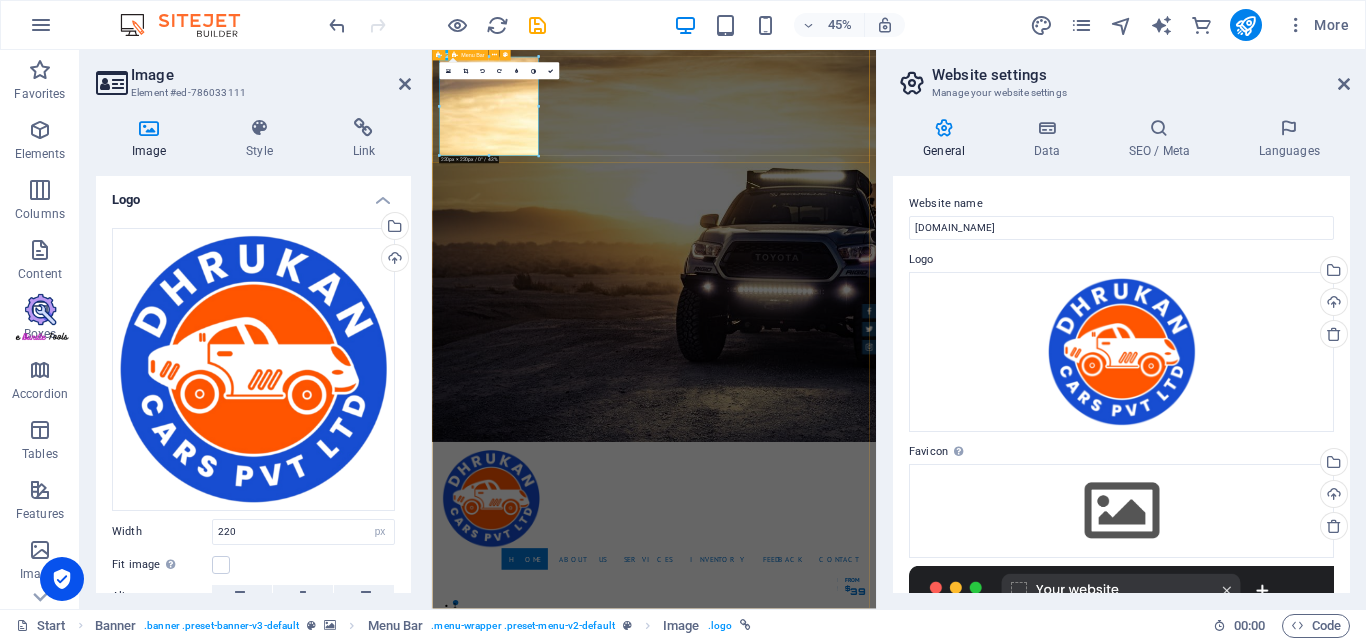 click on "Home About us Services Inventory Feedback Contact" at bounding box center (925, 1071) 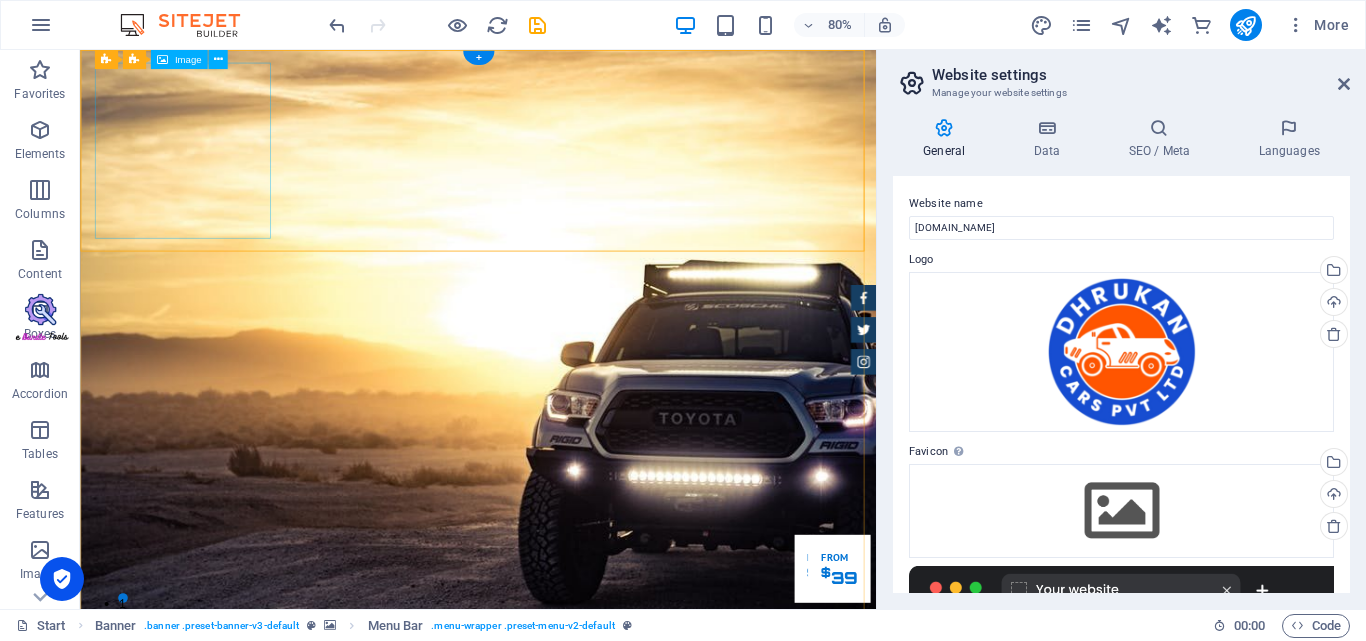 click at bounding box center (578, 1047) 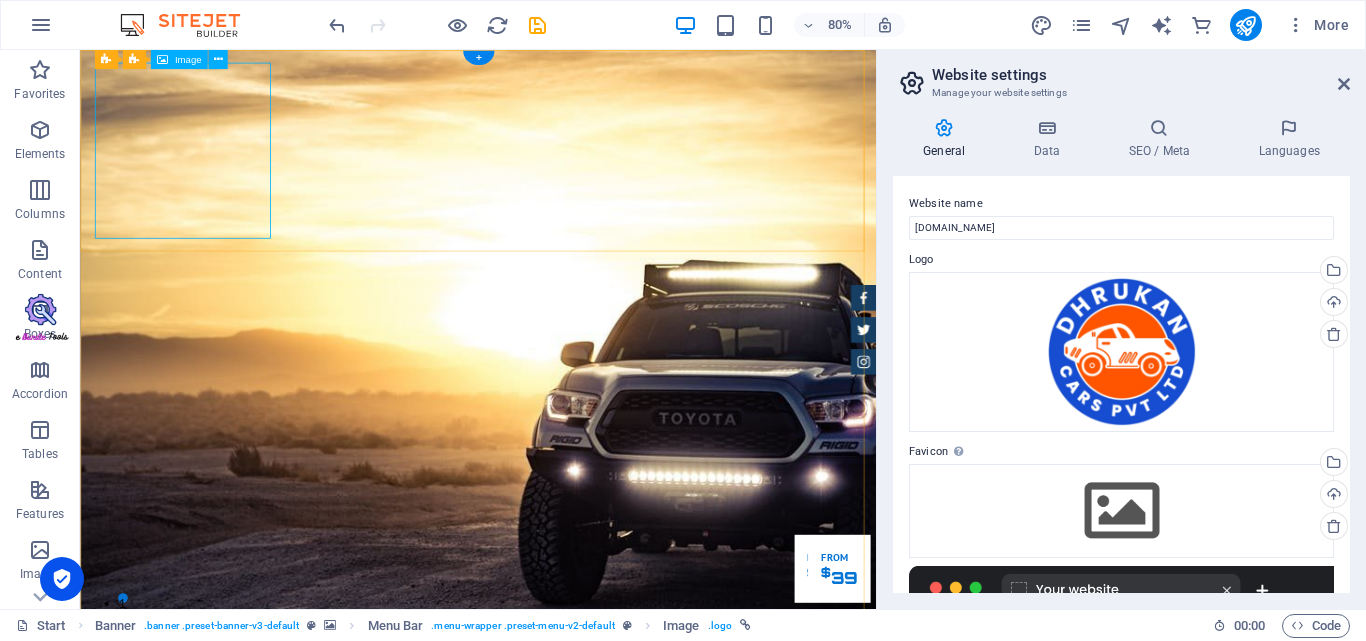 click at bounding box center [578, 1047] 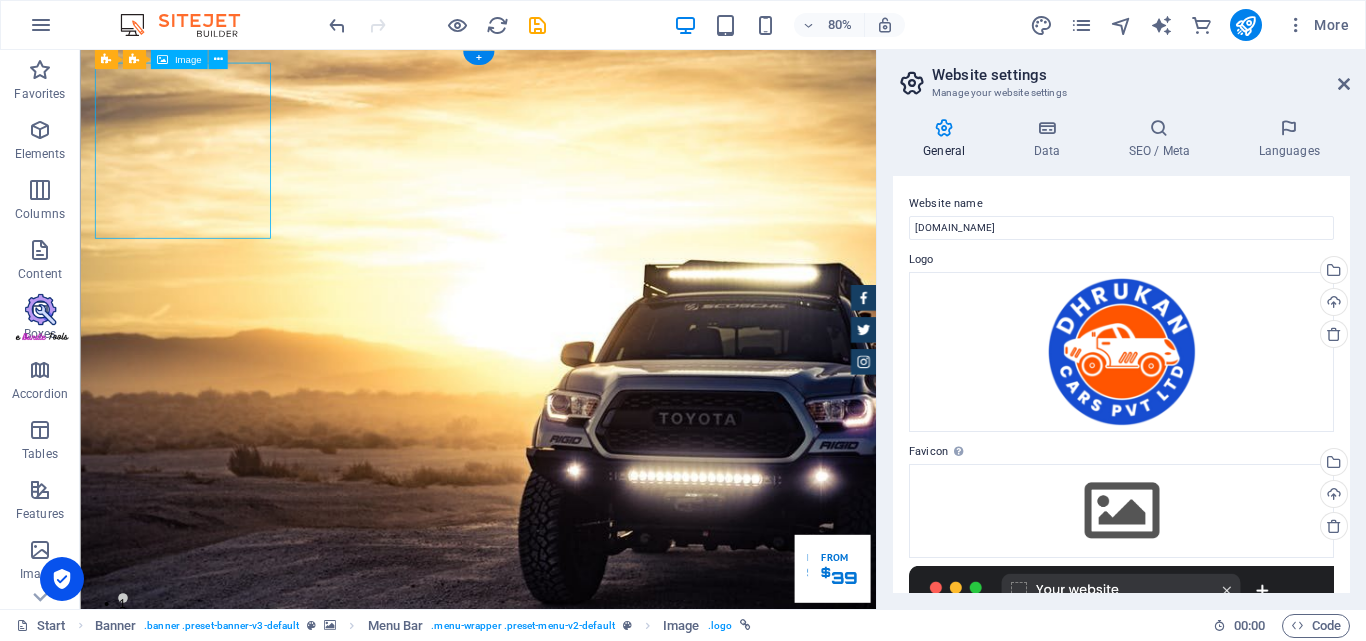 click at bounding box center [578, 1047] 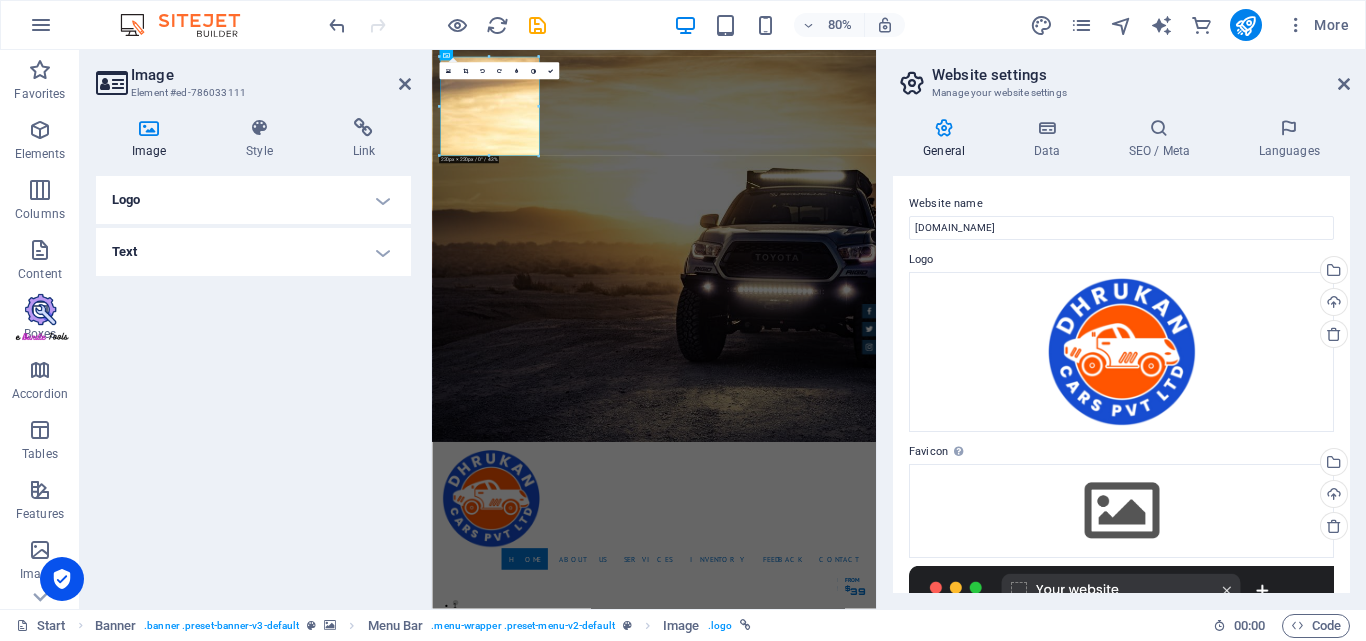 click on "Logo" at bounding box center [253, 200] 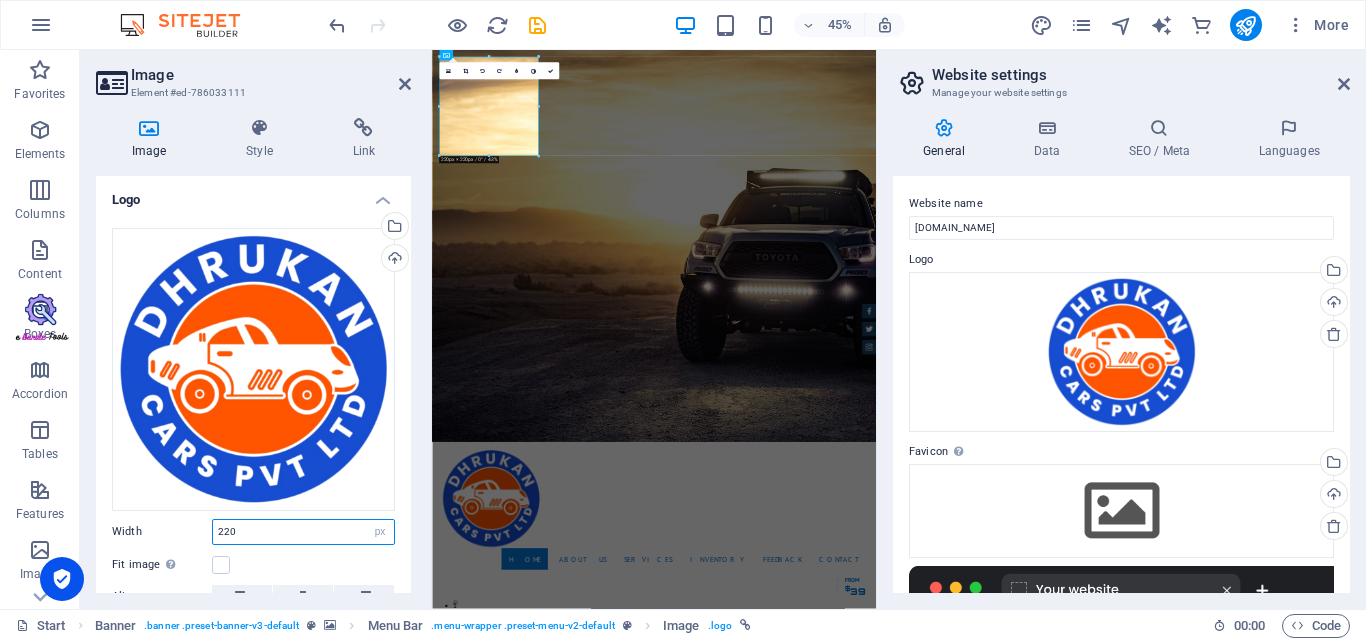 click on "220" at bounding box center (303, 532) 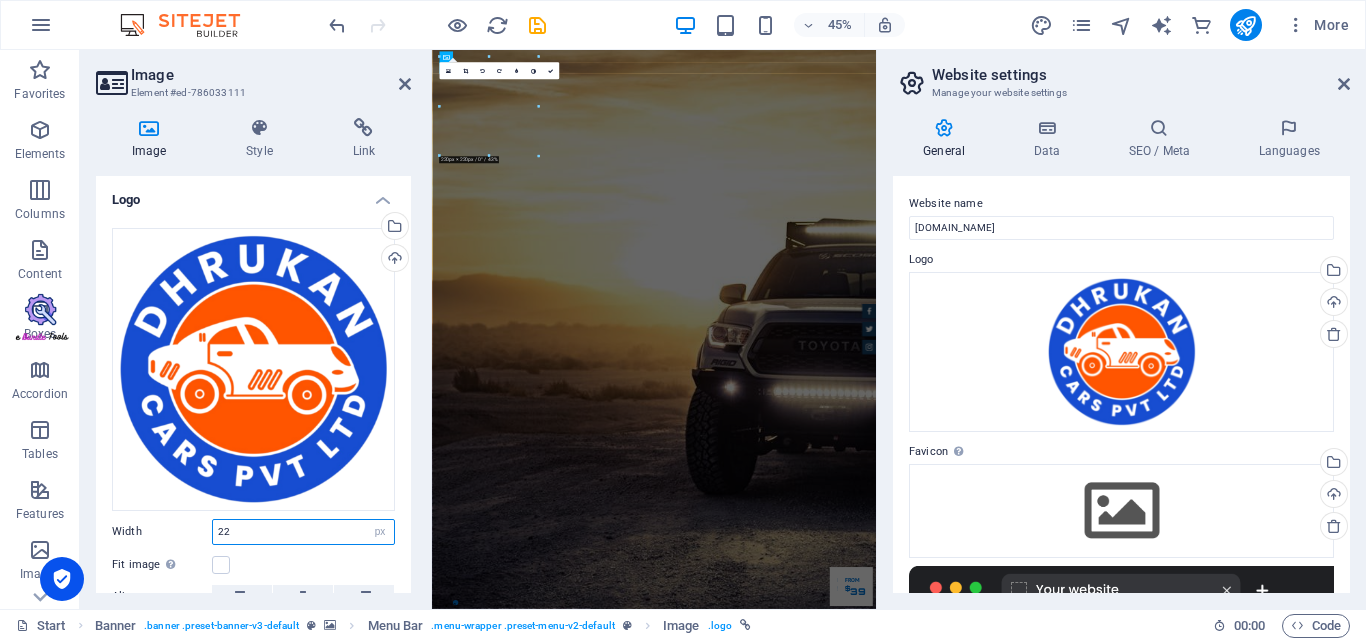 type on "2" 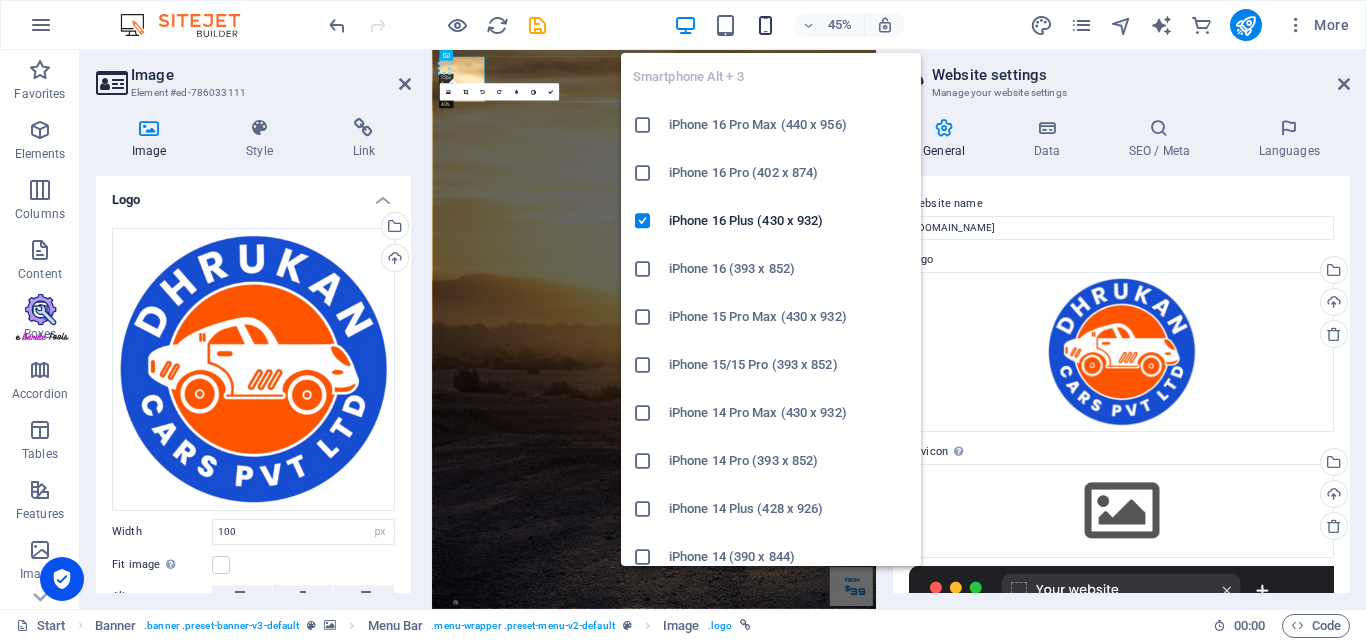 click at bounding box center (765, 25) 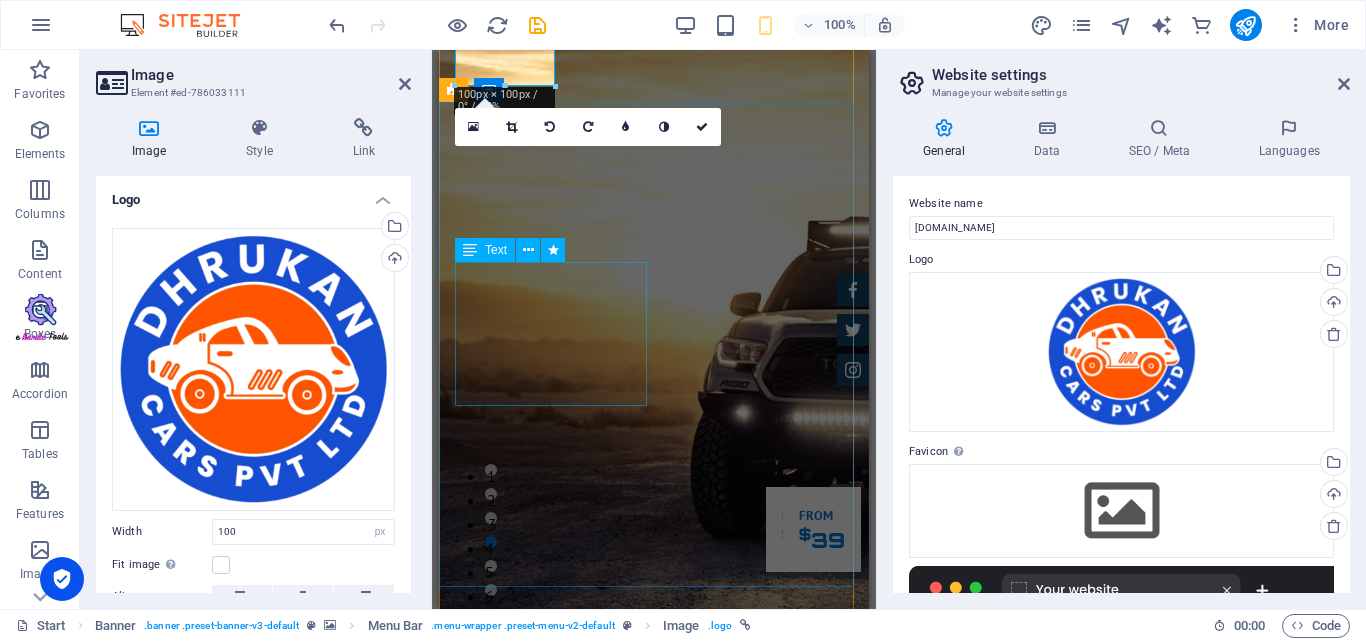 scroll, scrollTop: 0, scrollLeft: 0, axis: both 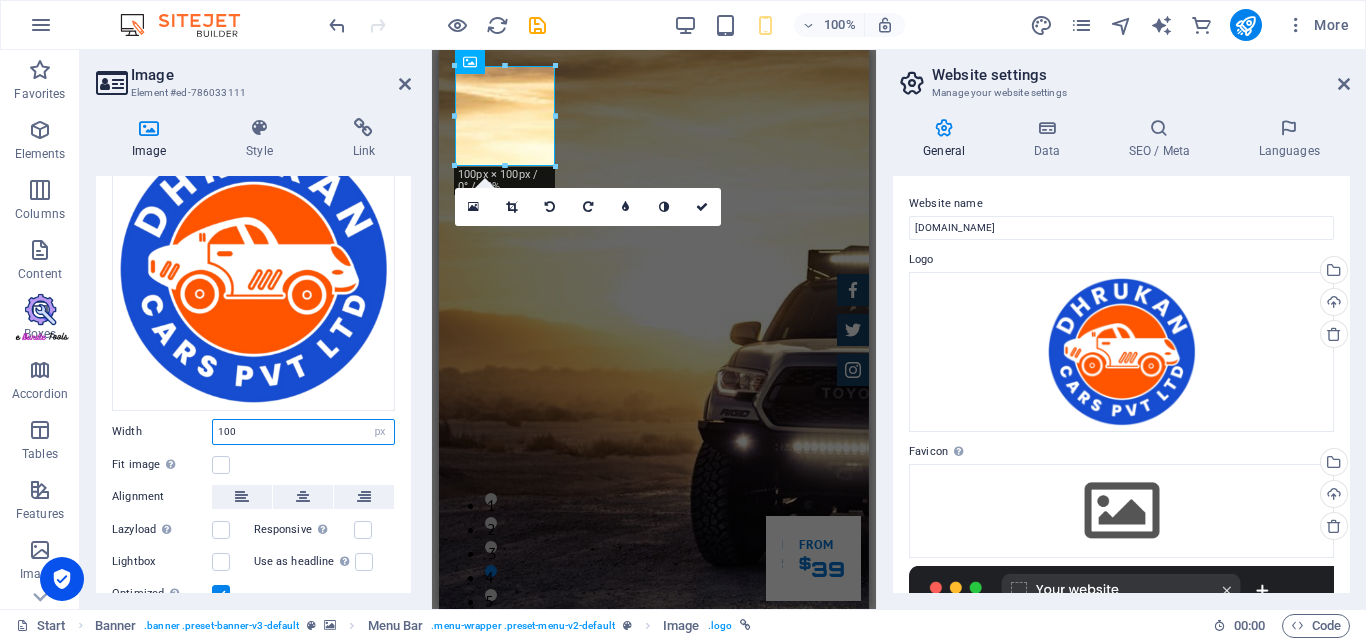 click on "100" at bounding box center (303, 432) 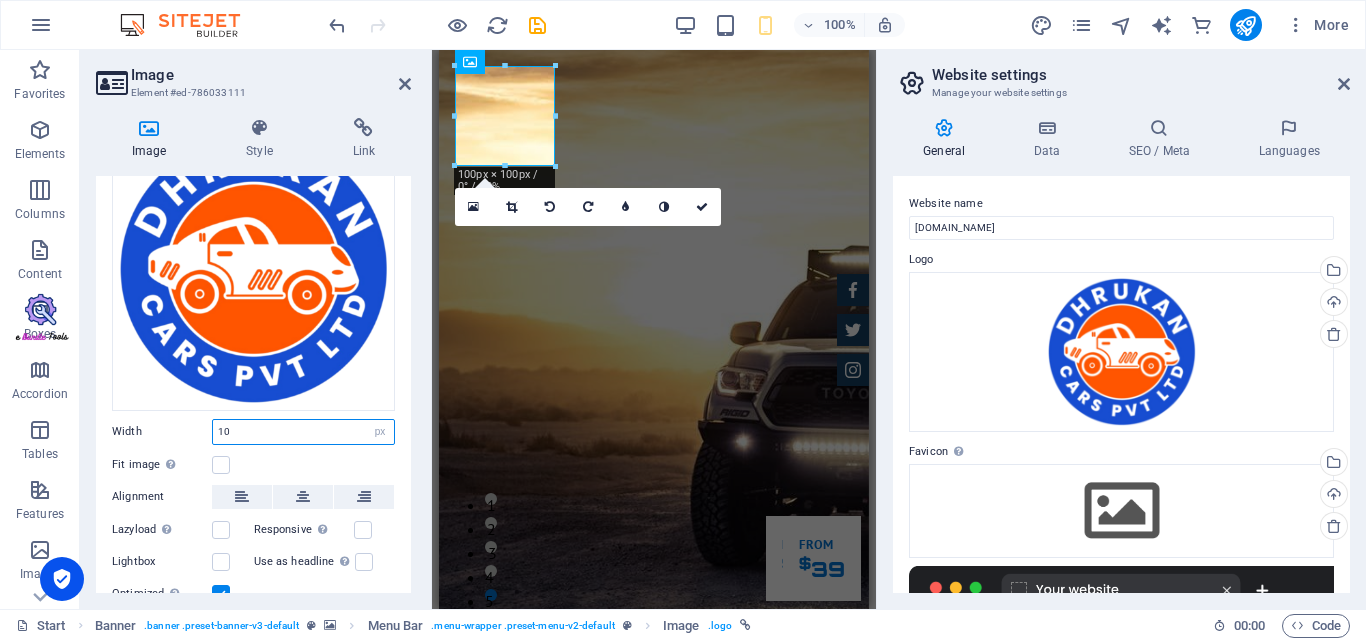 type on "1" 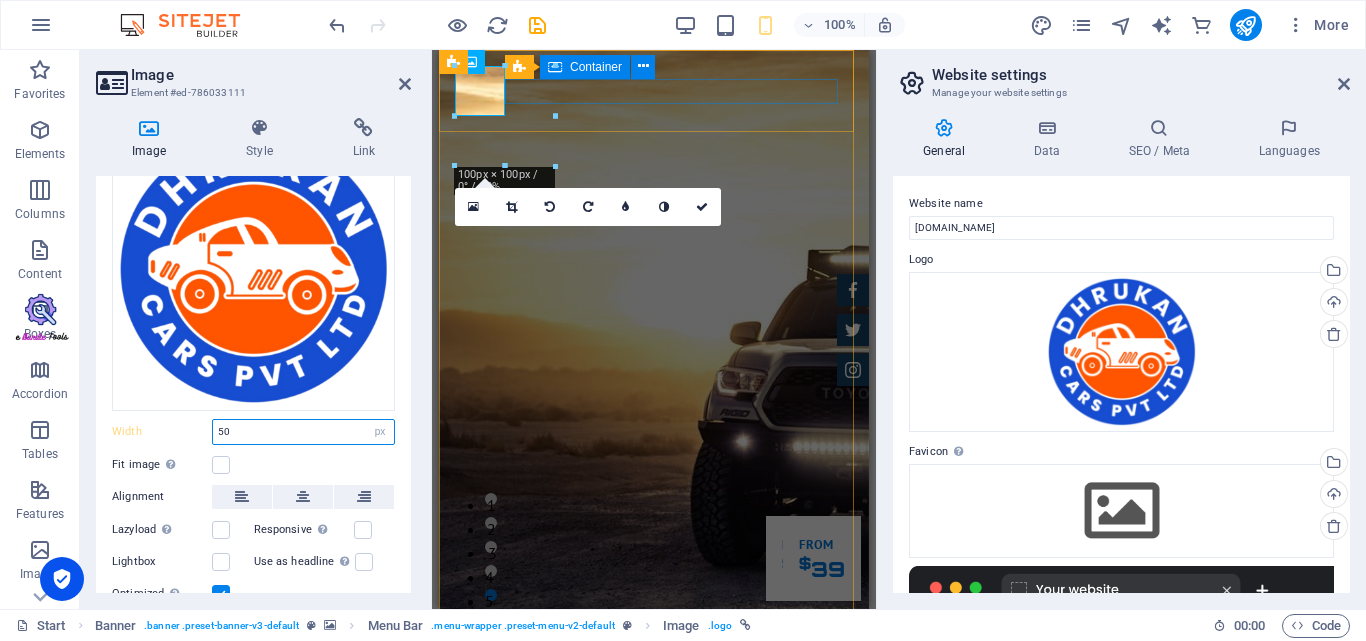 type on "50" 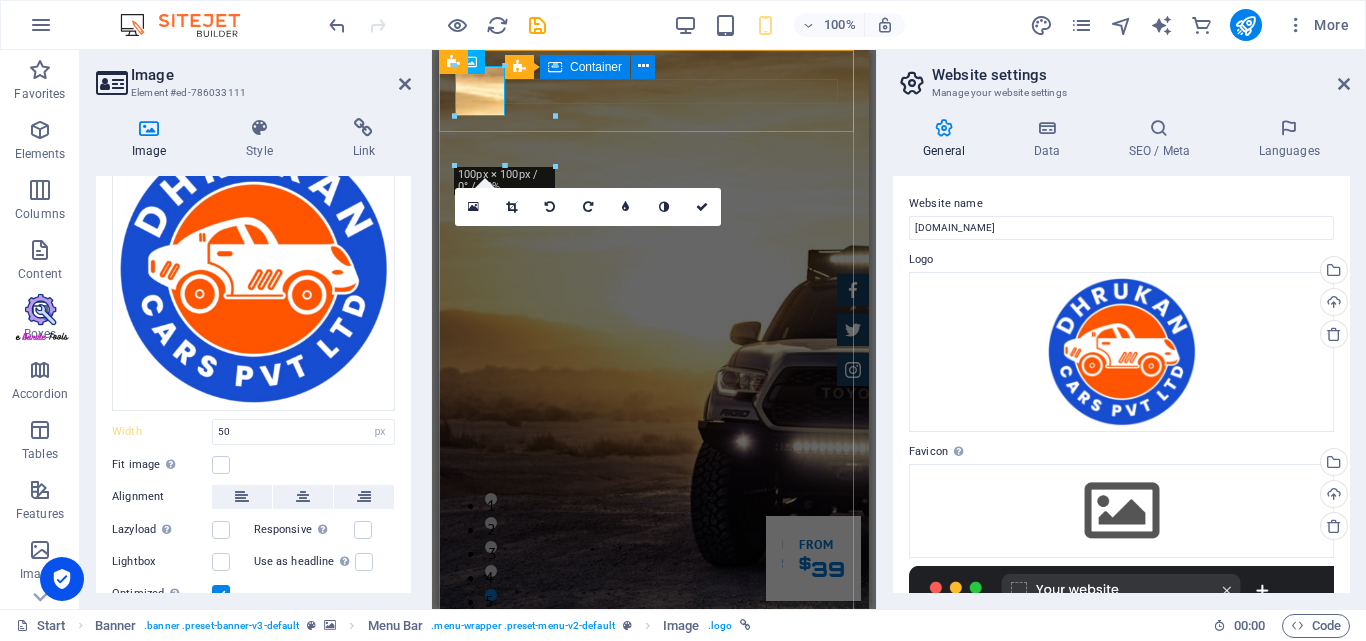click on "Home About us Services Inventory Feedback Contact" at bounding box center (654, 765) 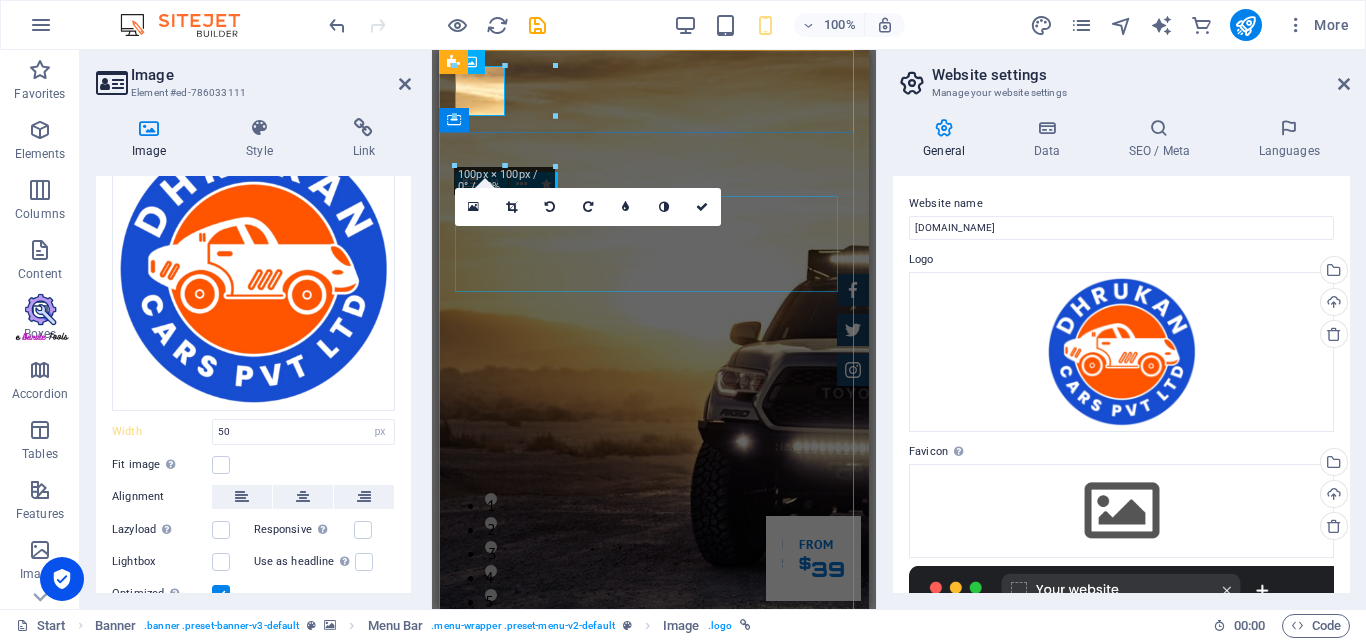 click on "GReat Deals. Great Cars." at bounding box center [654, 943] 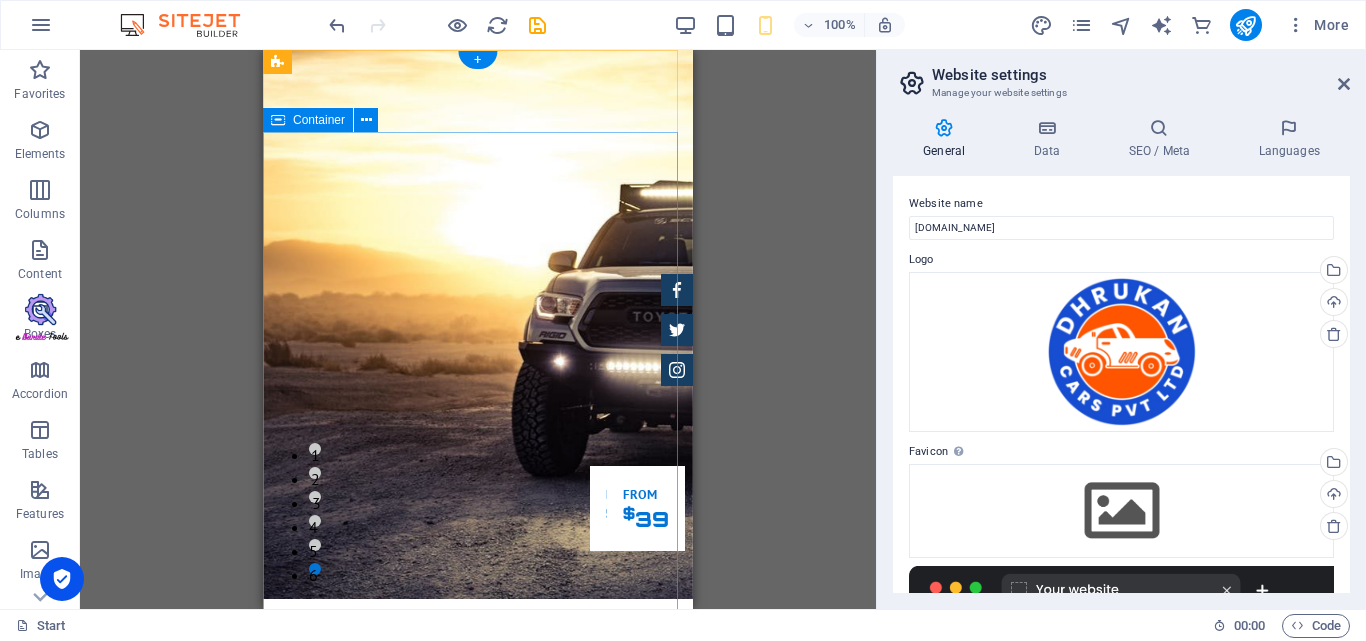 scroll, scrollTop: 0, scrollLeft: 0, axis: both 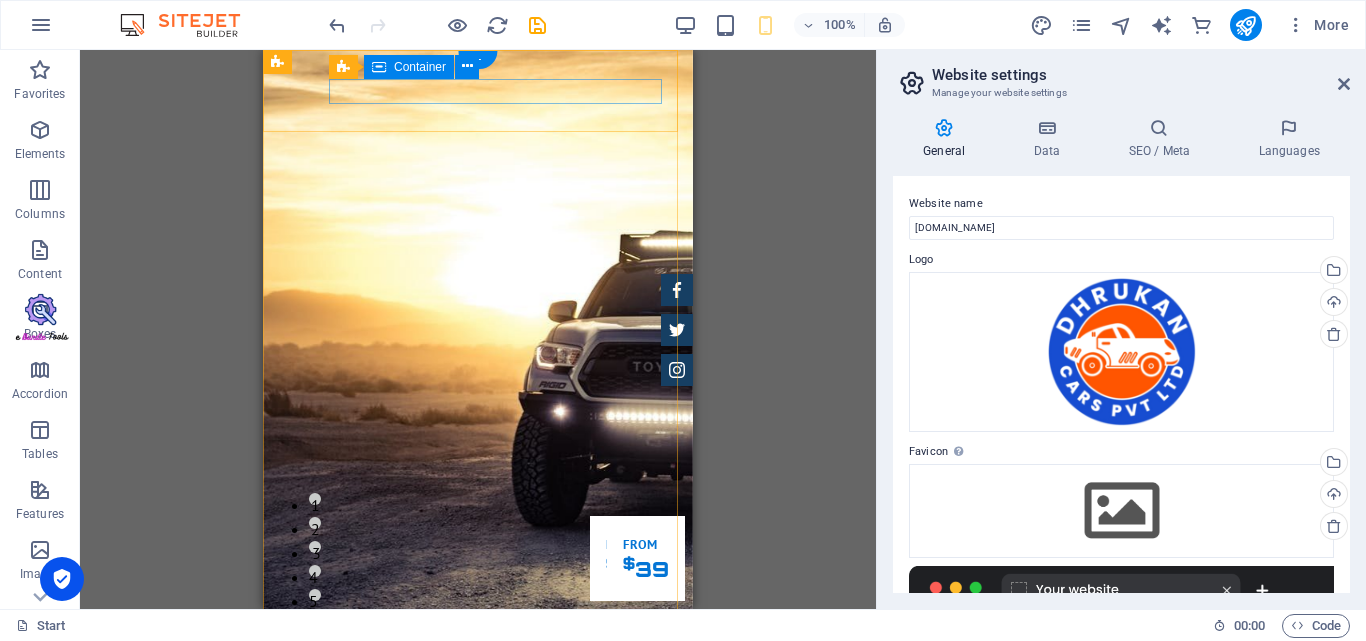 click at bounding box center (478, 740) 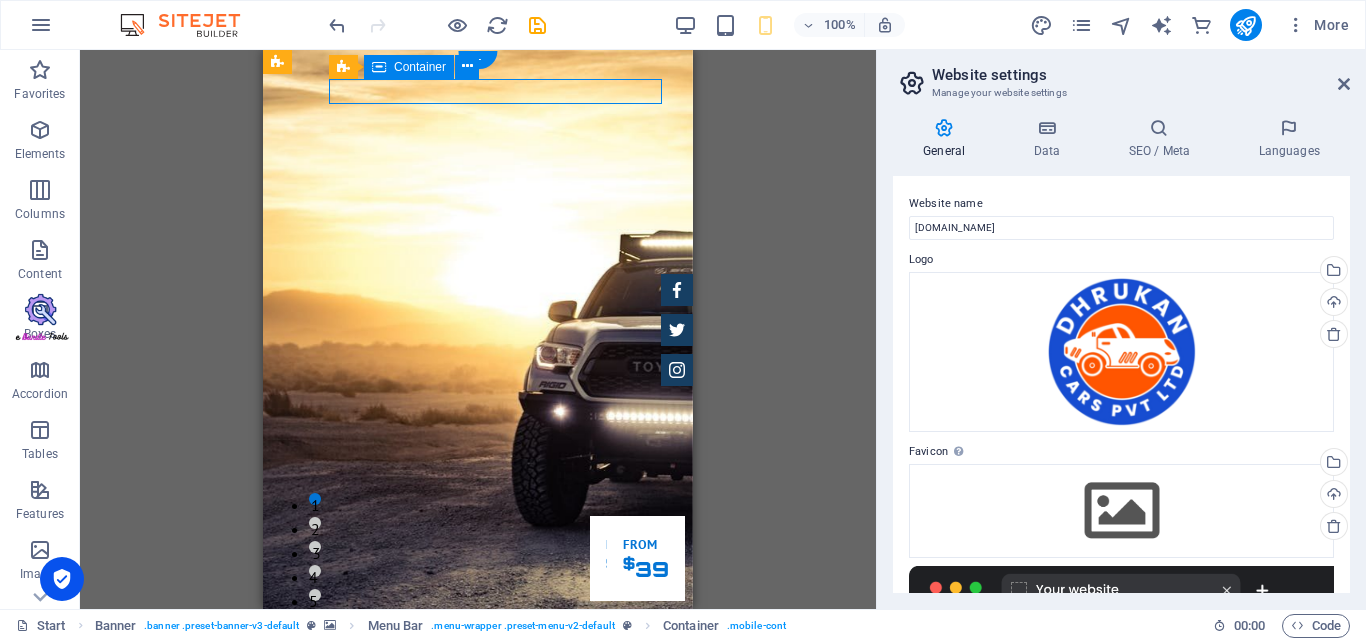 click at bounding box center (478, 740) 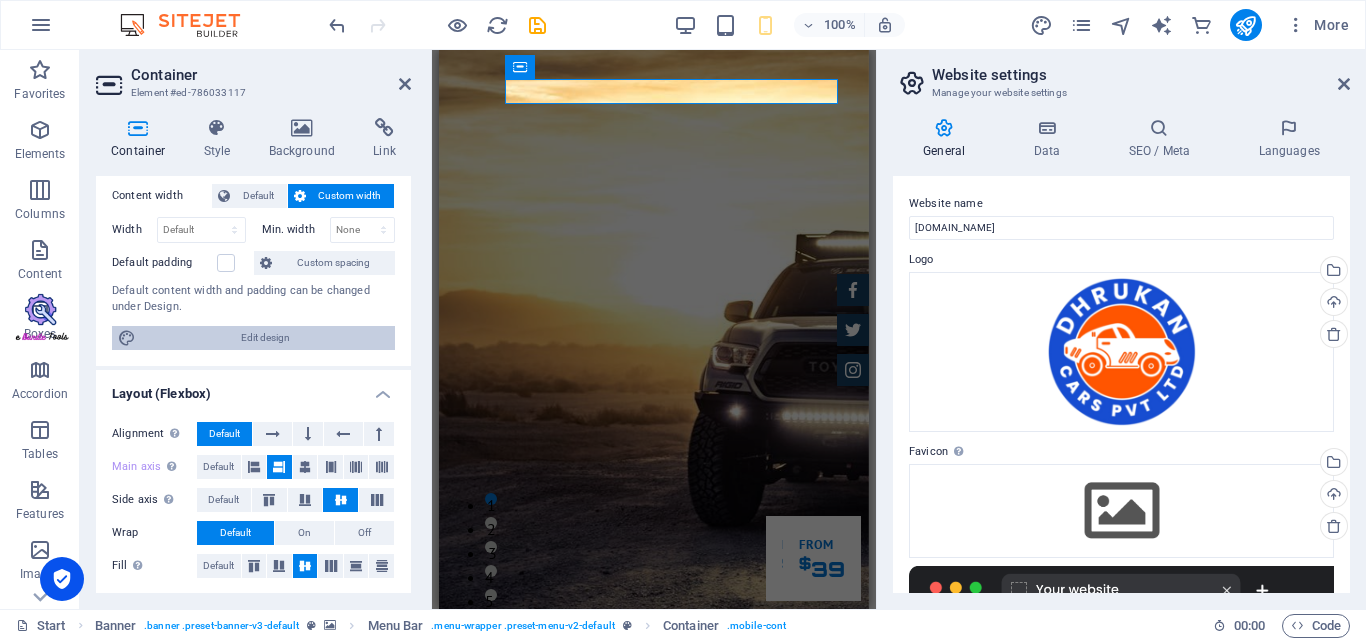 scroll, scrollTop: 0, scrollLeft: 0, axis: both 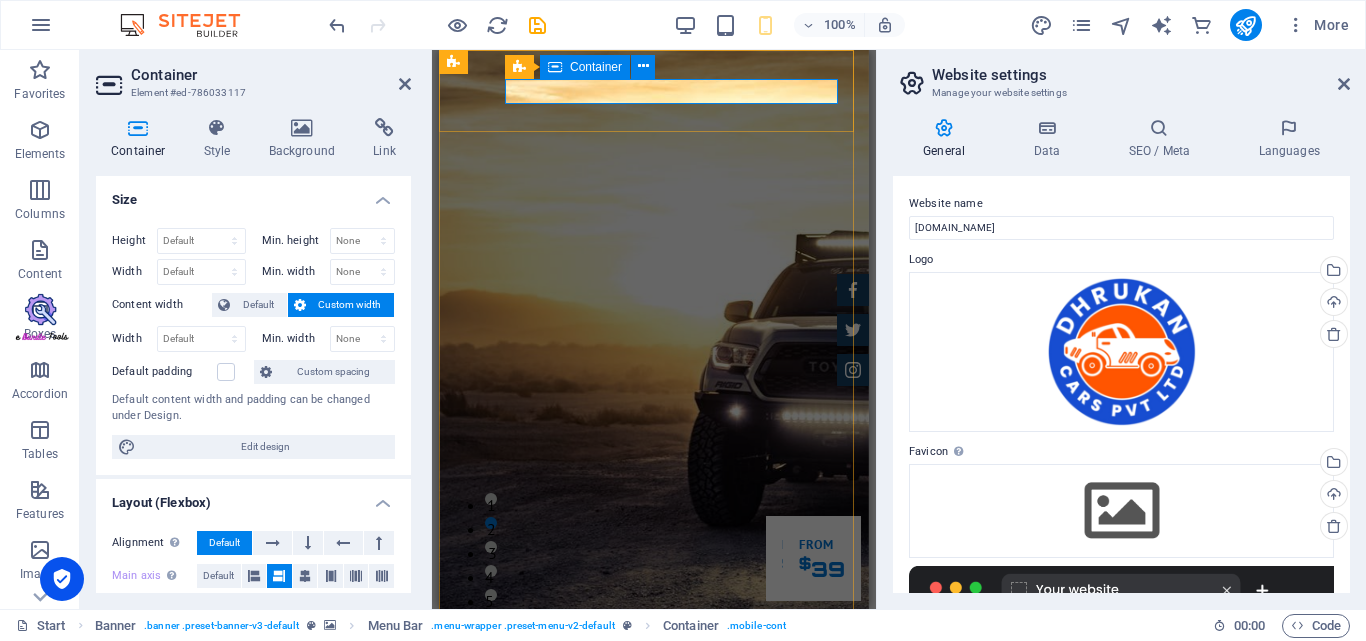 click at bounding box center (654, 740) 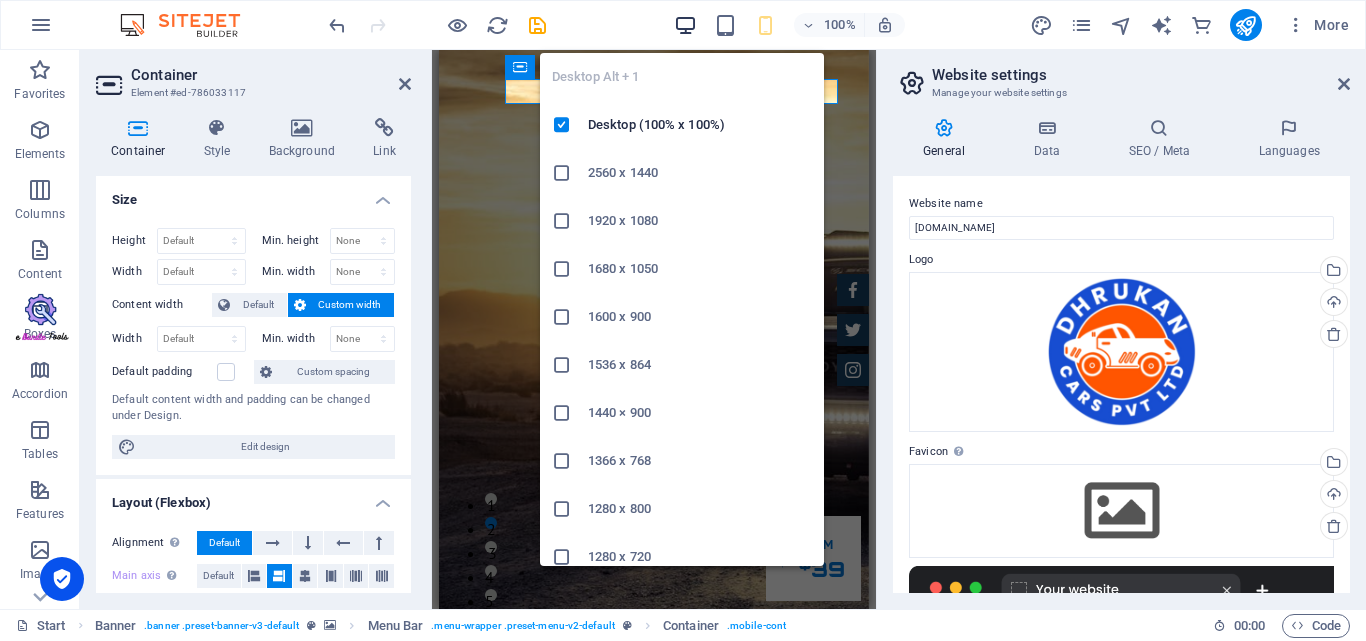 click at bounding box center (685, 25) 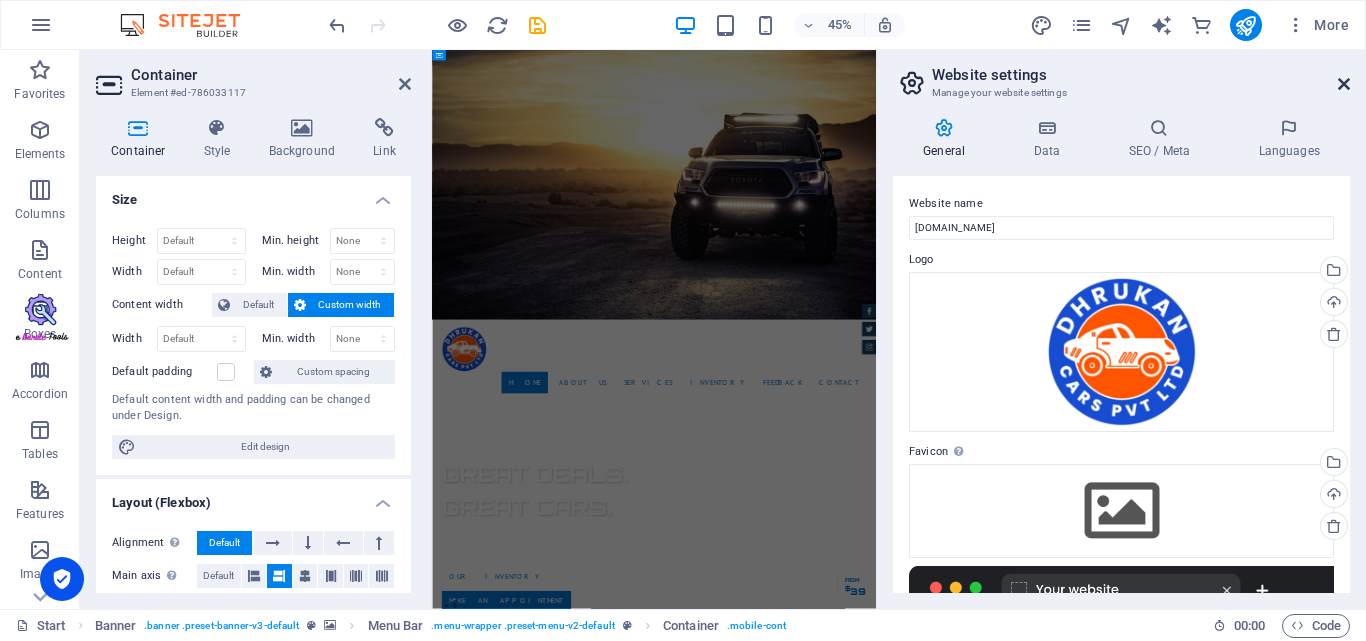 click at bounding box center (1344, 84) 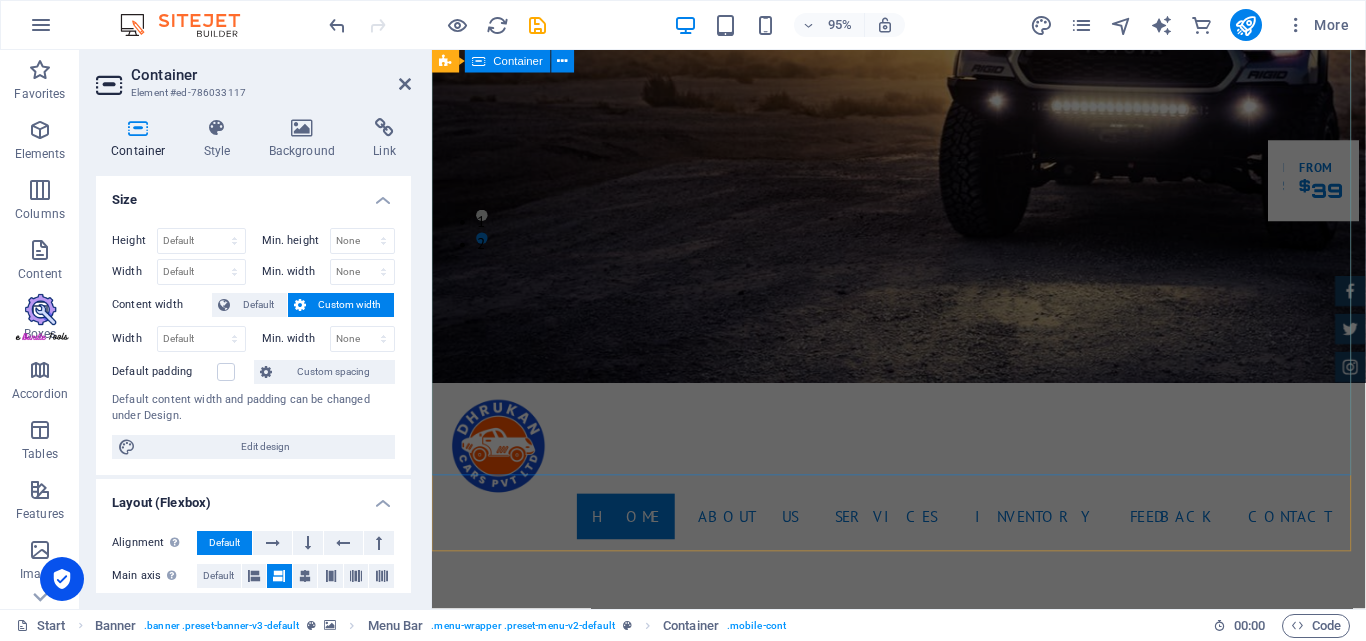 scroll, scrollTop: 100, scrollLeft: 0, axis: vertical 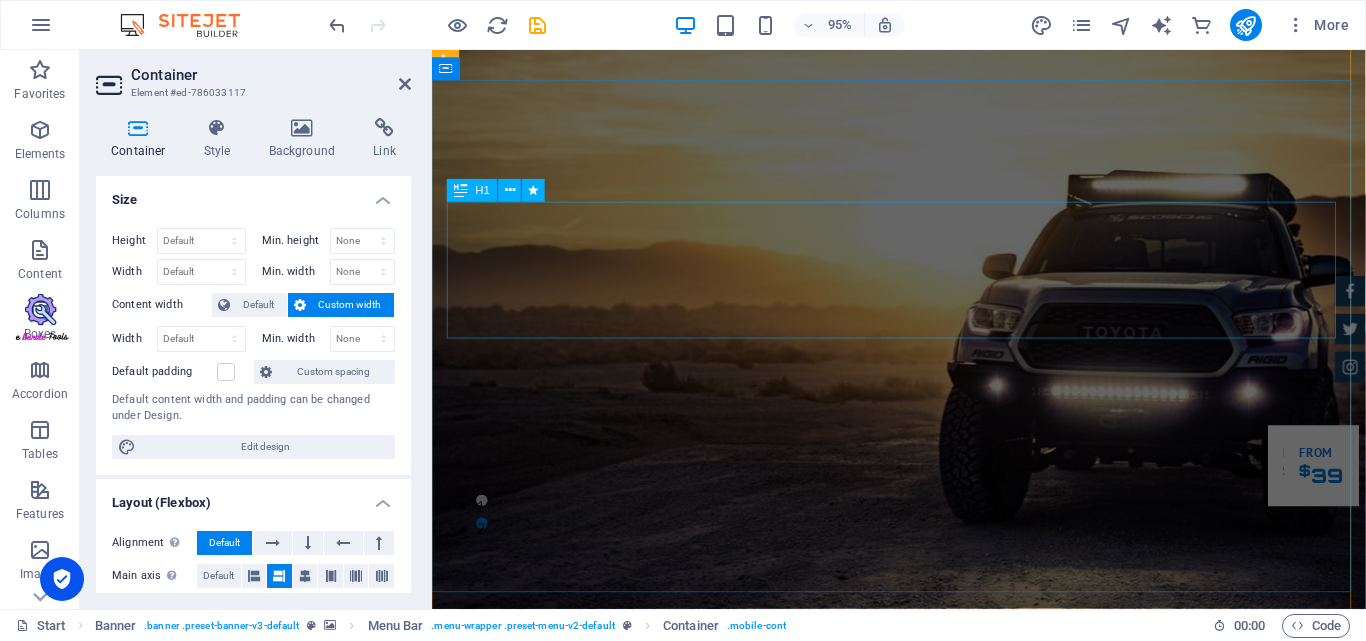 click on "GReat Deals. Great Cars." at bounding box center (924, 1081) 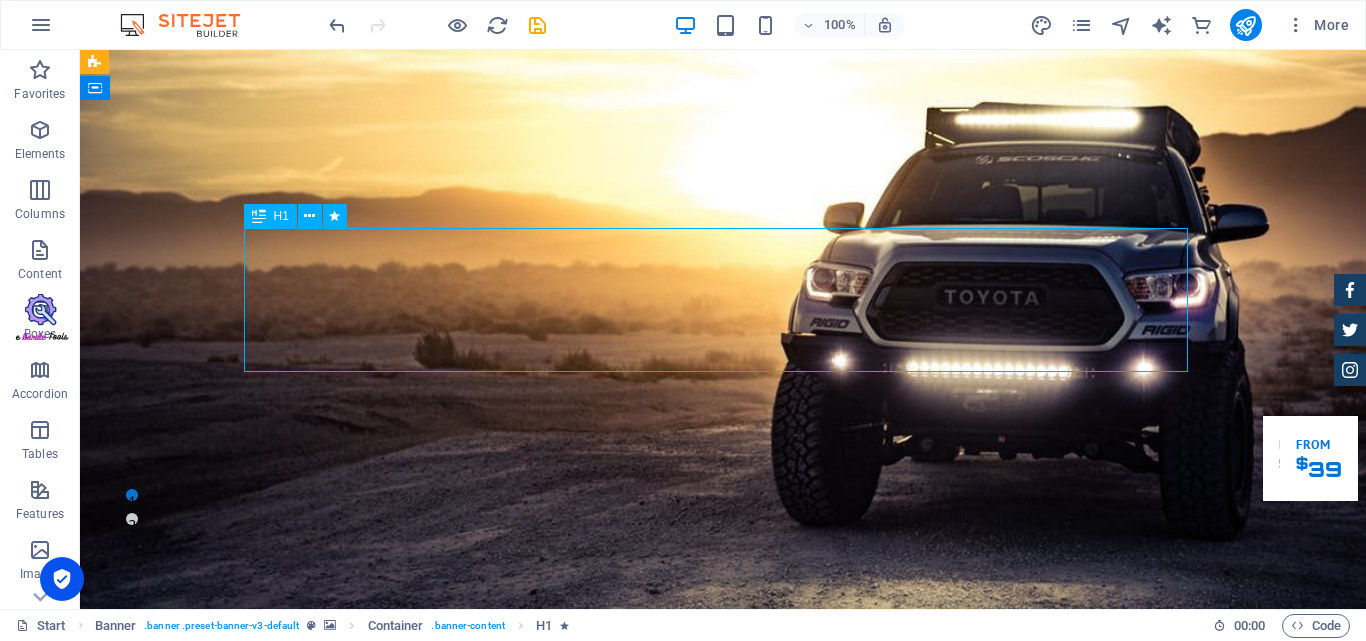 scroll, scrollTop: 0, scrollLeft: 0, axis: both 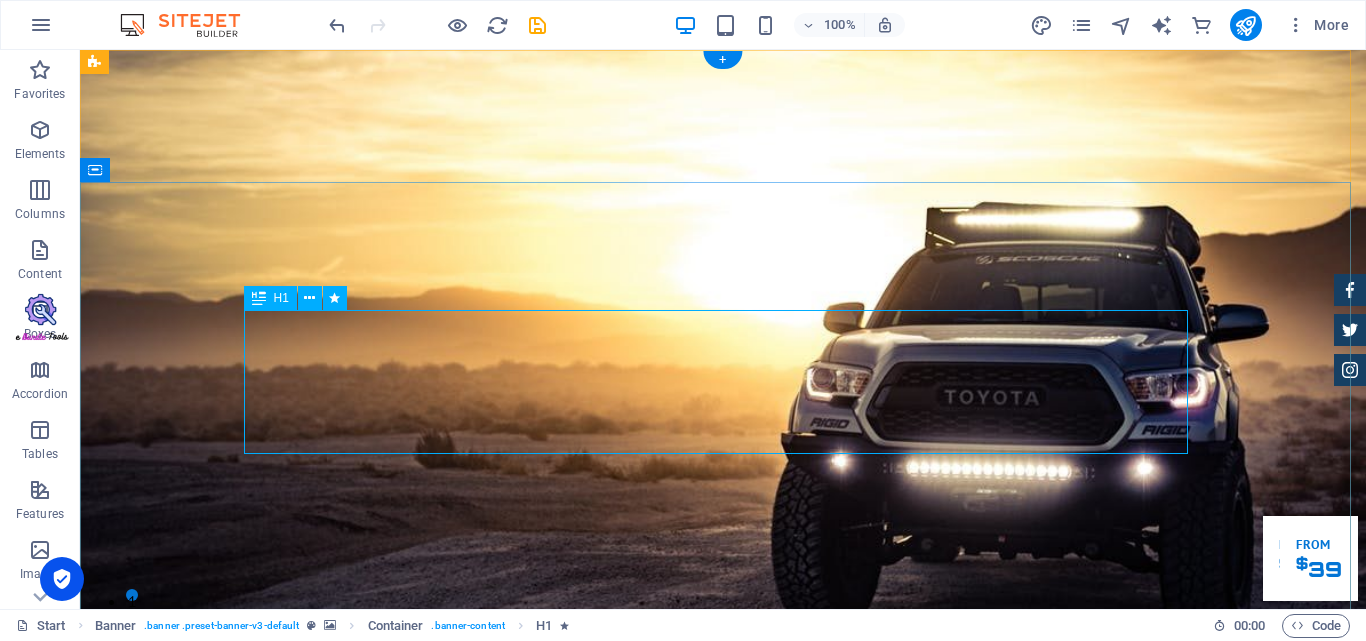 click on "GReat Deals. Great Cars." at bounding box center [723, 1181] 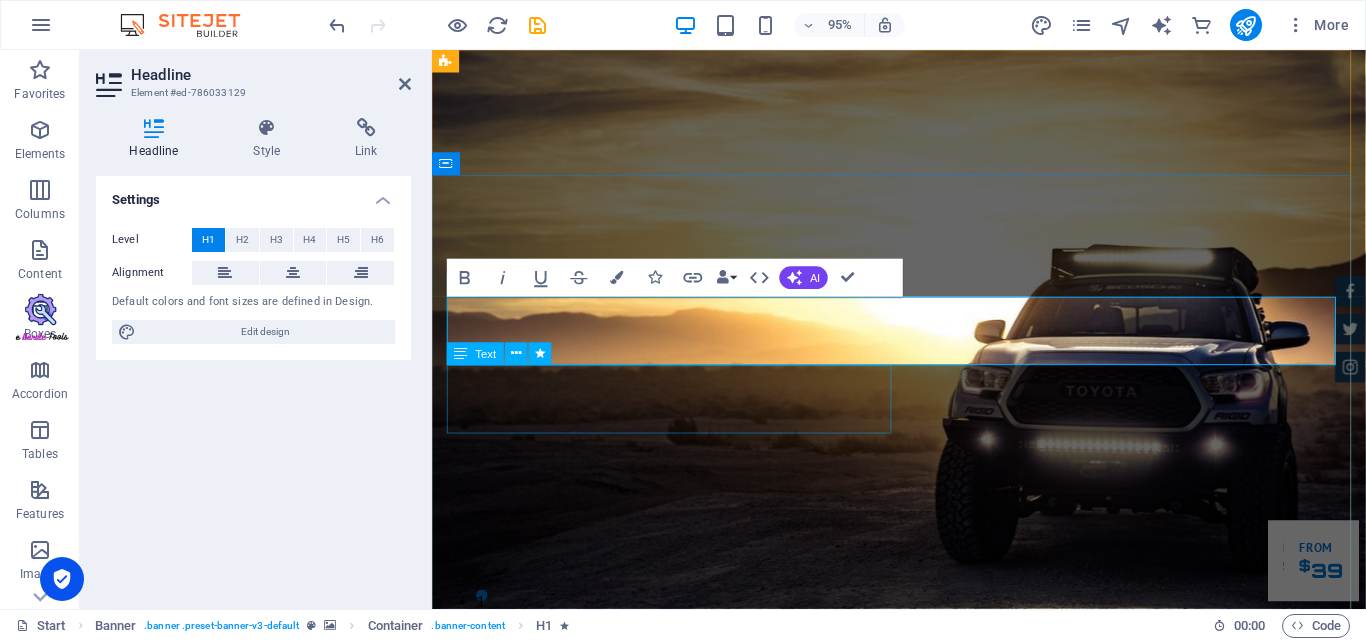 type 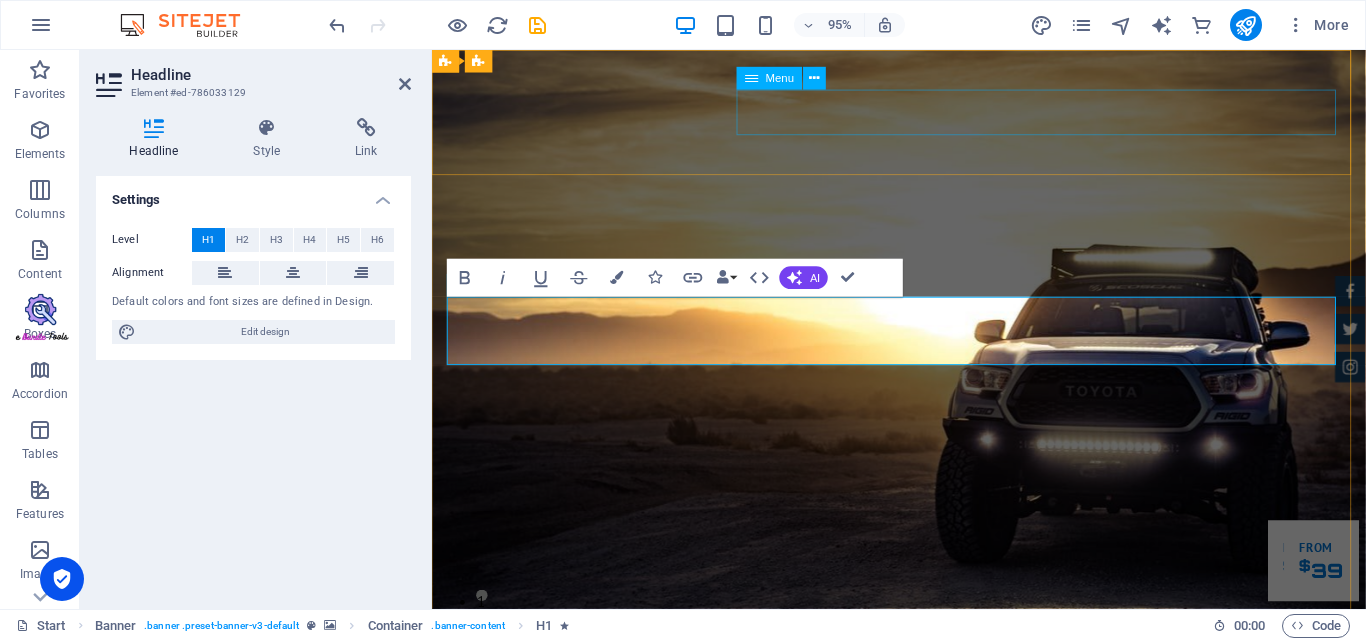 click on "Home About us Services Inventory Feedback Contact" at bounding box center [924, 869] 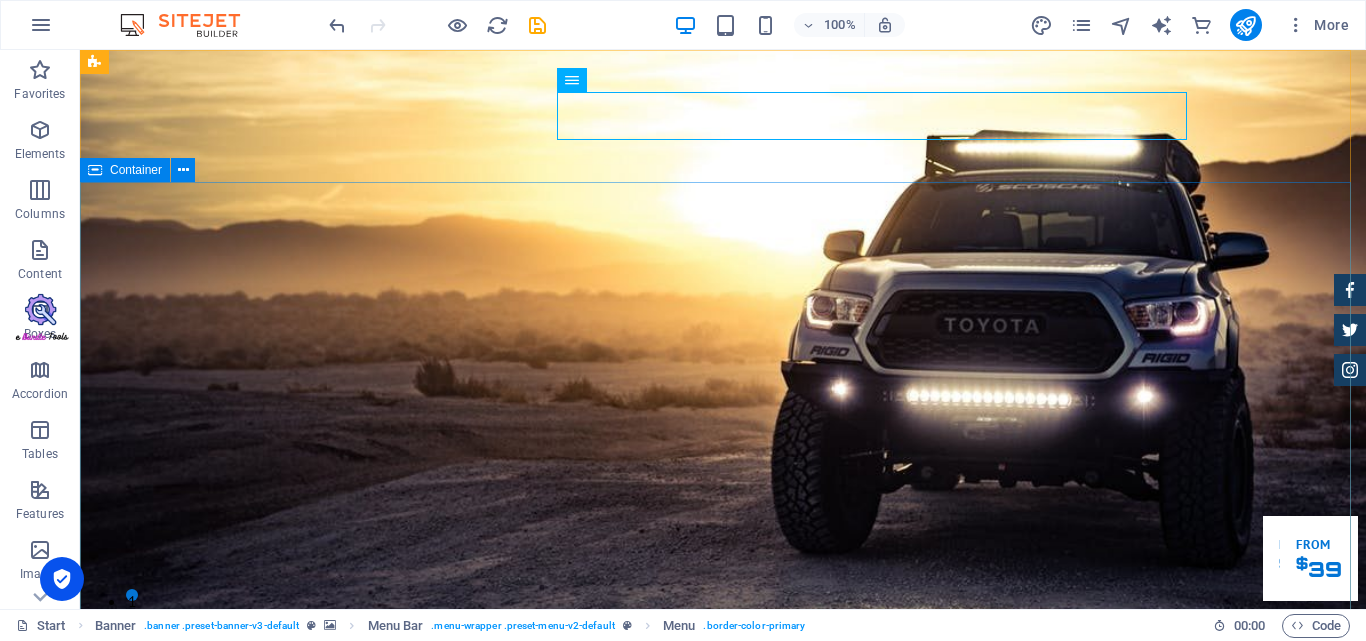 click on "dhrukan employee facilities Lorem ipsum dolor sit amet, consetetur sadipscing elitr, sed diam nonumy eirmod tempor invidunt ut labore et dolore magna aliquyam erat.  Our Inventory   Make an appointment" at bounding box center (723, 1169) 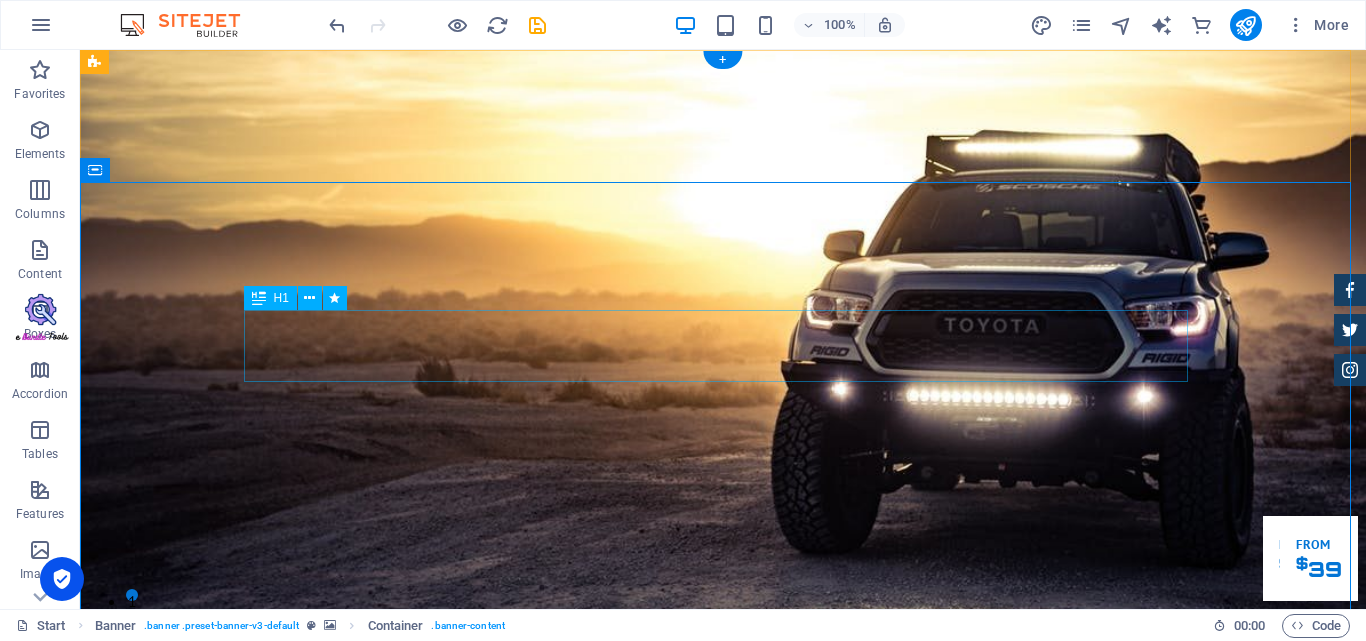 click on "dhrukan employee facilities" at bounding box center [723, 1073] 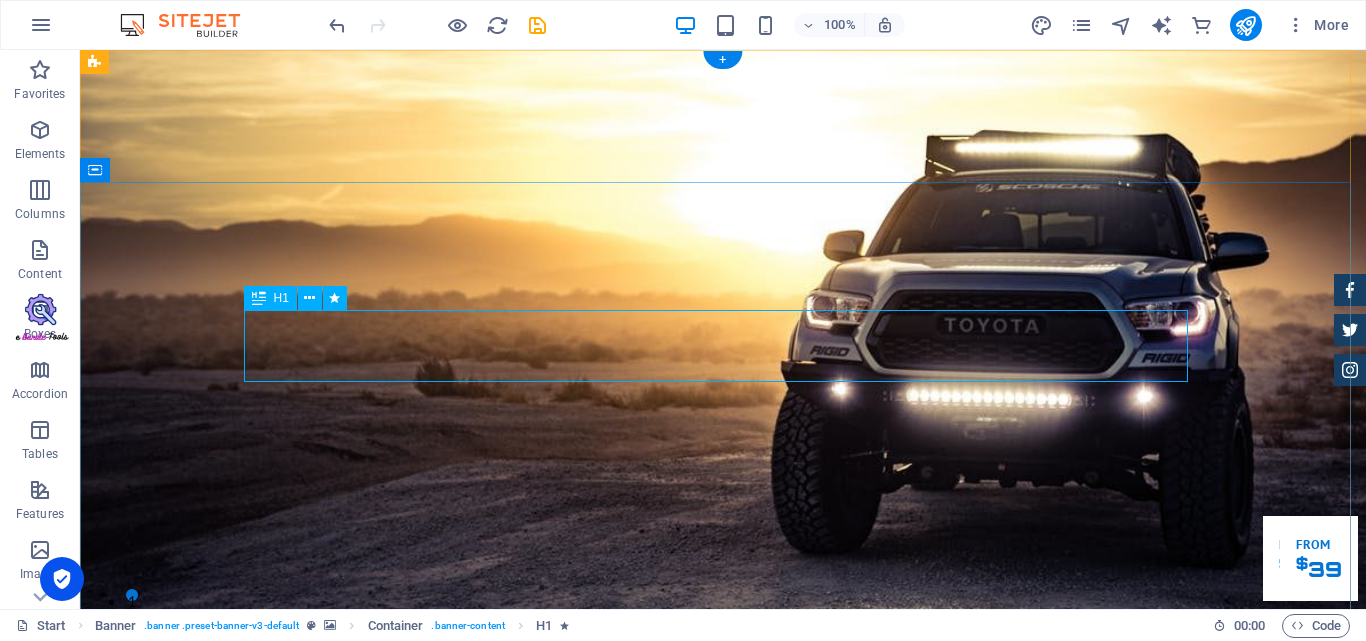 click on "dhrukan employee facilities" at bounding box center (723, 1073) 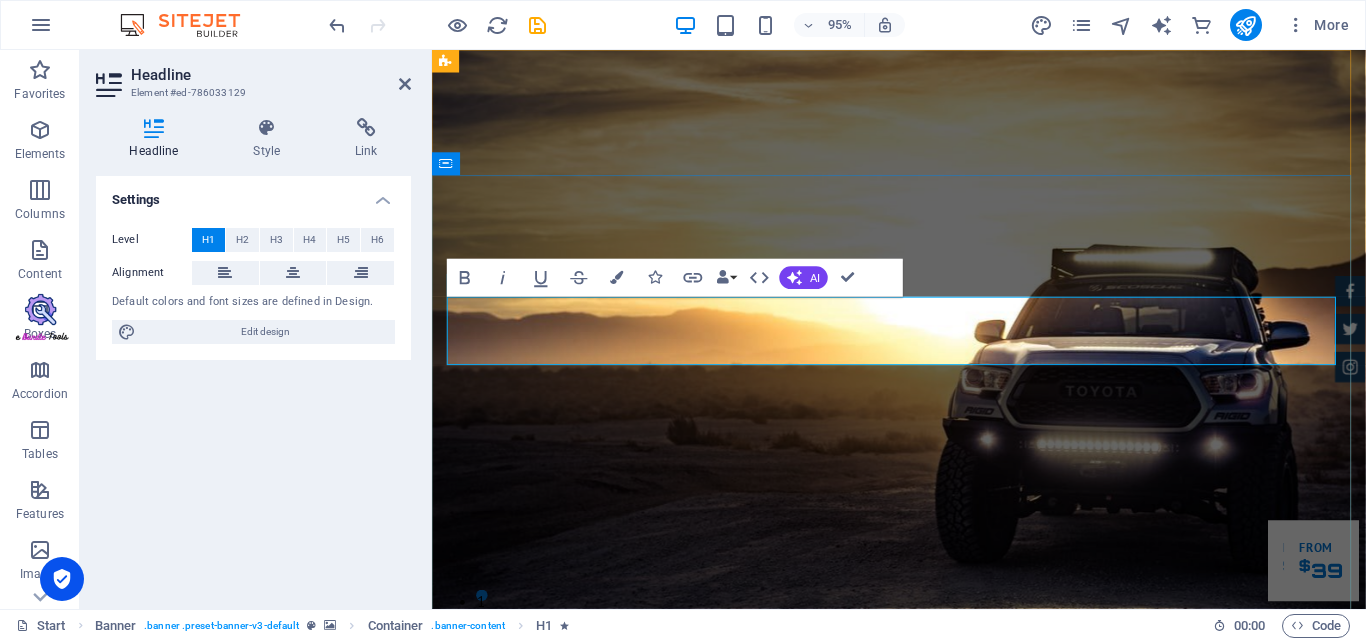 click on "dhrukan employee facilities" at bounding box center [908, 1072] 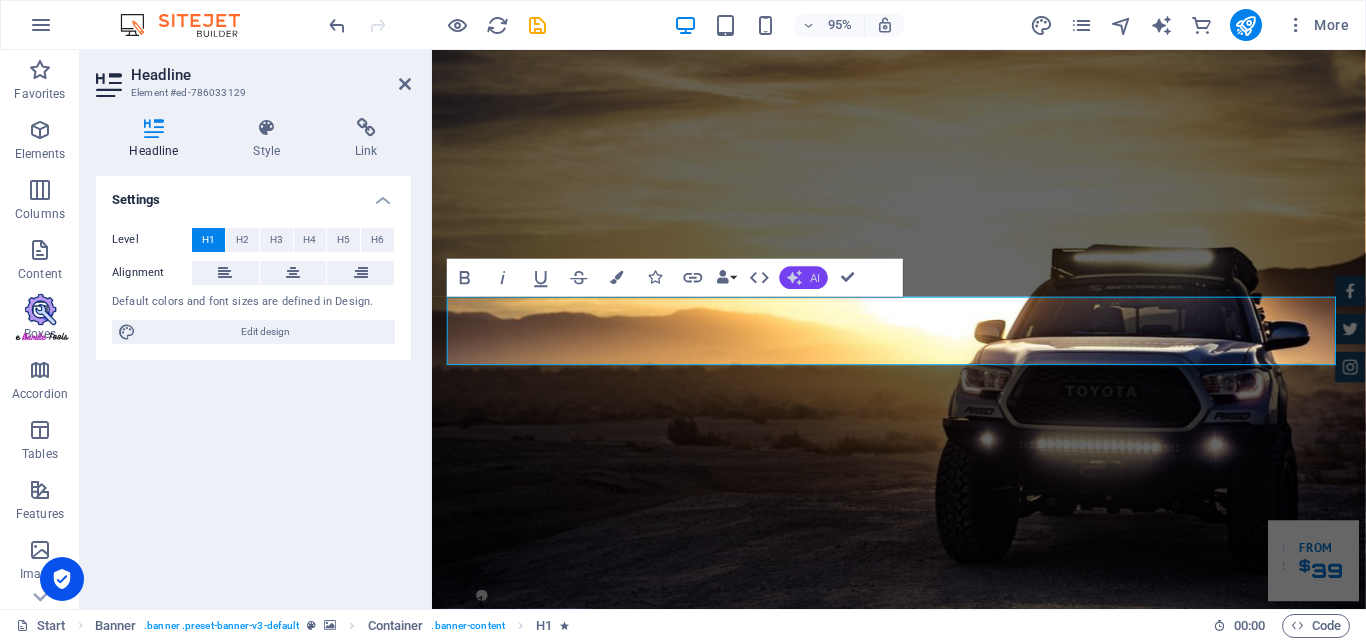 click 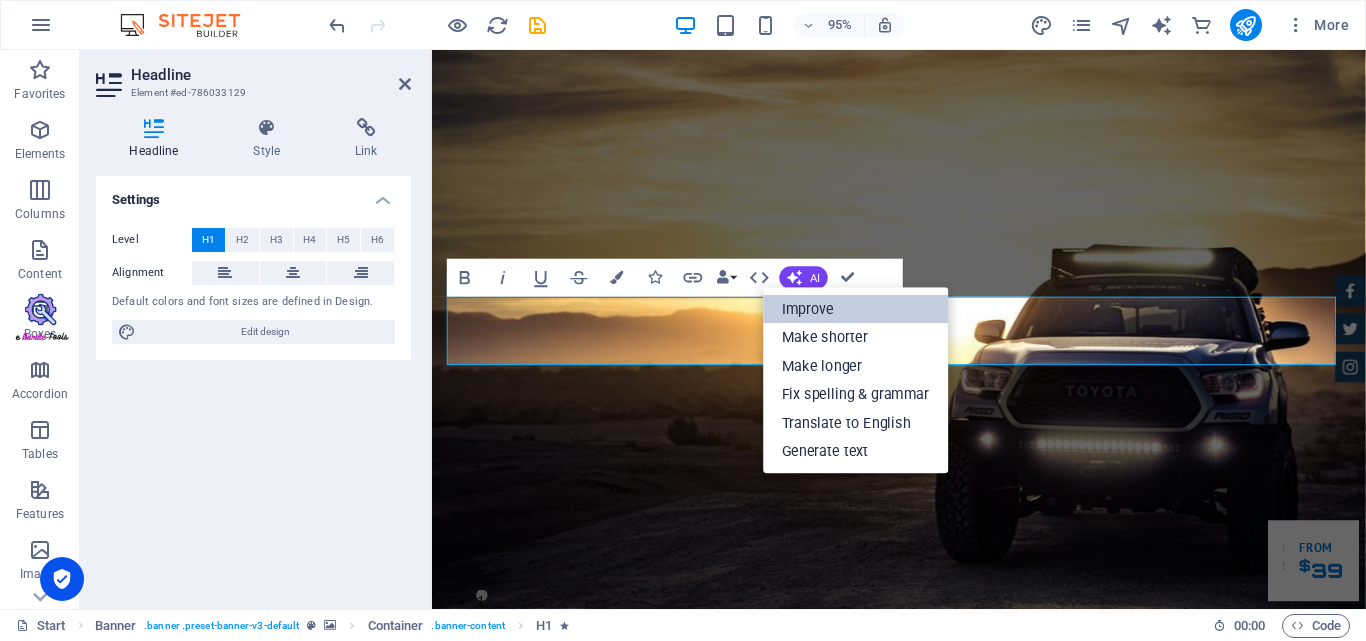 click on "Improve" at bounding box center [855, 309] 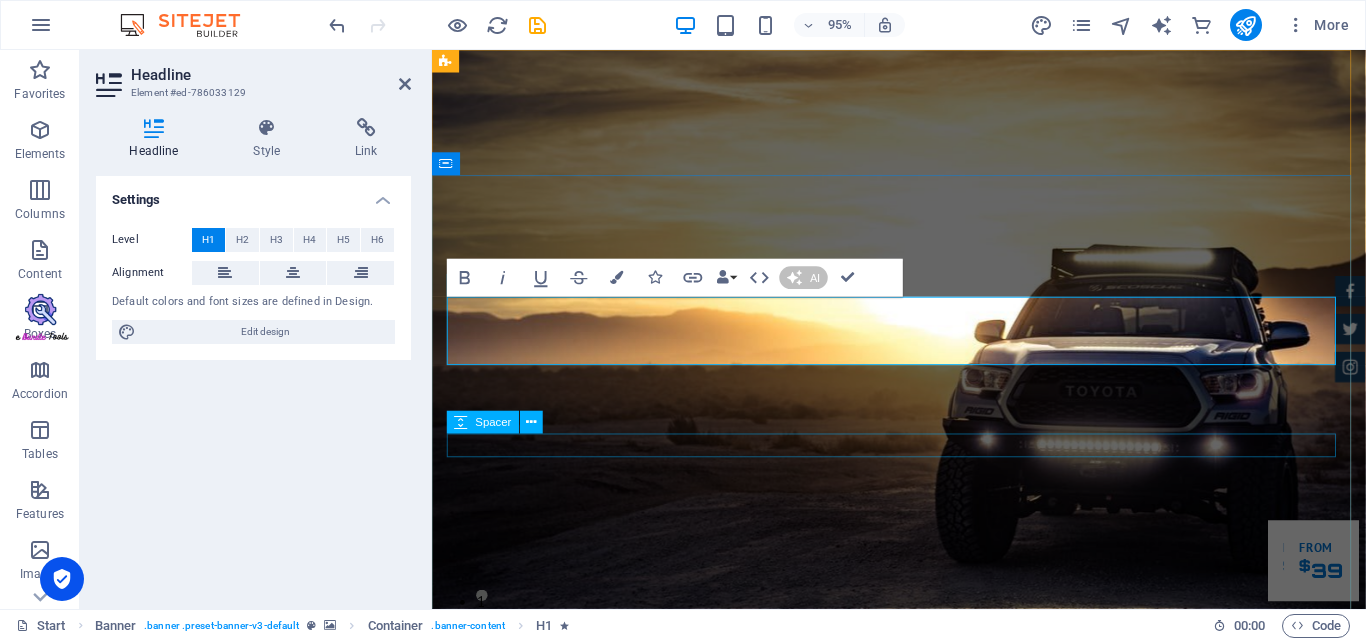 type 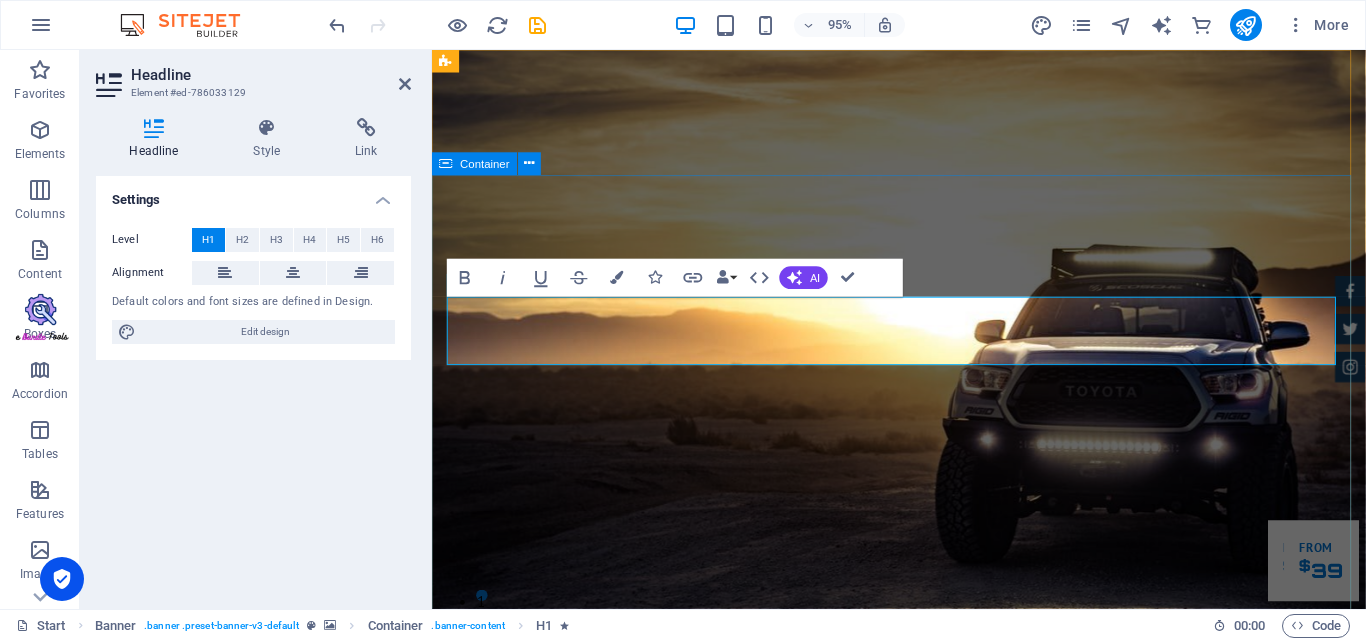 click on "DHRUKAN EMPLOYEE AMENITIES Lorem ipsum dolor sit amet, consetetur sadipscing elitr, sed diam nonumy eirmod tempor invidunt ut labore et dolore magna aliquyam erat.  Our Inventory   Make an appointment" at bounding box center [923, 1169] 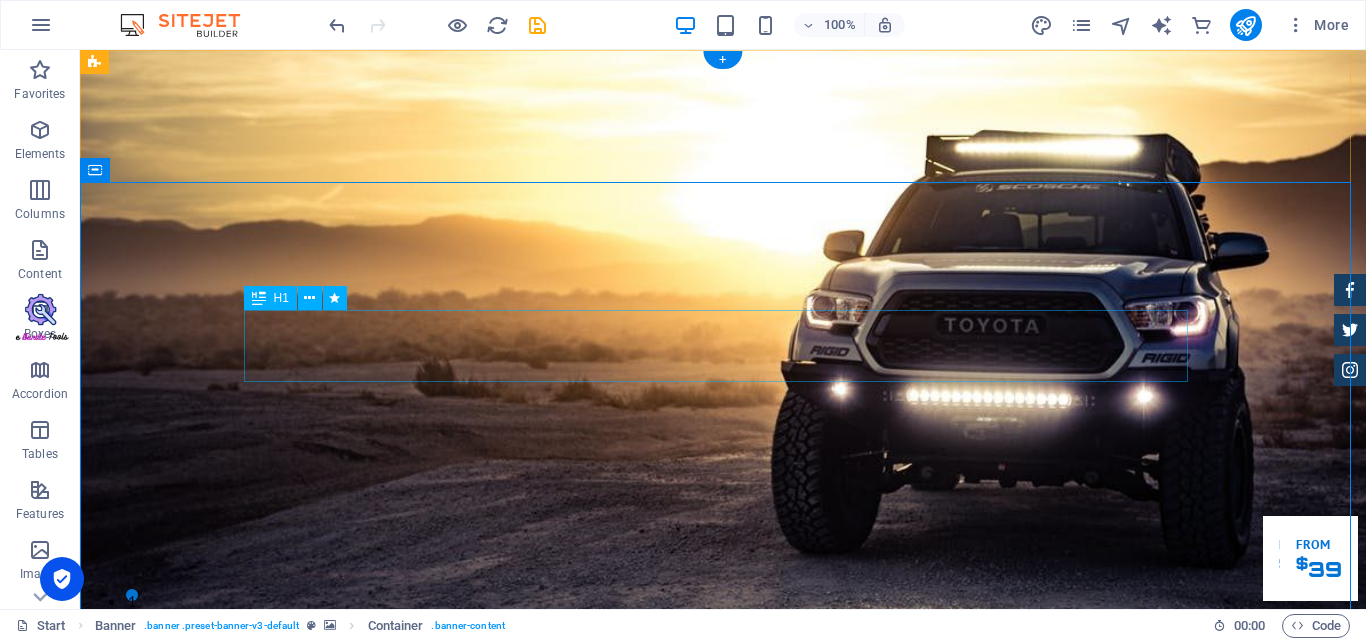 click on "DHRUKAN EMPLOYEE AMENITIES" at bounding box center [723, 1073] 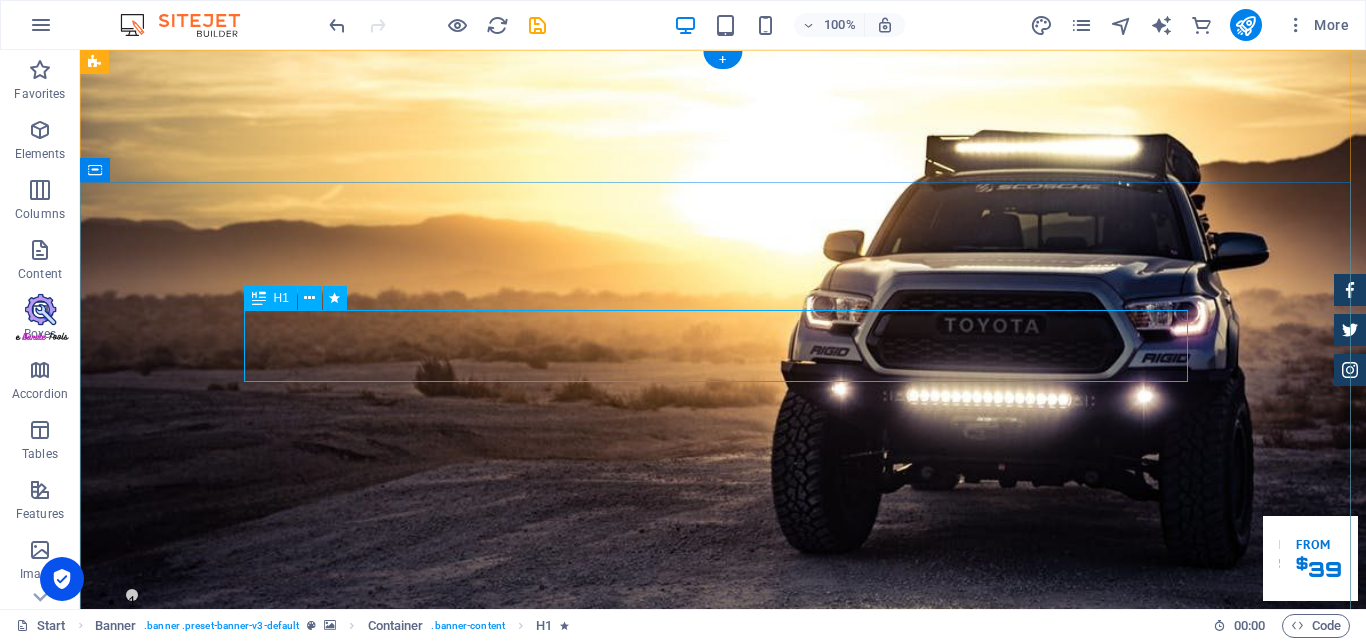 click on "DHRUKAN EMPLOYEE AMENITIES" at bounding box center (723, 1073) 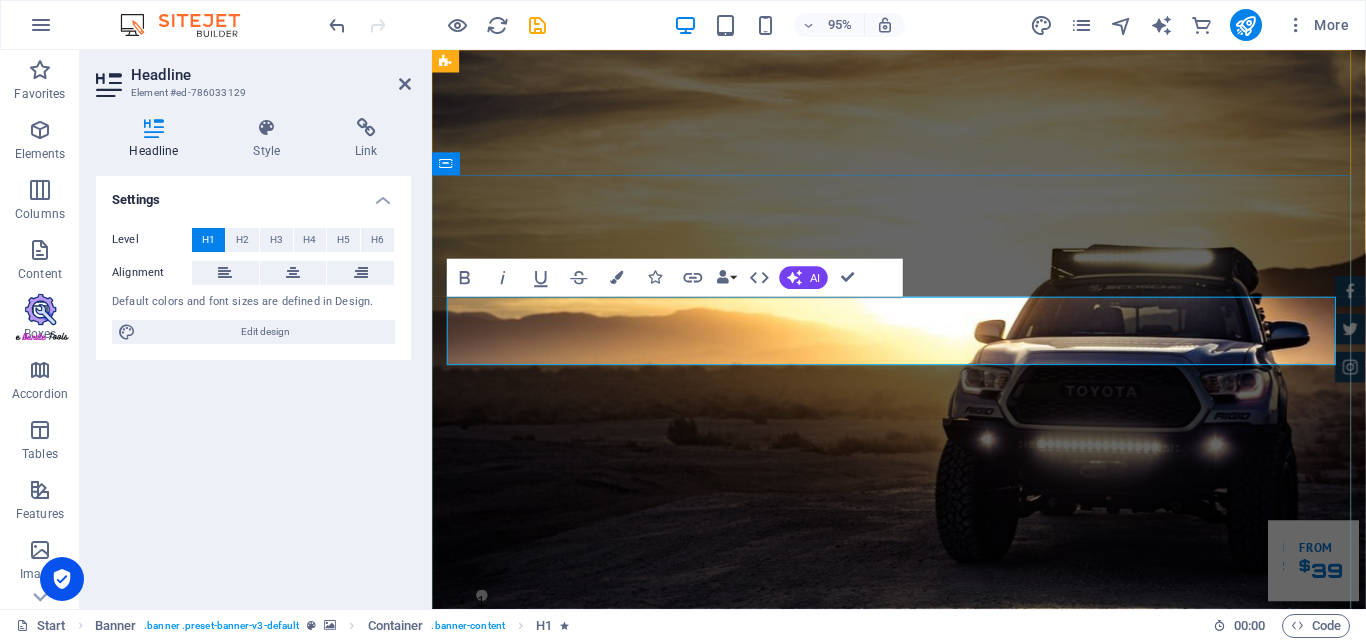 click on "DHRUKAN EMPLOYEE AMENITIES" at bounding box center (908, 1072) 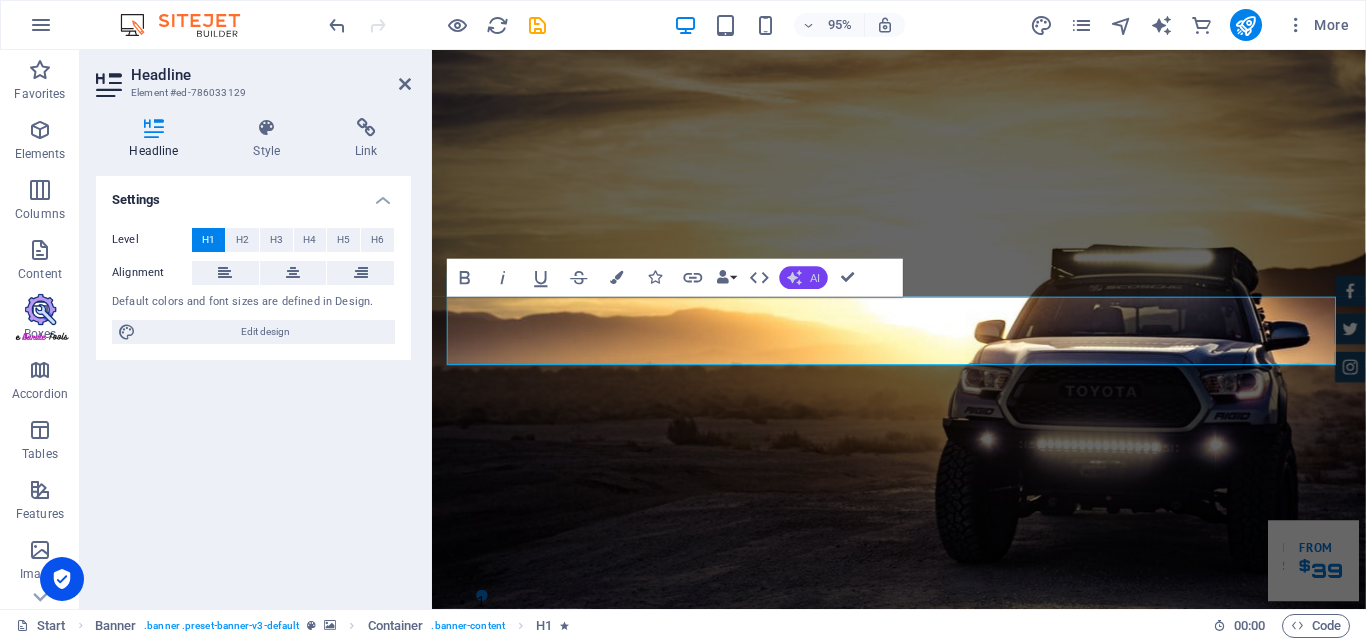 click 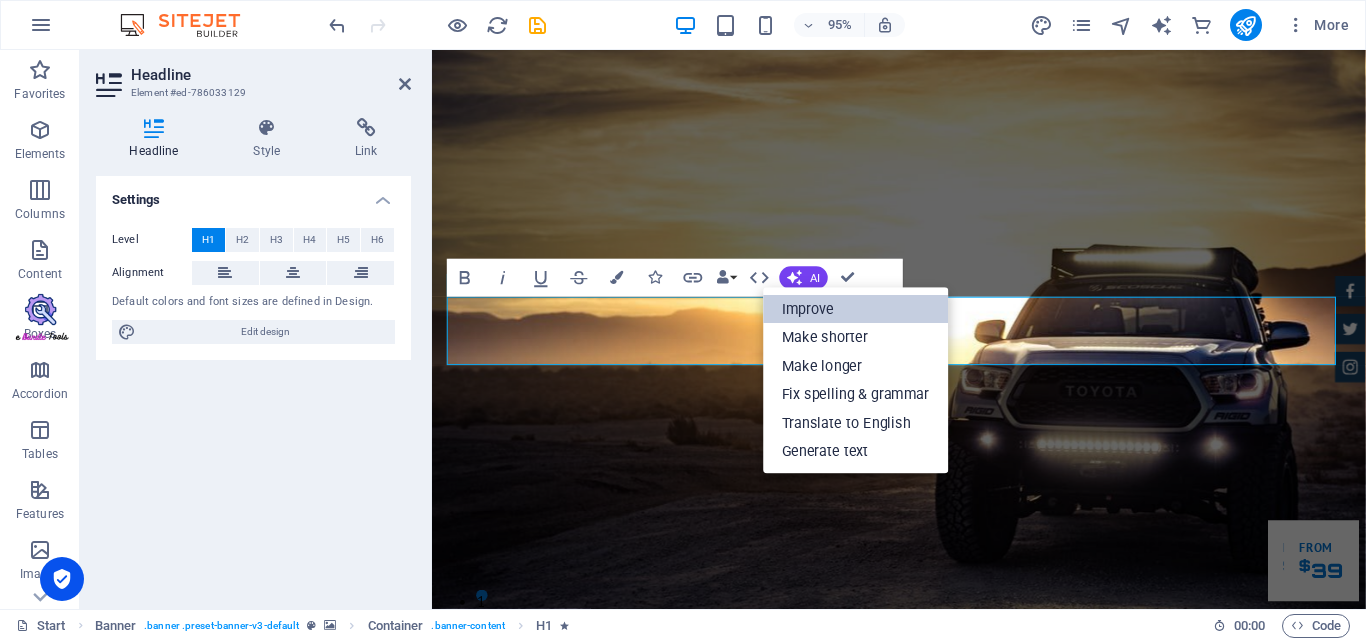click on "Improve" at bounding box center [855, 309] 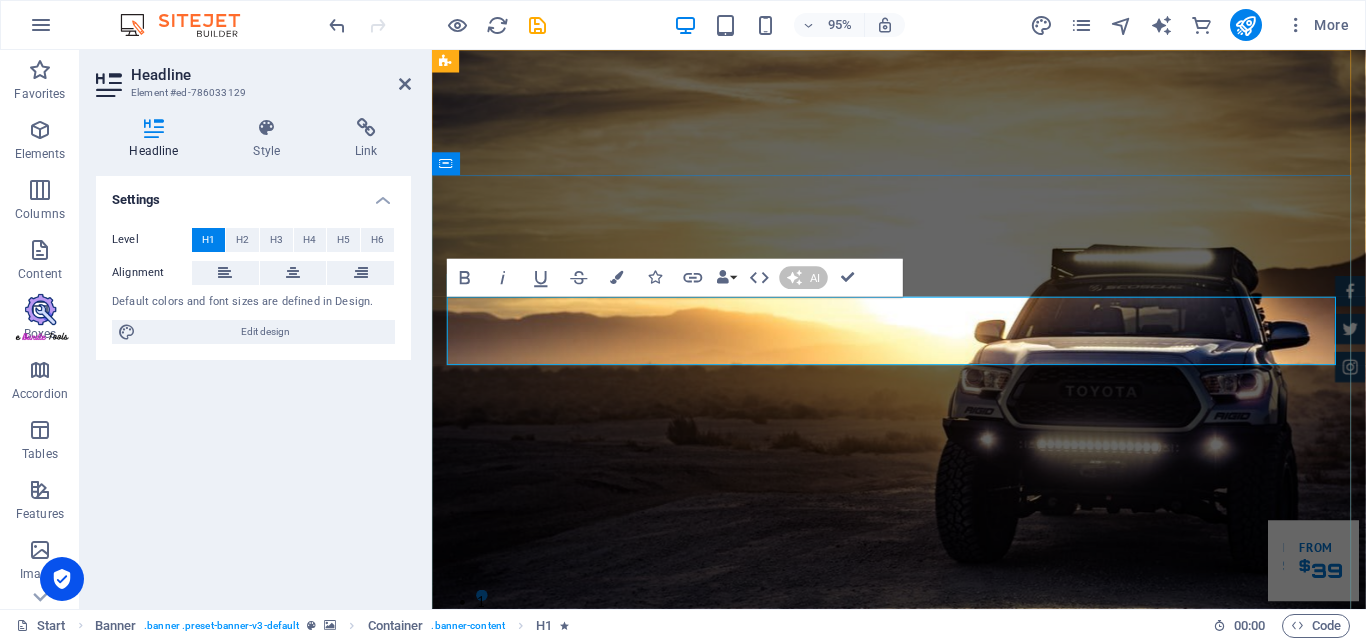 type 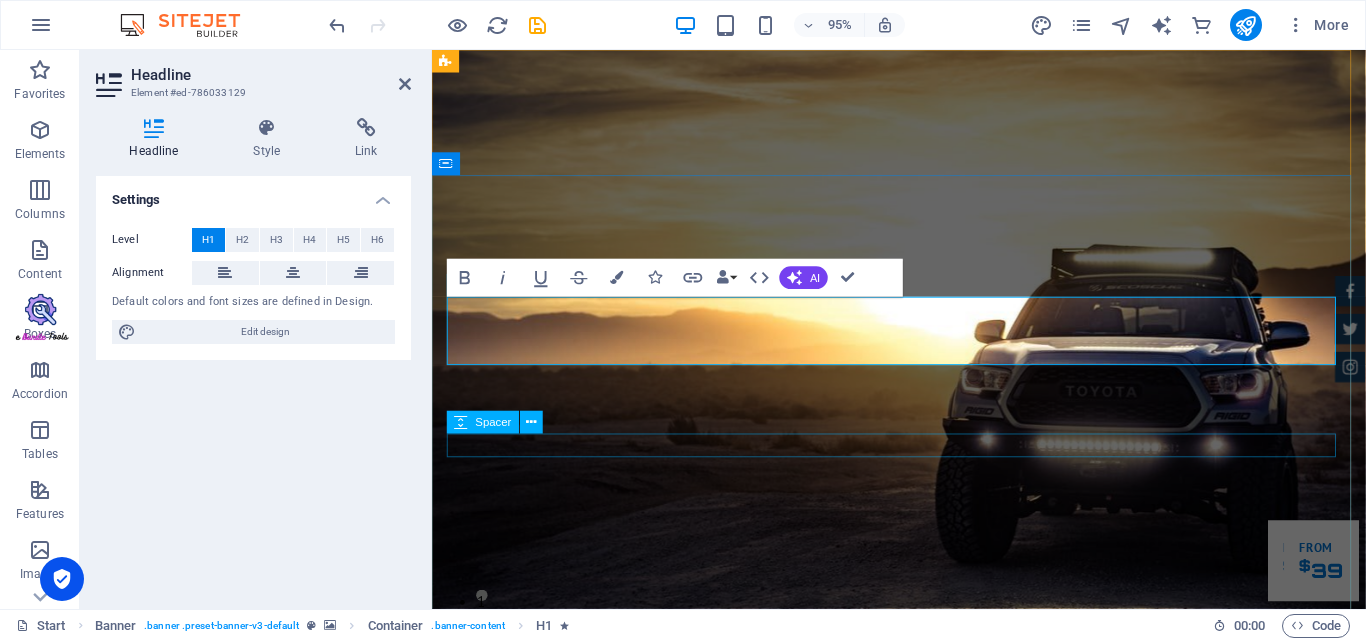 click at bounding box center (924, 1193) 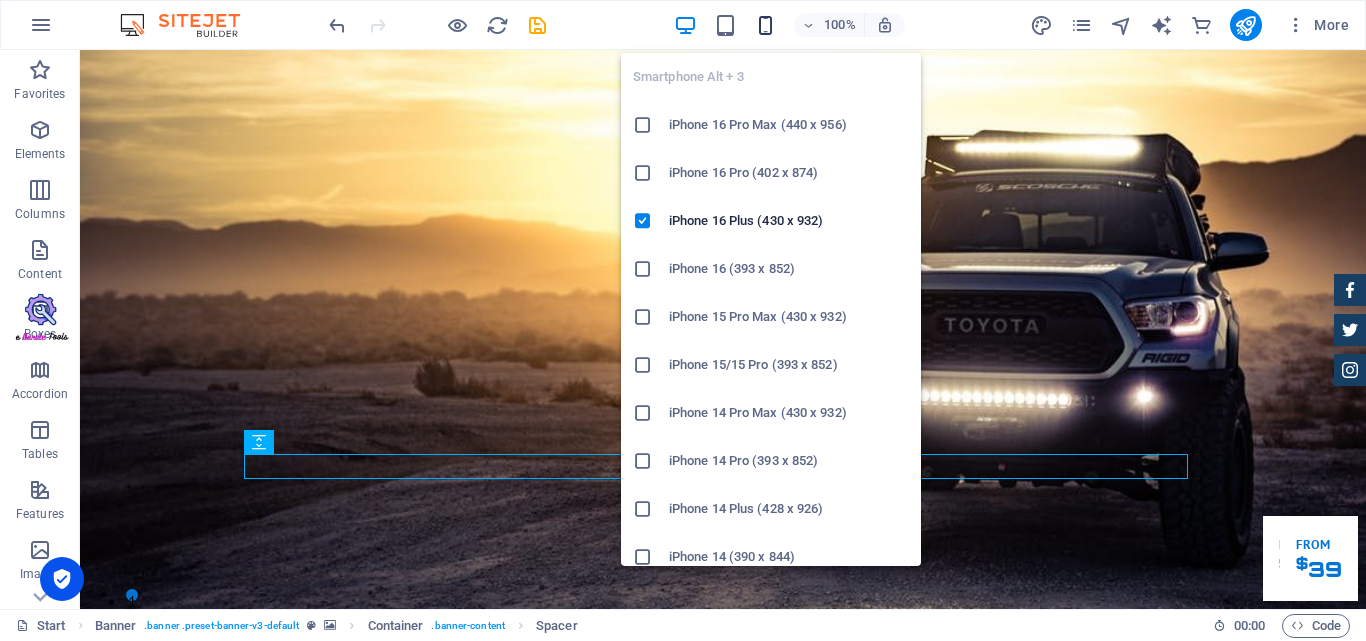 click at bounding box center (765, 25) 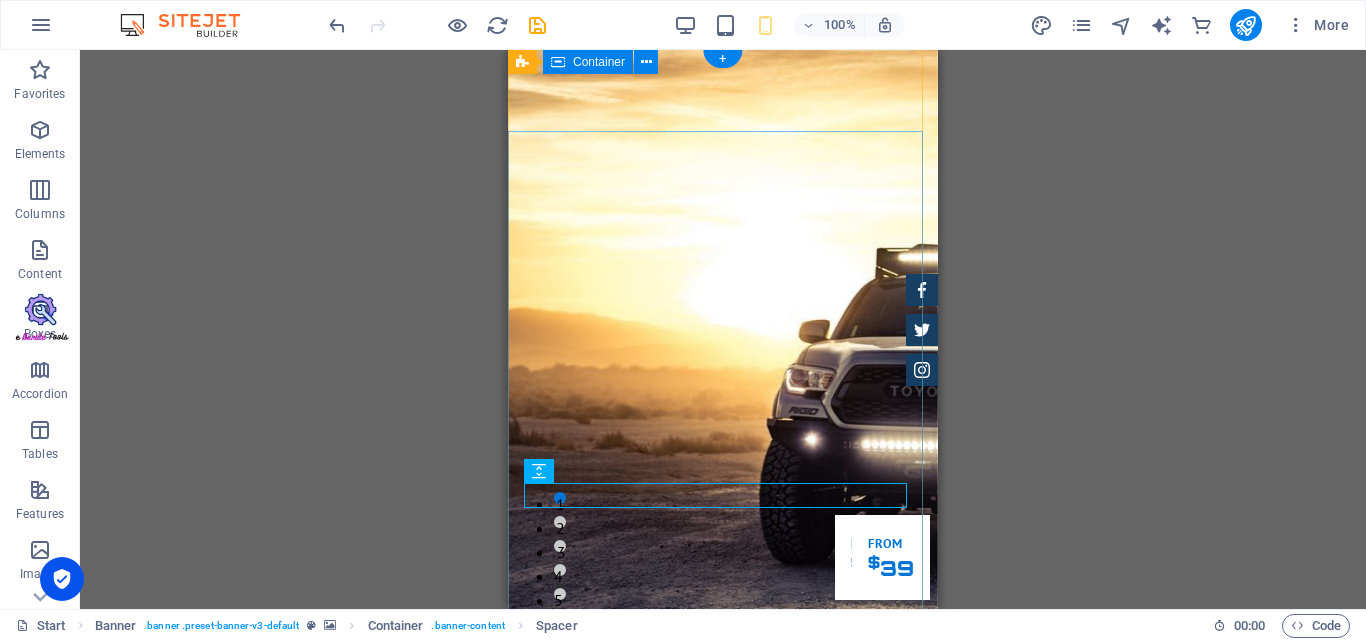 scroll, scrollTop: 0, scrollLeft: 0, axis: both 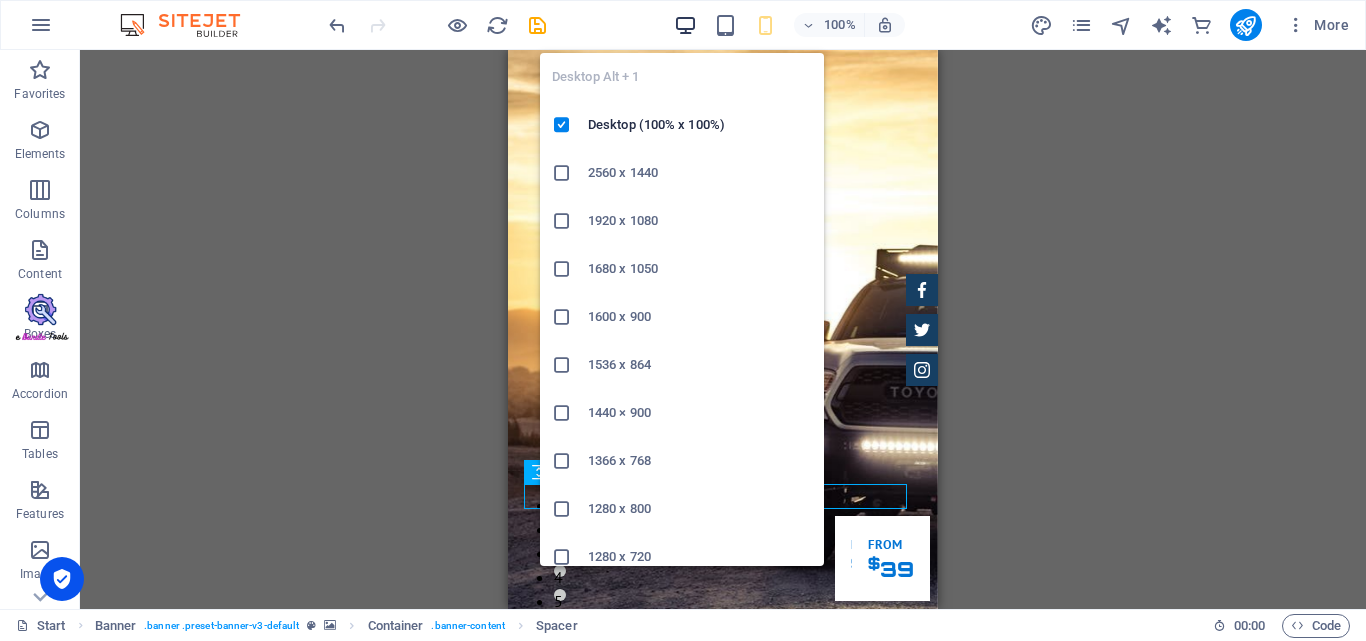 click at bounding box center (685, 25) 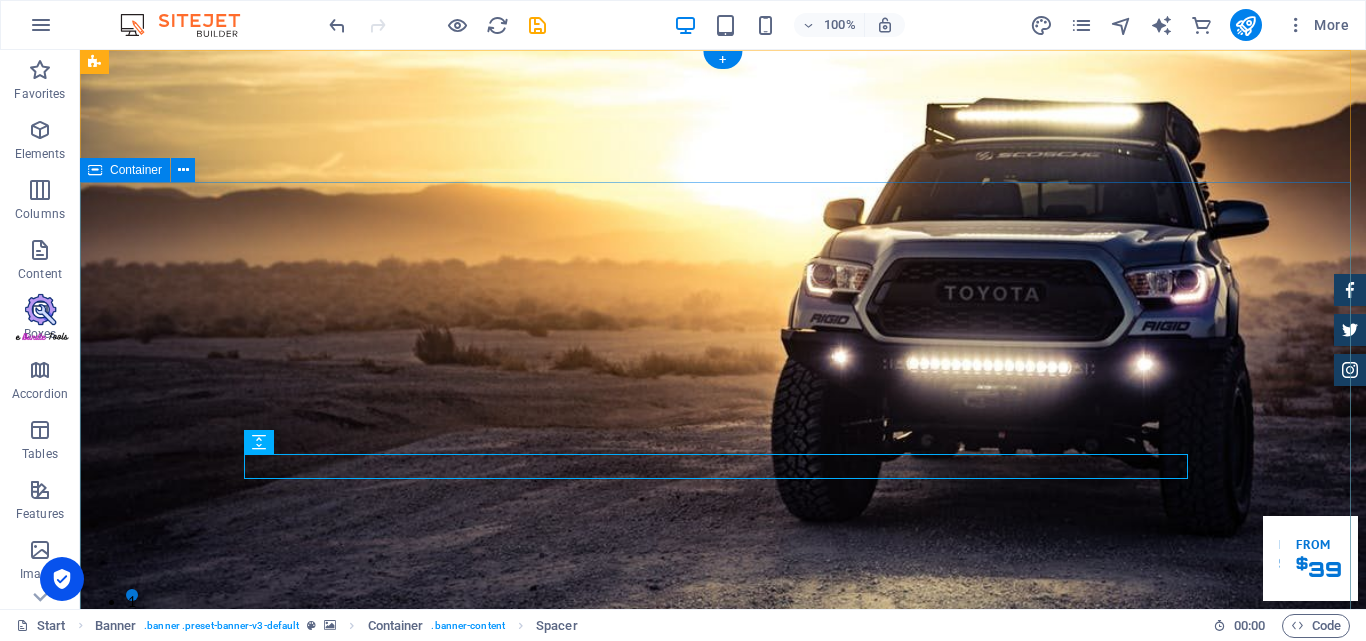 click on "DHRUKAN EMPLOYEE BENEFITS Lorem ipsum dolor sit amet, consetetur sadipscing elitr, sed diam nonumy eirmod tempor invidunt ut labore et dolore magna aliquyam erat.  Our Inventory   Make an appointment" at bounding box center [723, 1137] 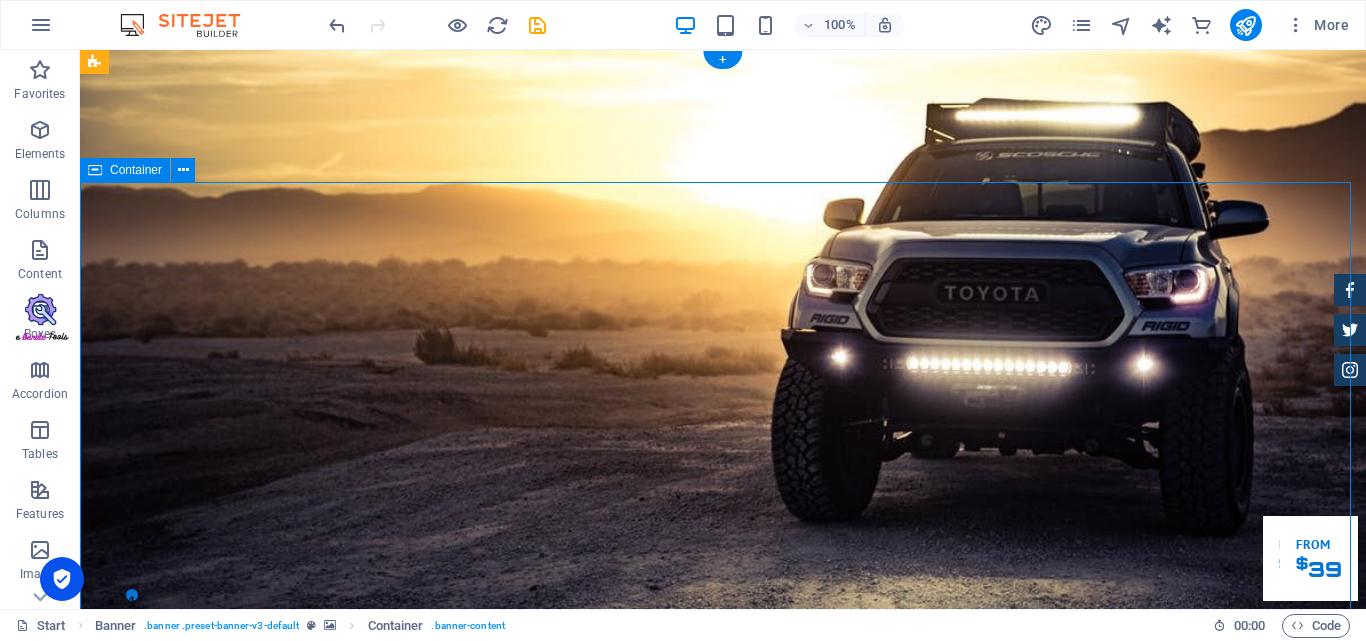 click on "DHRUKAN EMPLOYEE BENEFITS Lorem ipsum dolor sit amet, consetetur sadipscing elitr, sed diam nonumy eirmod tempor invidunt ut labore et dolore magna aliquyam erat.  Our Inventory   Make an appointment" at bounding box center [723, 1137] 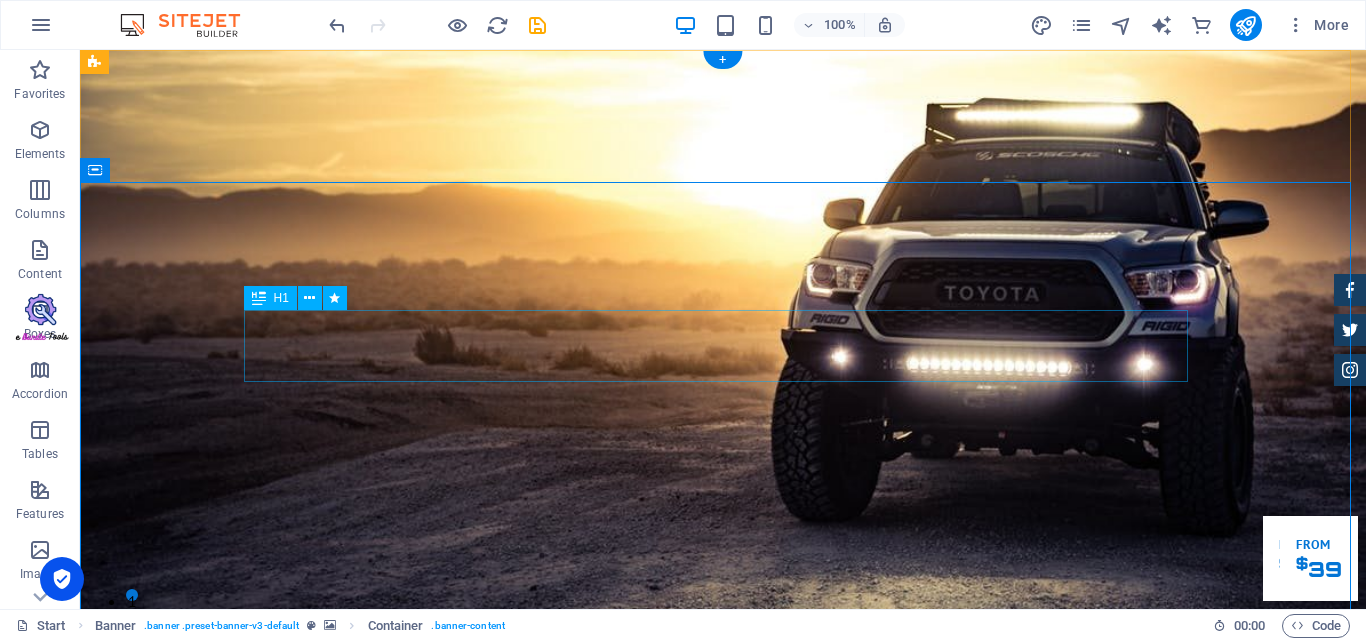 click on "DHRUKAN EMPLOYEE BENEFITS" at bounding box center (723, 1041) 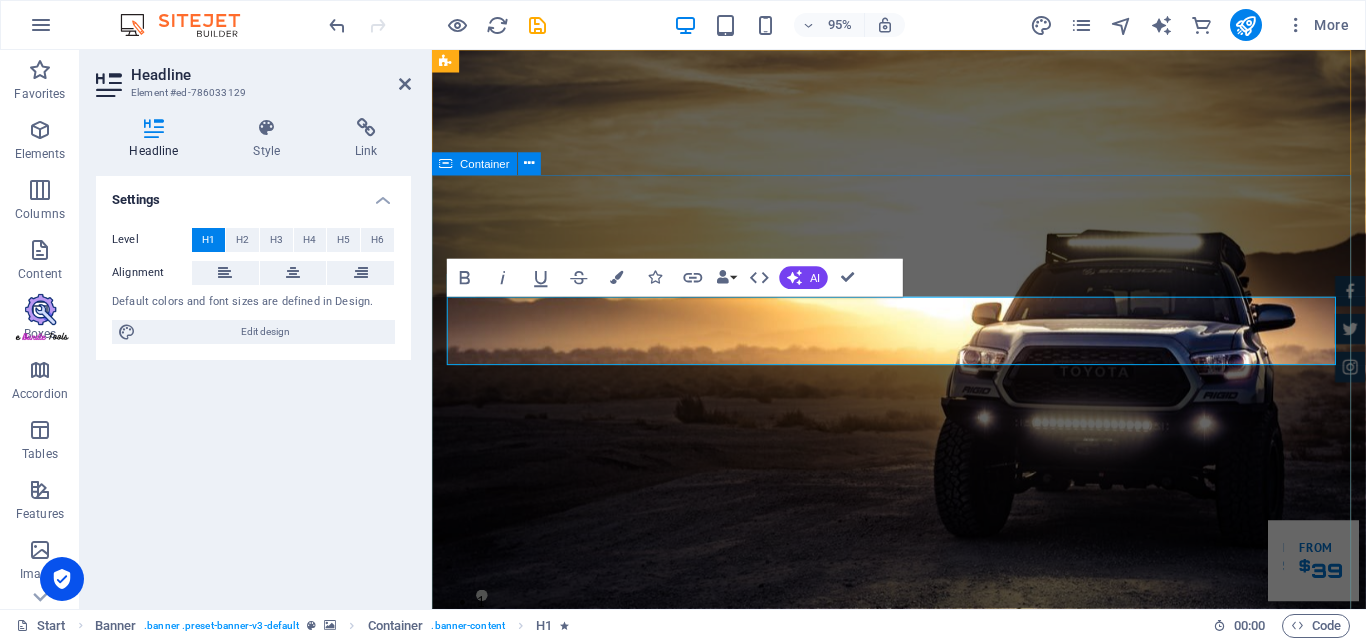 click on "Home About us Services Inventory Feedback Contact" at bounding box center [923, 787] 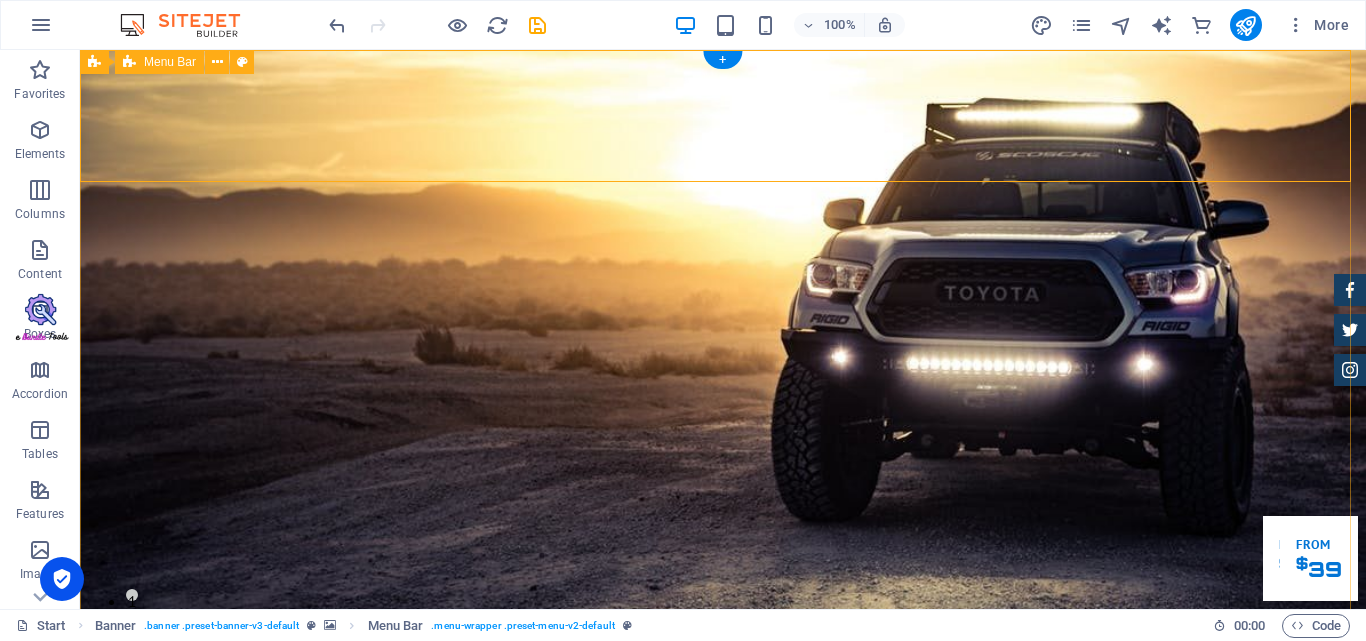 drag, startPoint x: 1248, startPoint y: 101, endPoint x: 1255, endPoint y: 122, distance: 22.135944 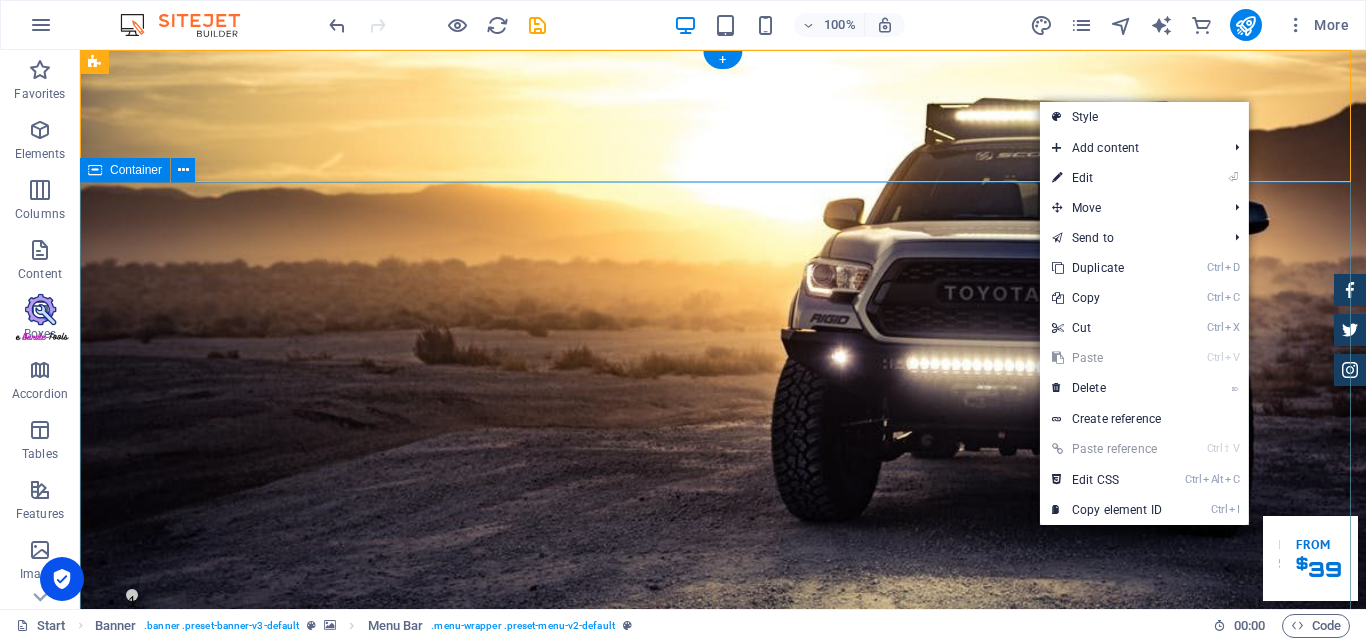 click on "DHRUKAN EMPLOYEE BENEFITS Lorem ipsum dolor sit amet, consetetur sadipscing elitr, sed diam nonumy eirmod tempor invidunt ut labore et dolore magna aliquyam erat.  Our Inventory   Make an appointment" at bounding box center (723, 1137) 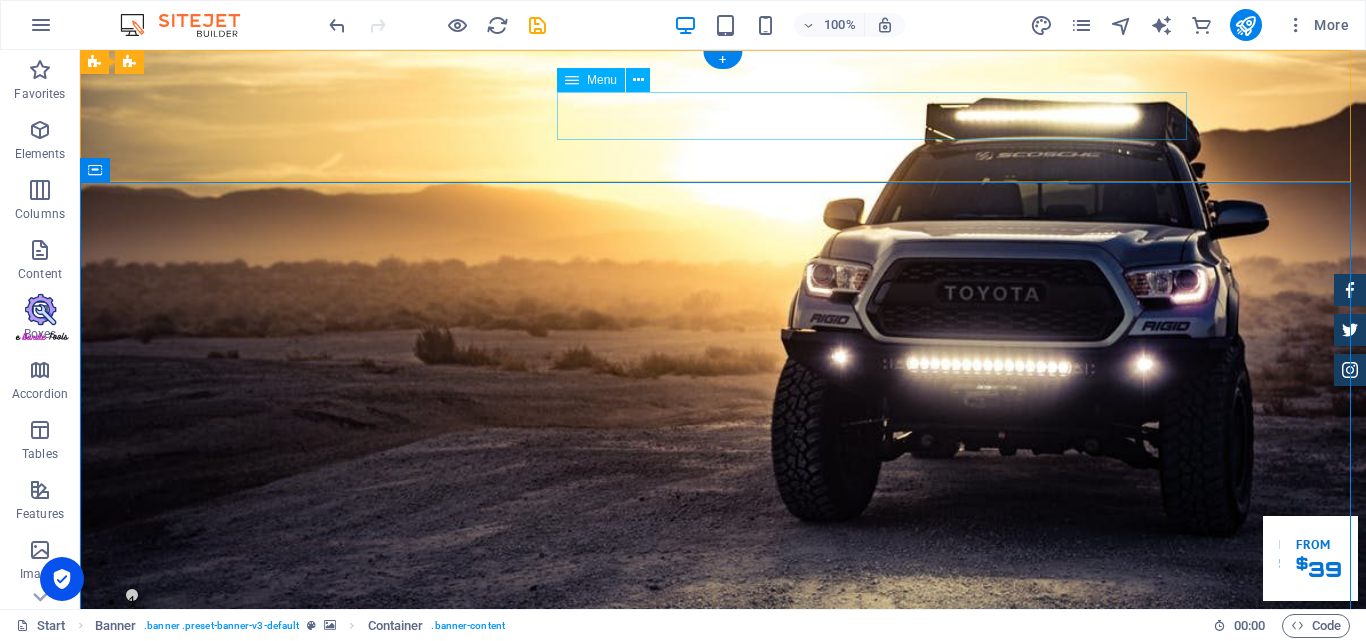 click on "Home About us Services Inventory Feedback Contact" at bounding box center [723, 837] 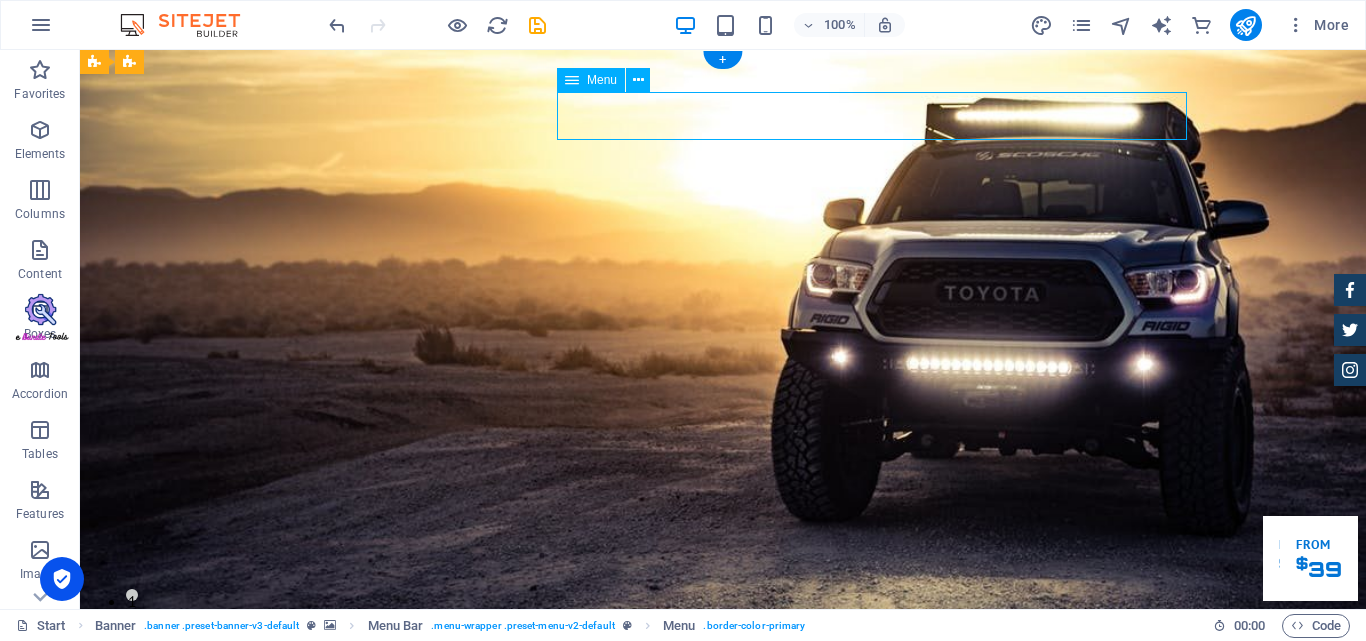 click on "Home About us Services Inventory Feedback Contact" at bounding box center (723, 837) 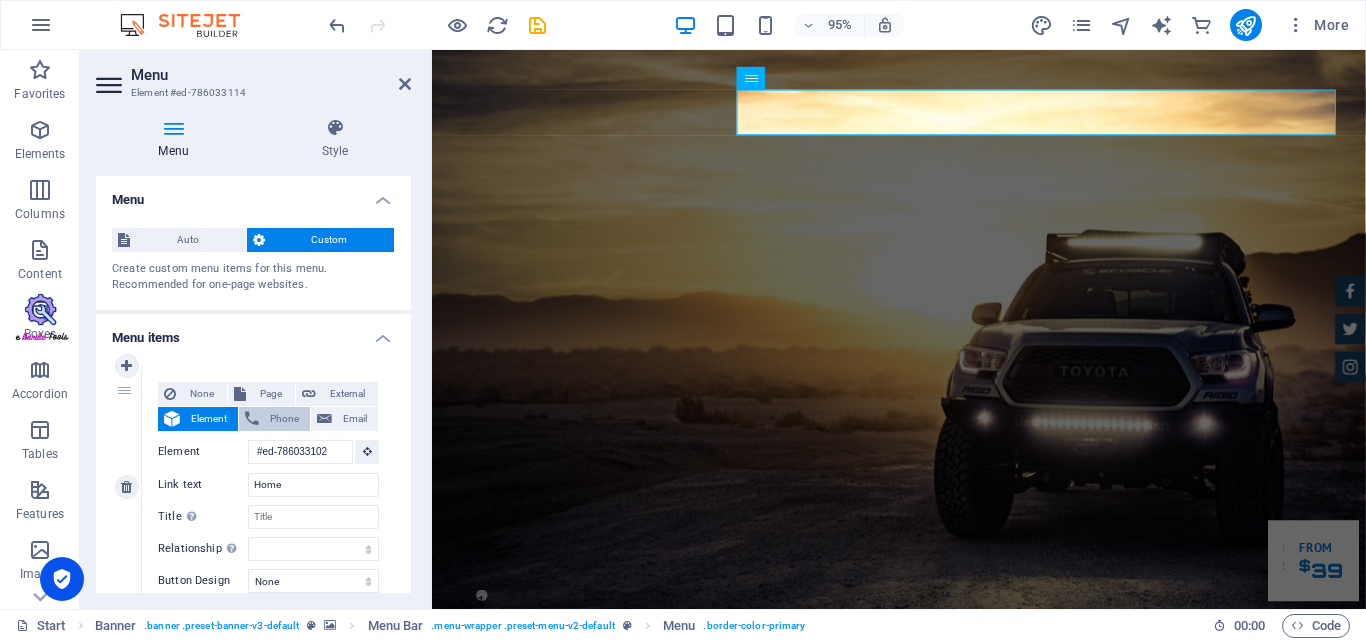 click on "Phone" at bounding box center (284, 419) 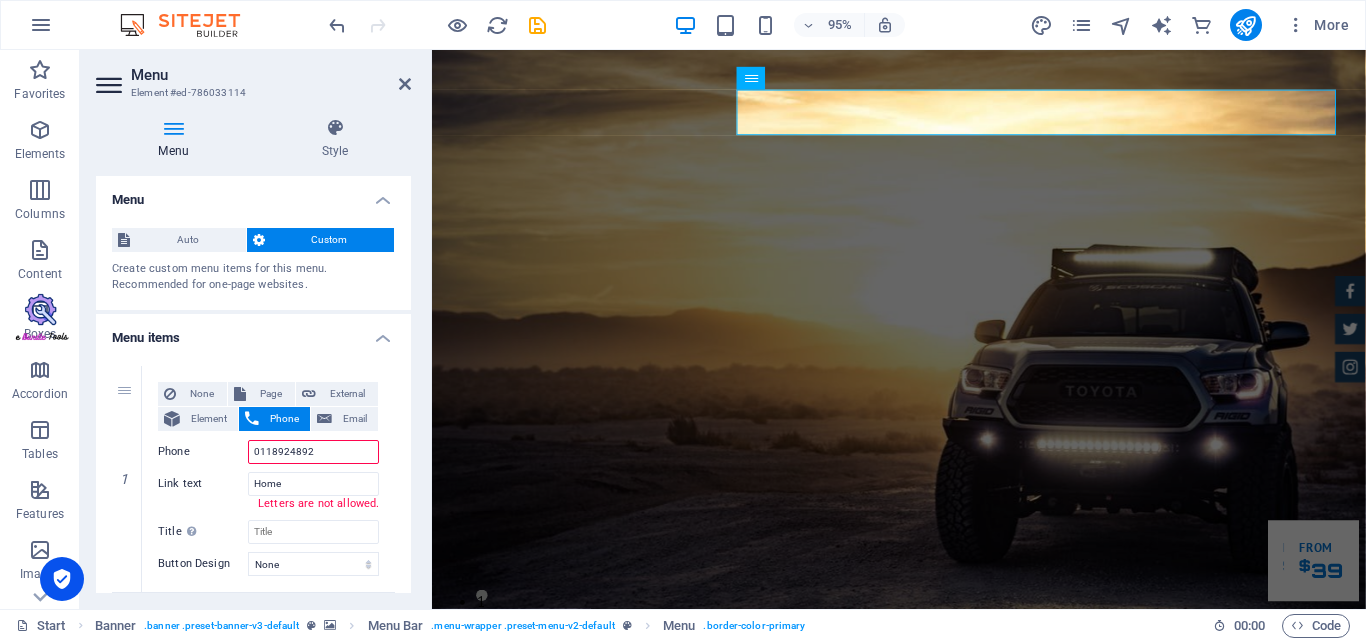 type on "01189248929" 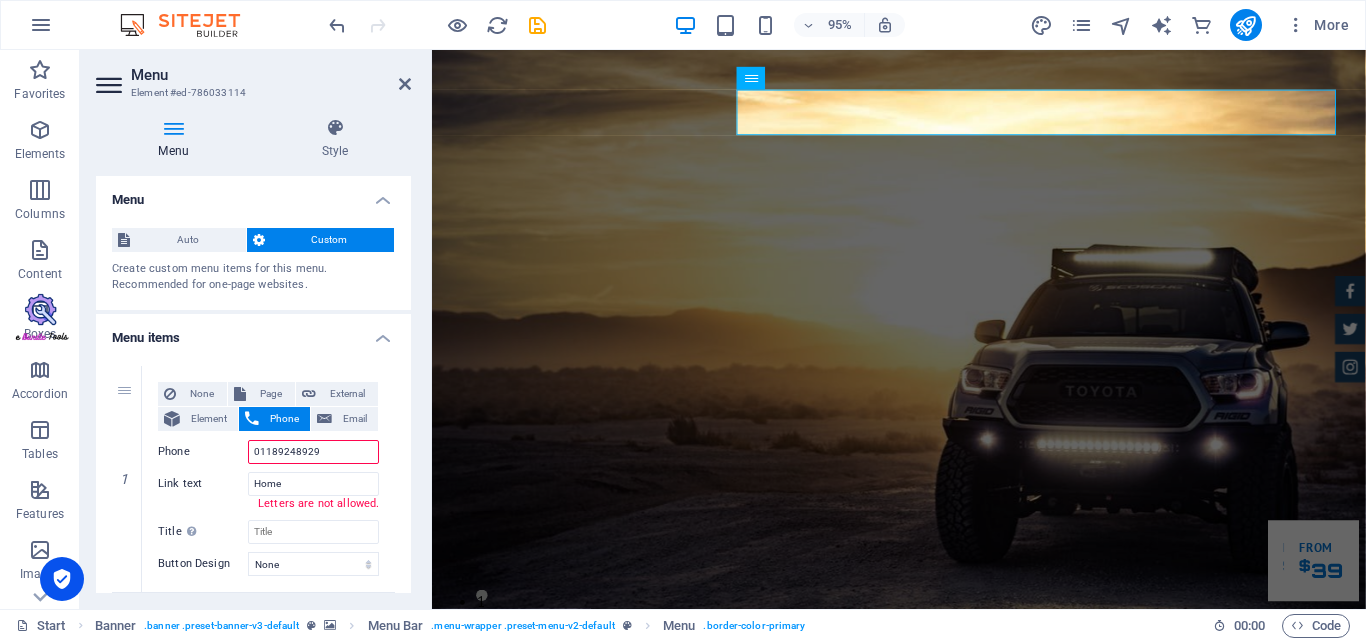 select 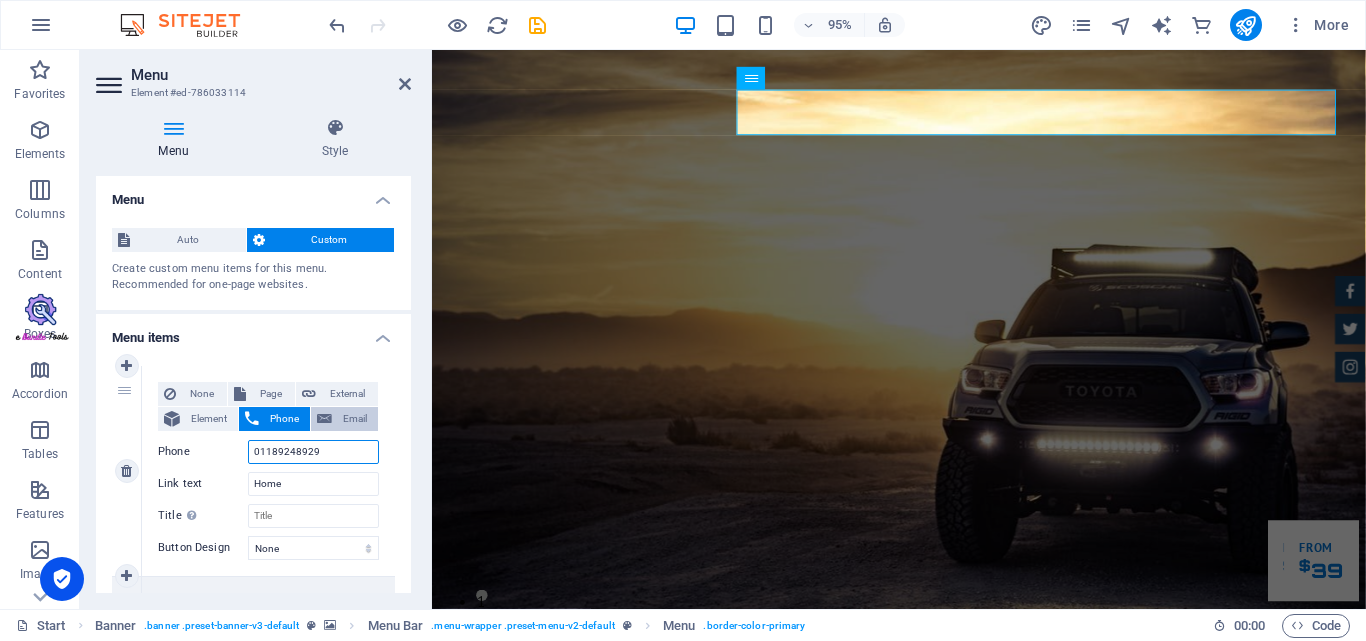 type on "01189248929" 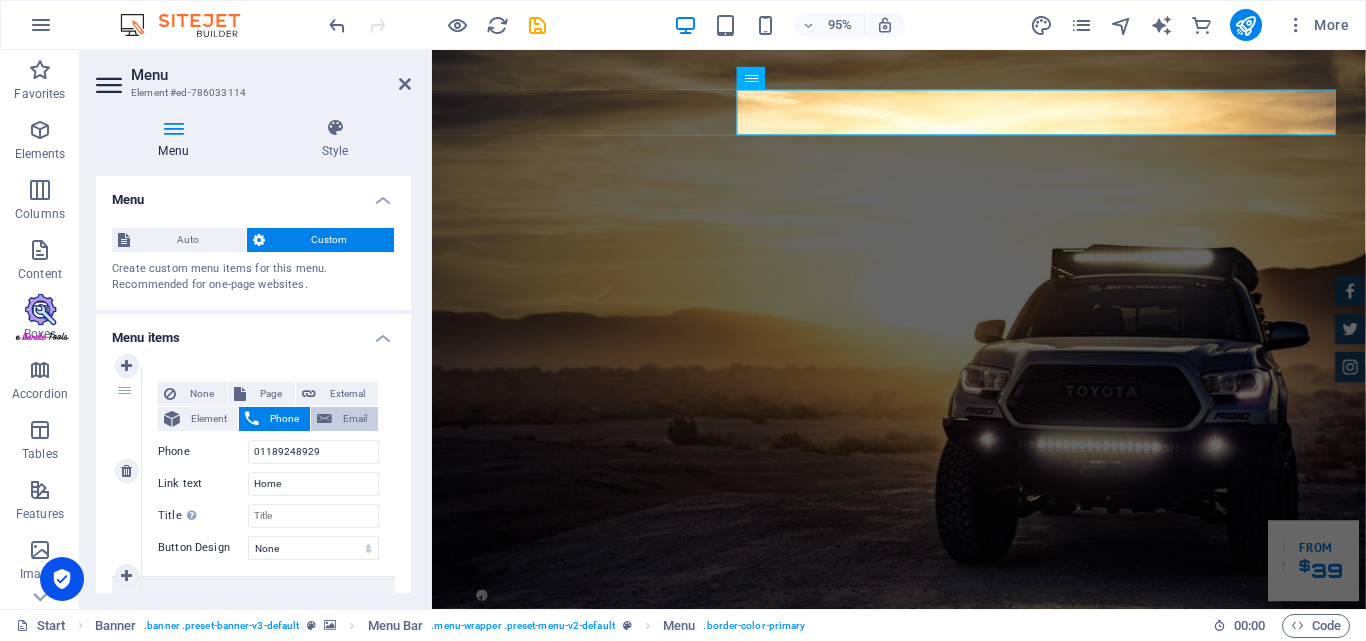 click at bounding box center (324, 419) 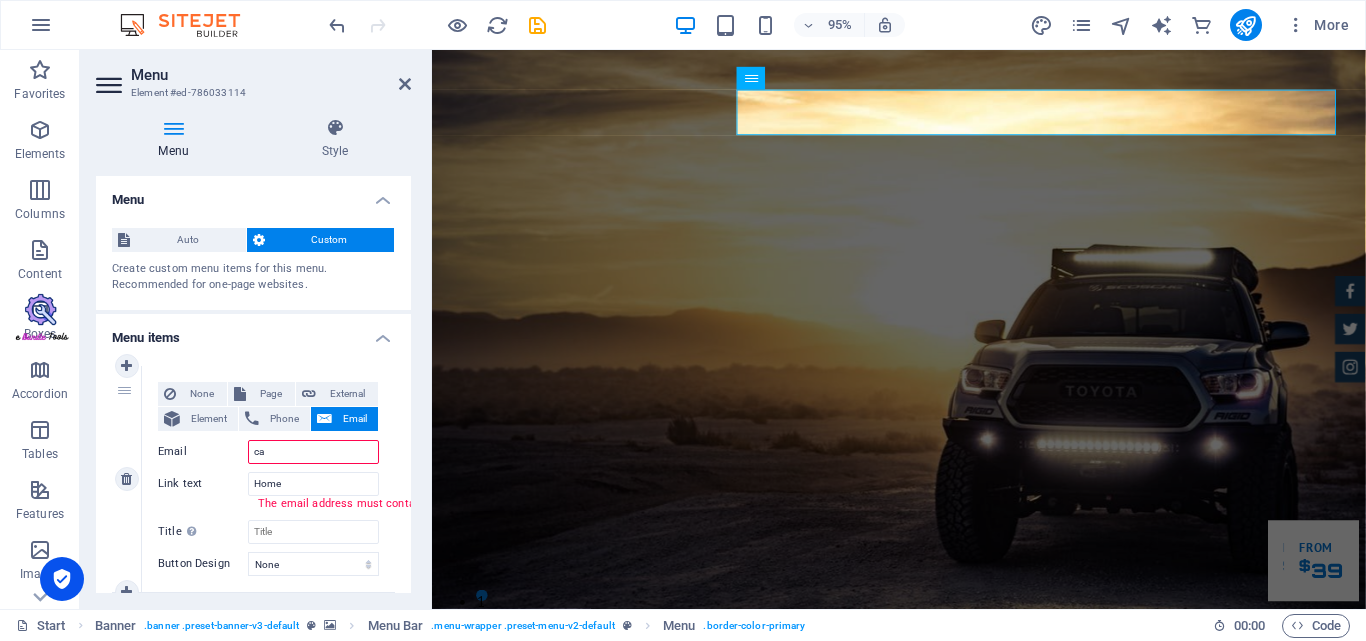 type on "c" 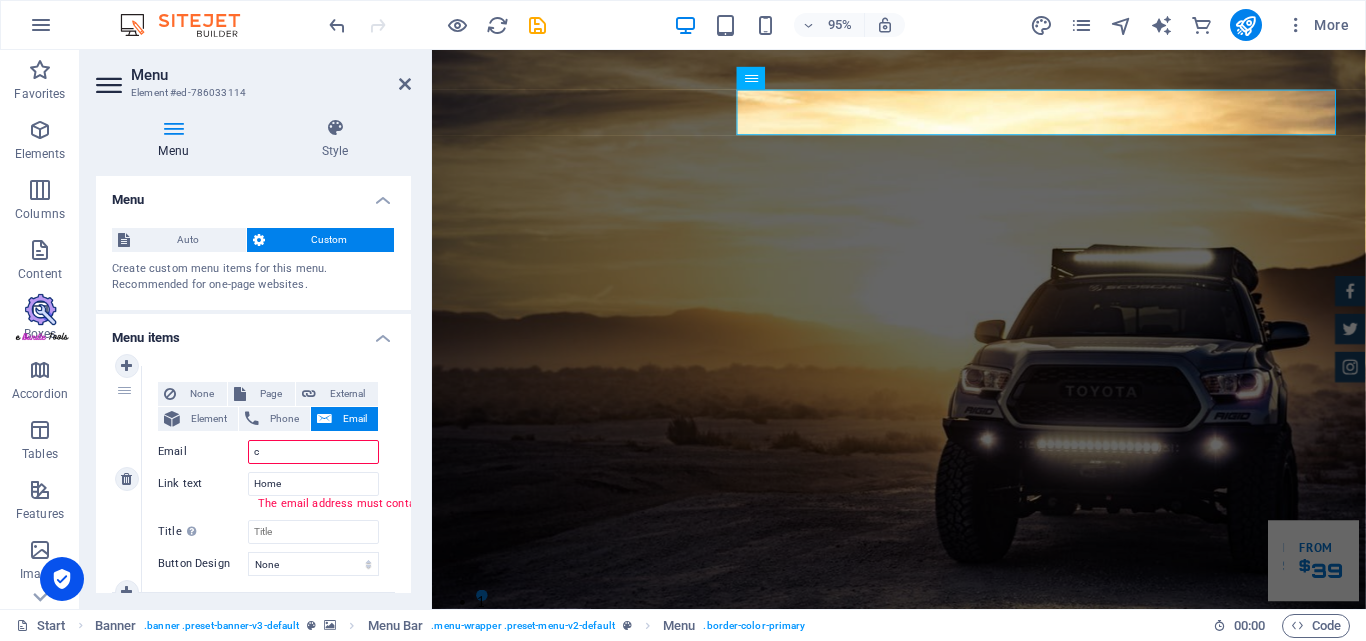 type 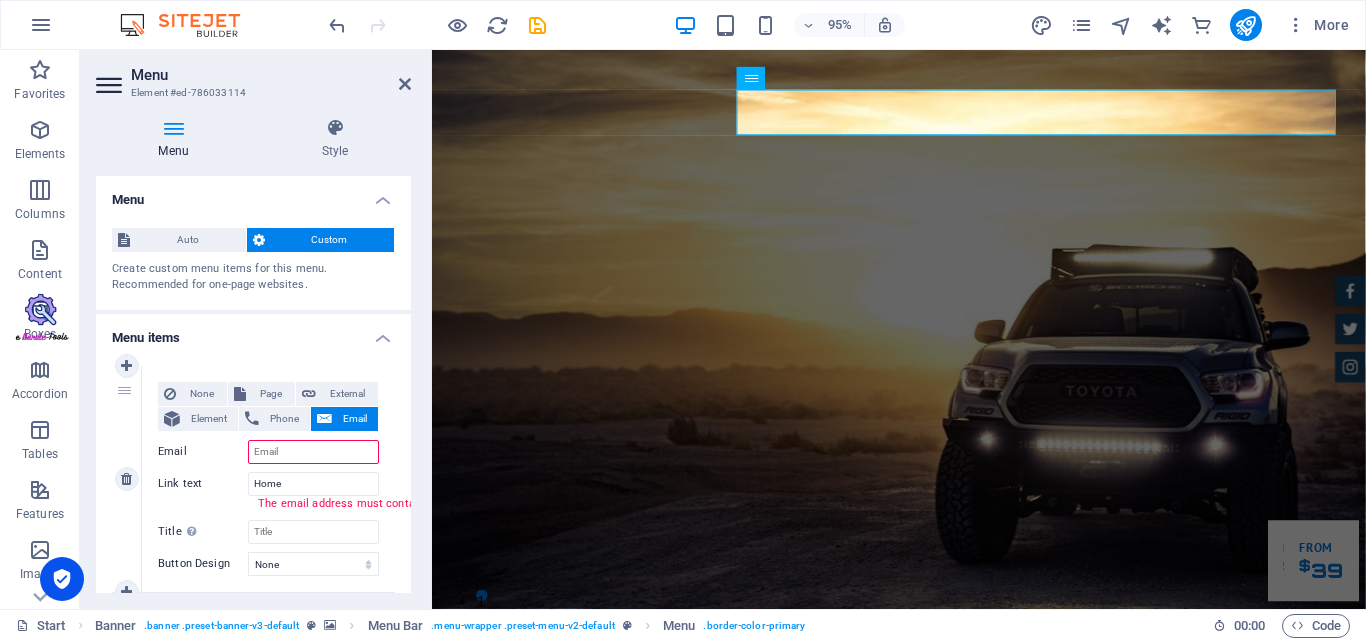 select 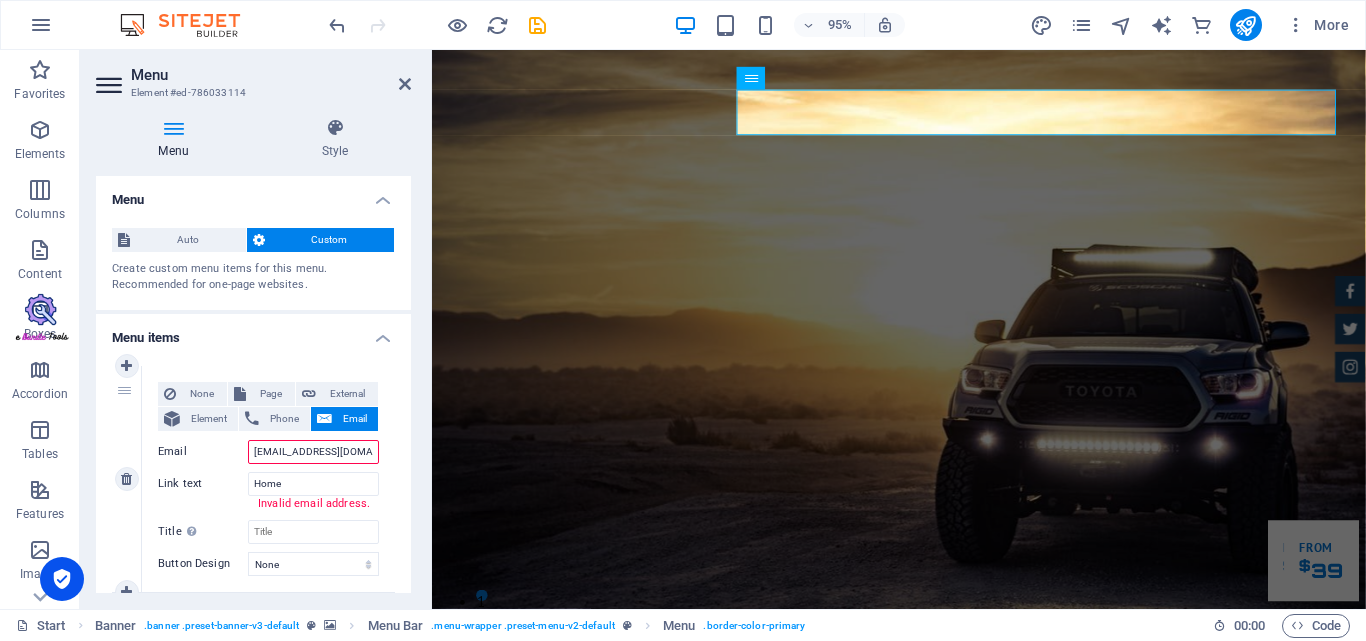 type on "employee@dhrukan.com" 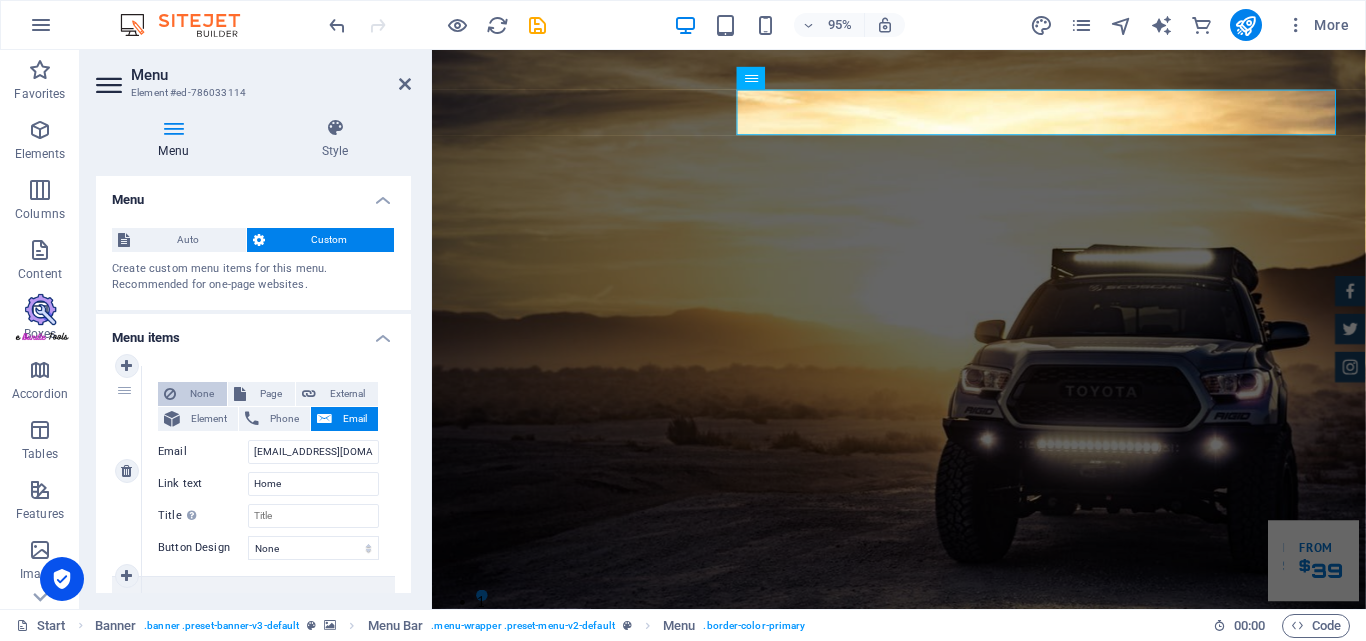 click on "None" at bounding box center [201, 394] 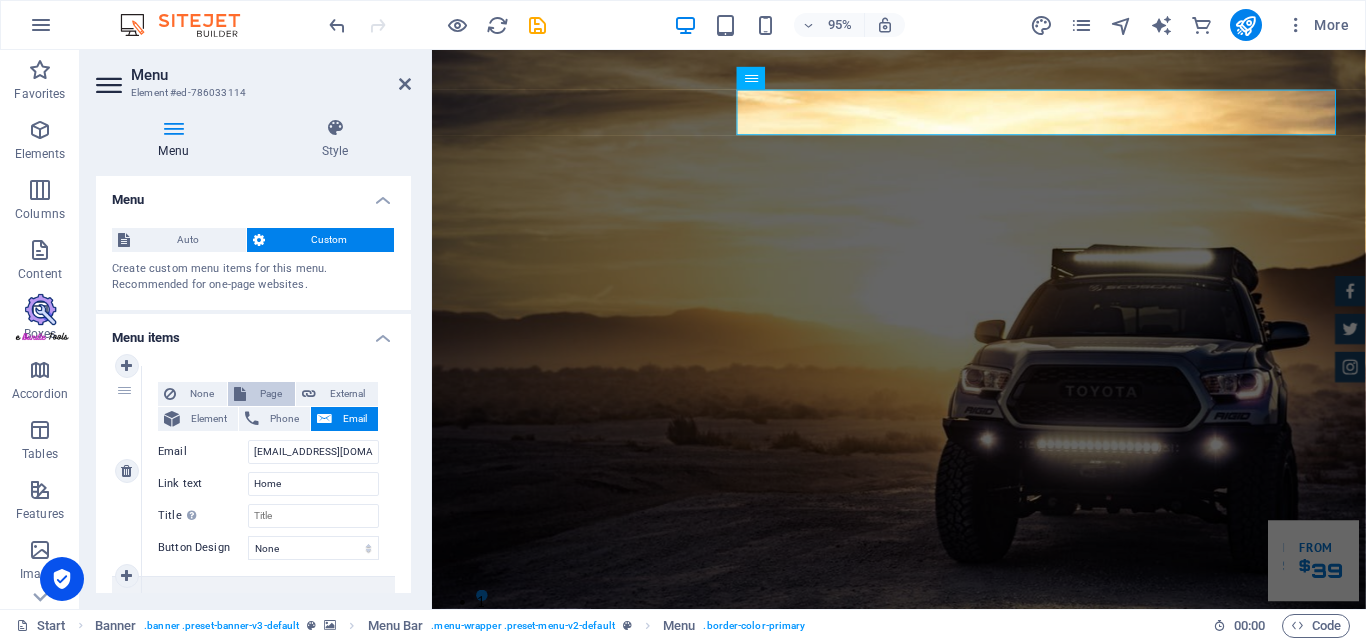 select 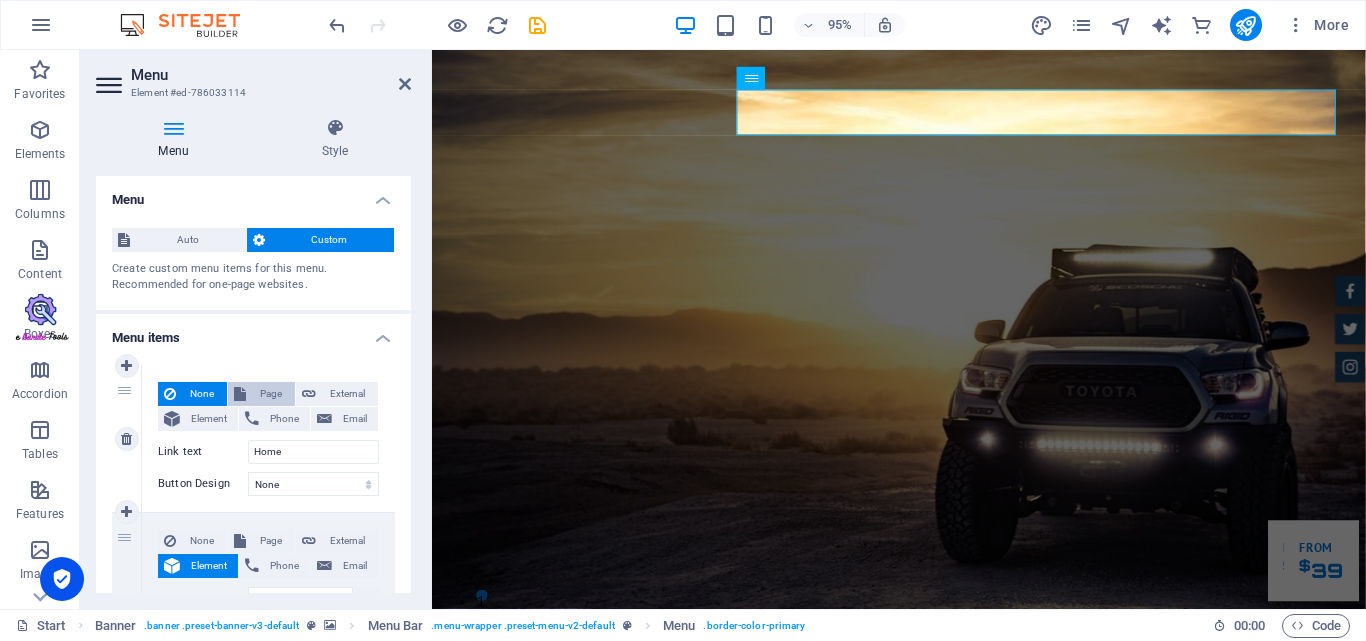 click on "Page" at bounding box center [261, 394] 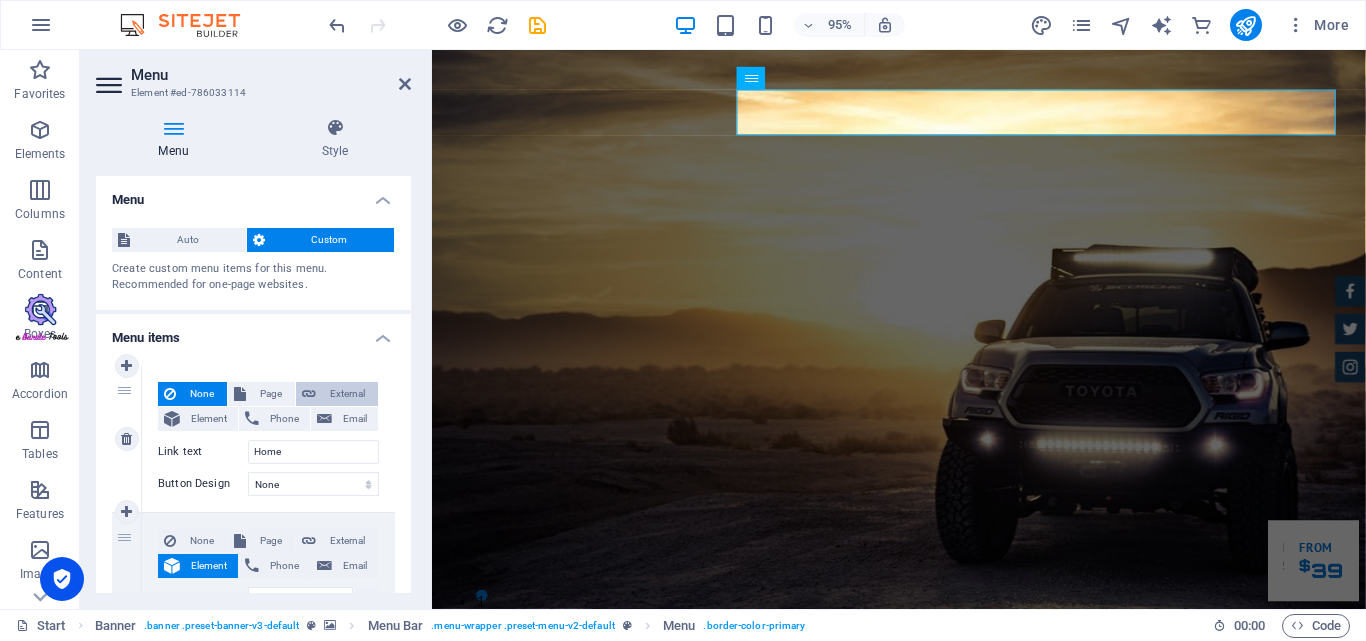 select 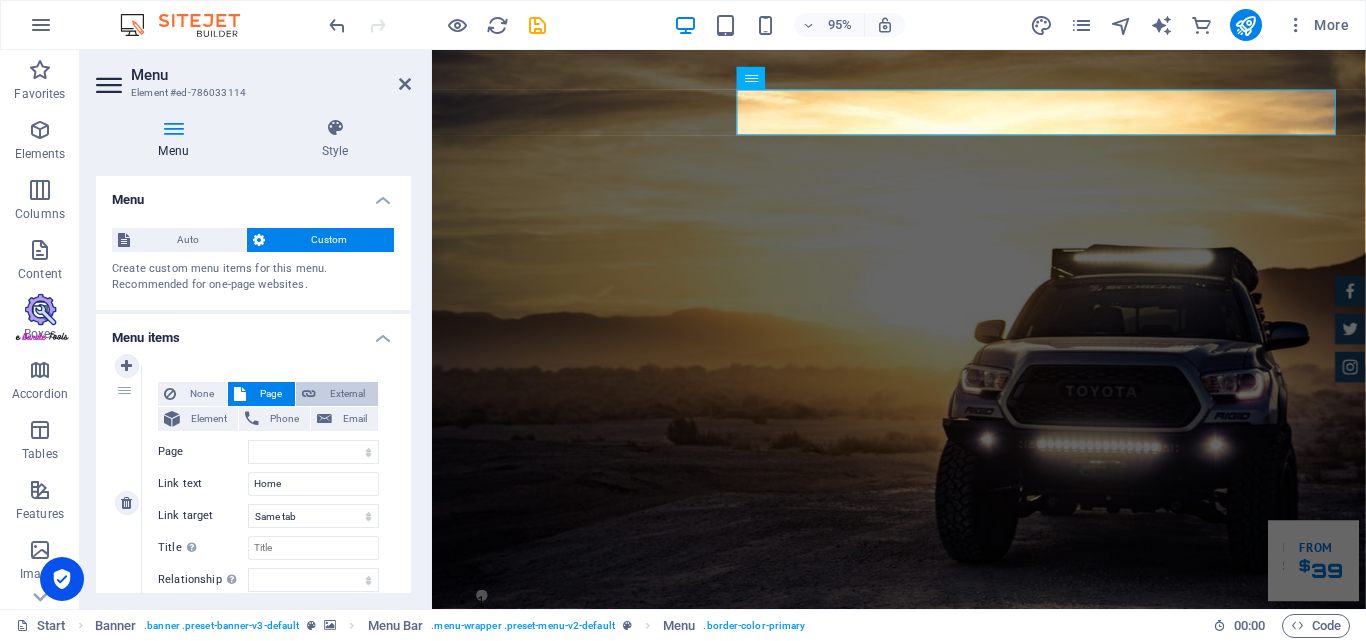 click on "External" at bounding box center [347, 394] 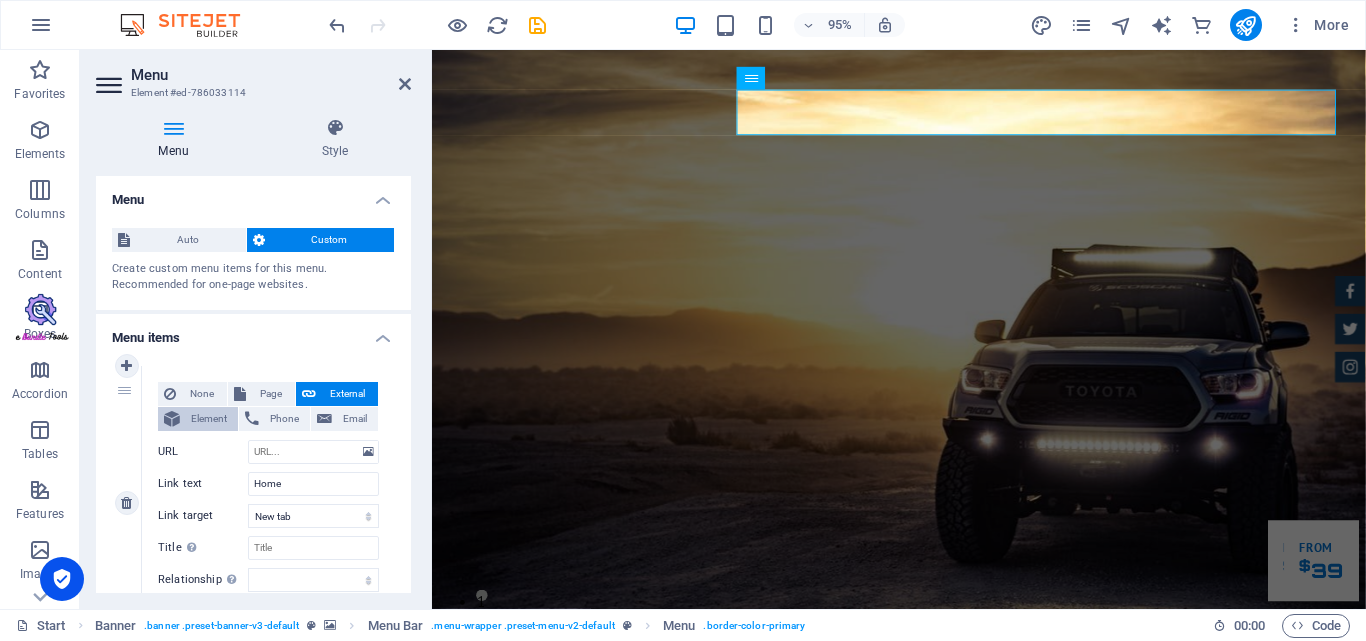 click on "Element" at bounding box center (209, 419) 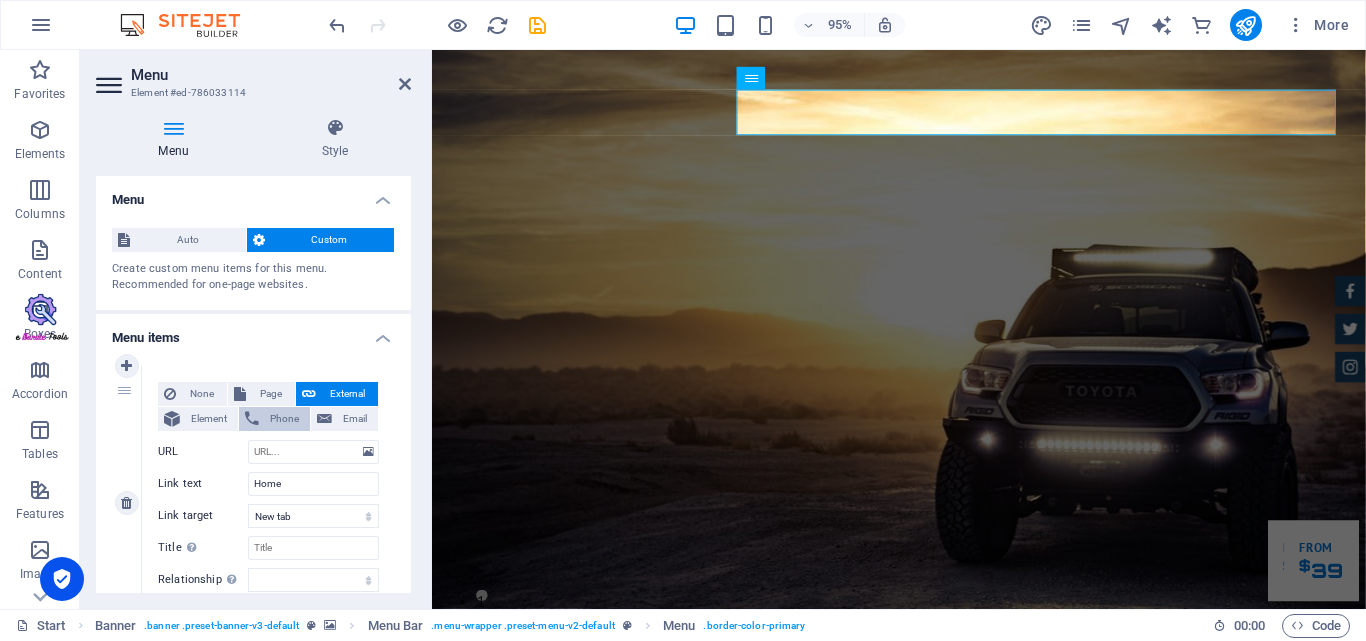 select 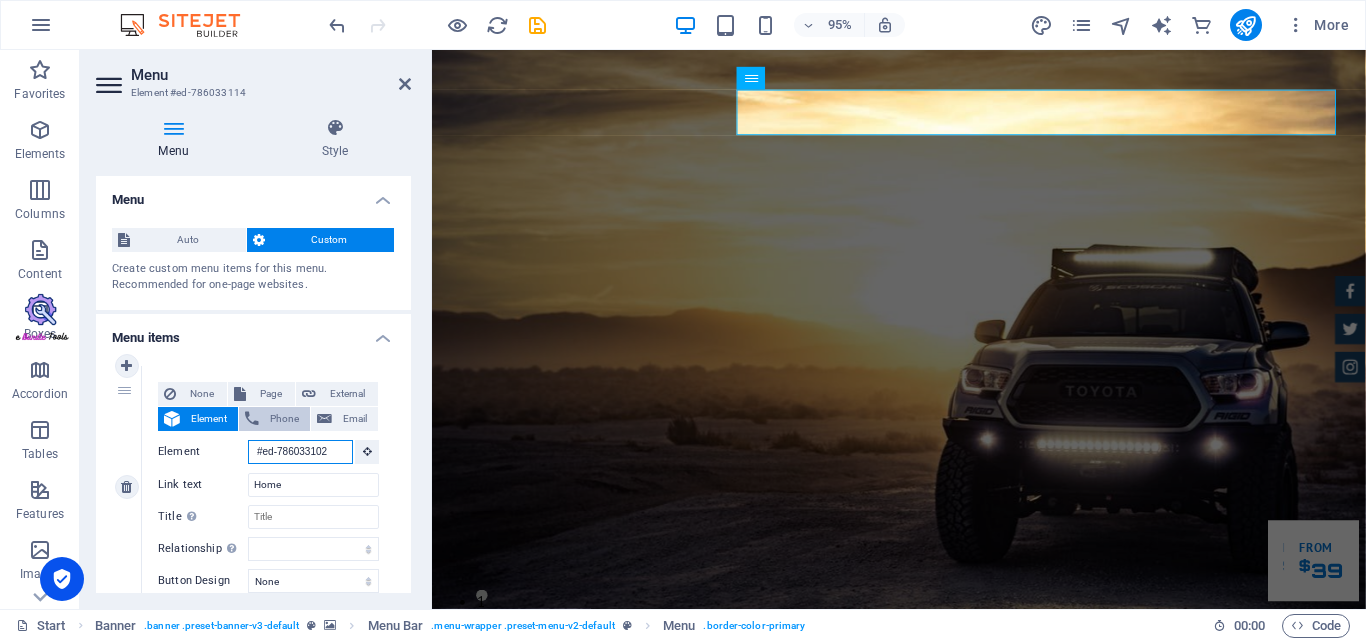 scroll, scrollTop: 0, scrollLeft: 3, axis: horizontal 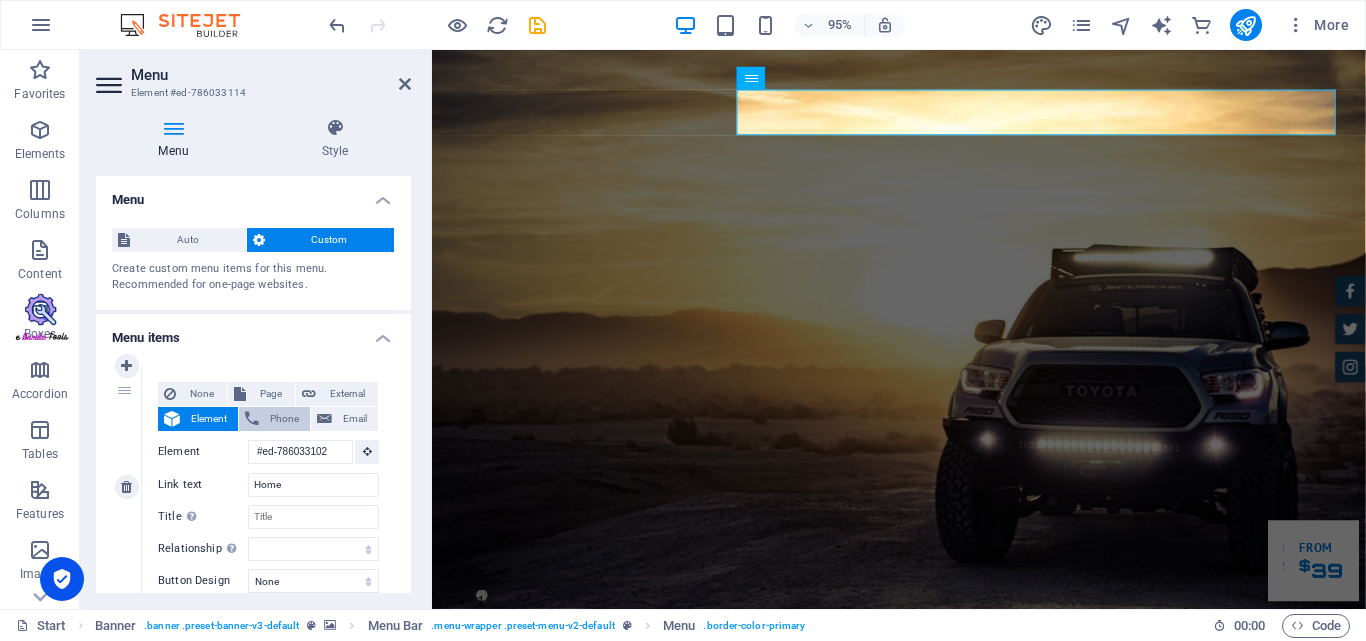 click at bounding box center [252, 419] 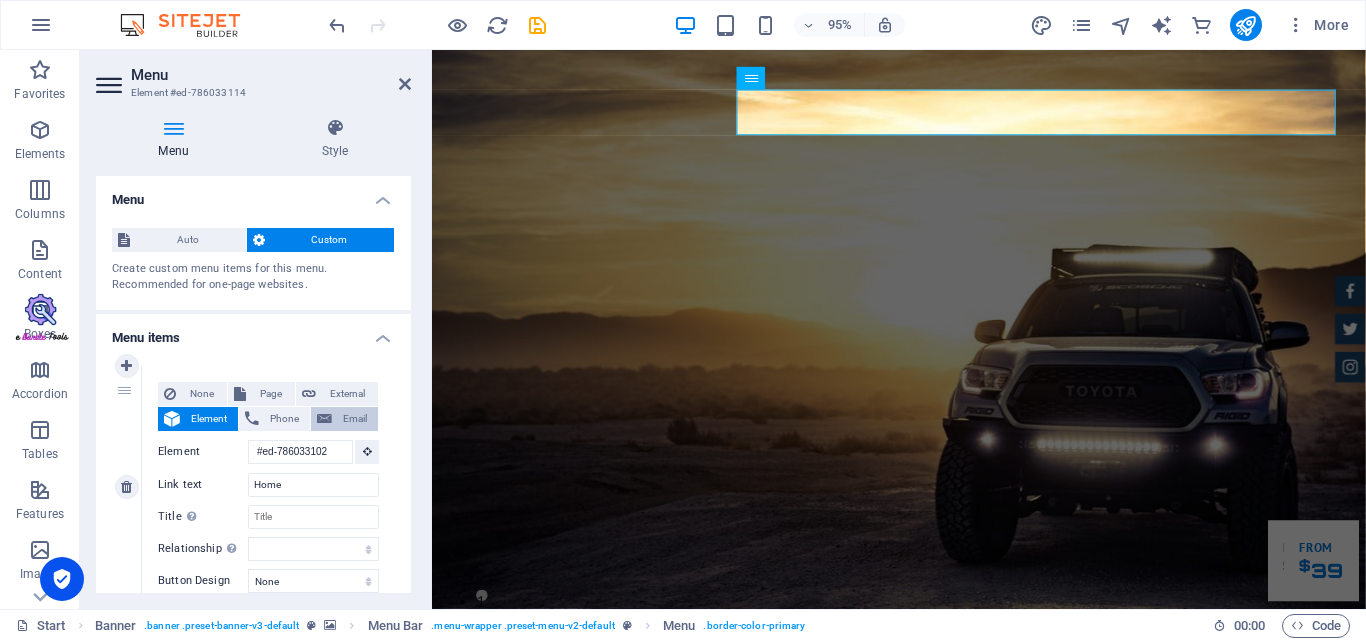 select 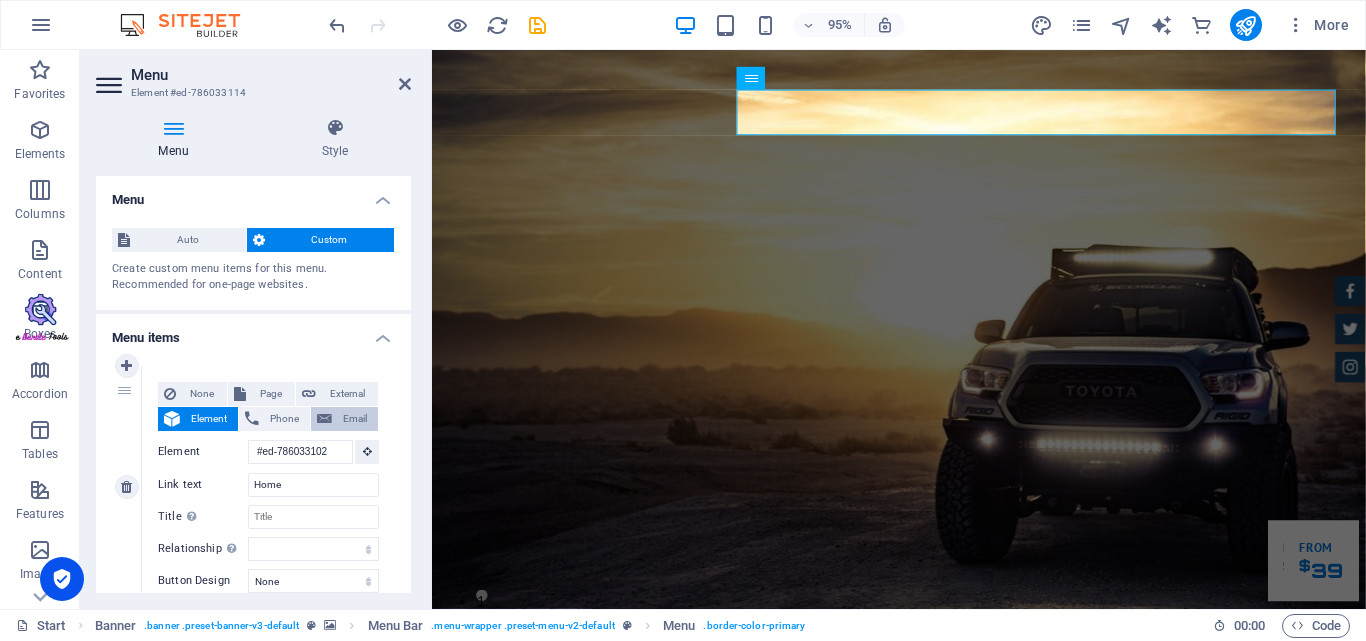 scroll, scrollTop: 0, scrollLeft: 0, axis: both 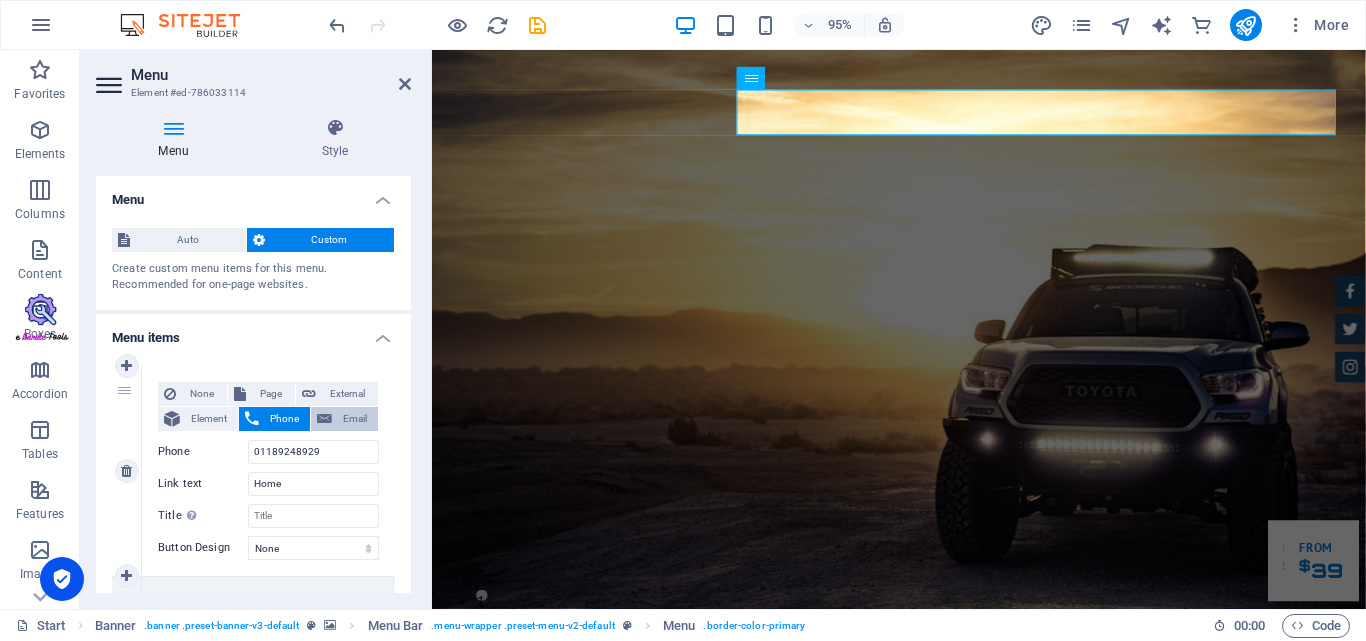 drag, startPoint x: 333, startPoint y: 430, endPoint x: 8, endPoint y: 378, distance: 329.1337 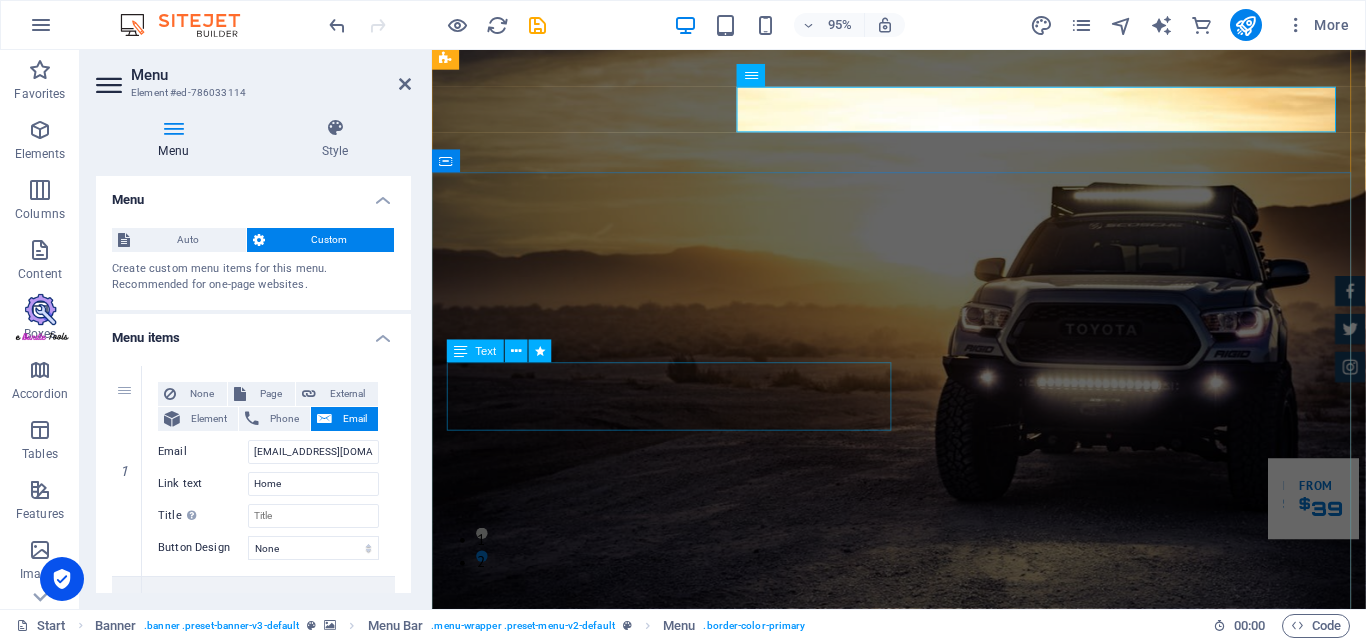scroll, scrollTop: 100, scrollLeft: 0, axis: vertical 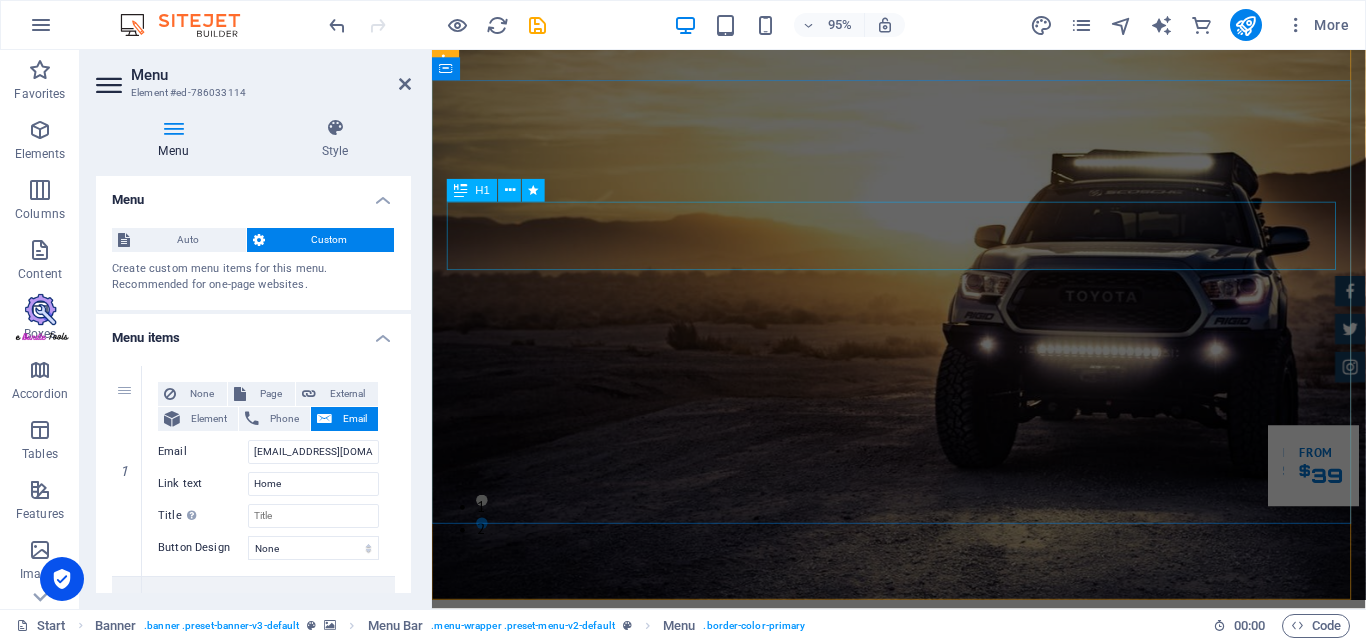 click on "DHRUKAN EMPLOYEE BENEFITS" at bounding box center (924, 973) 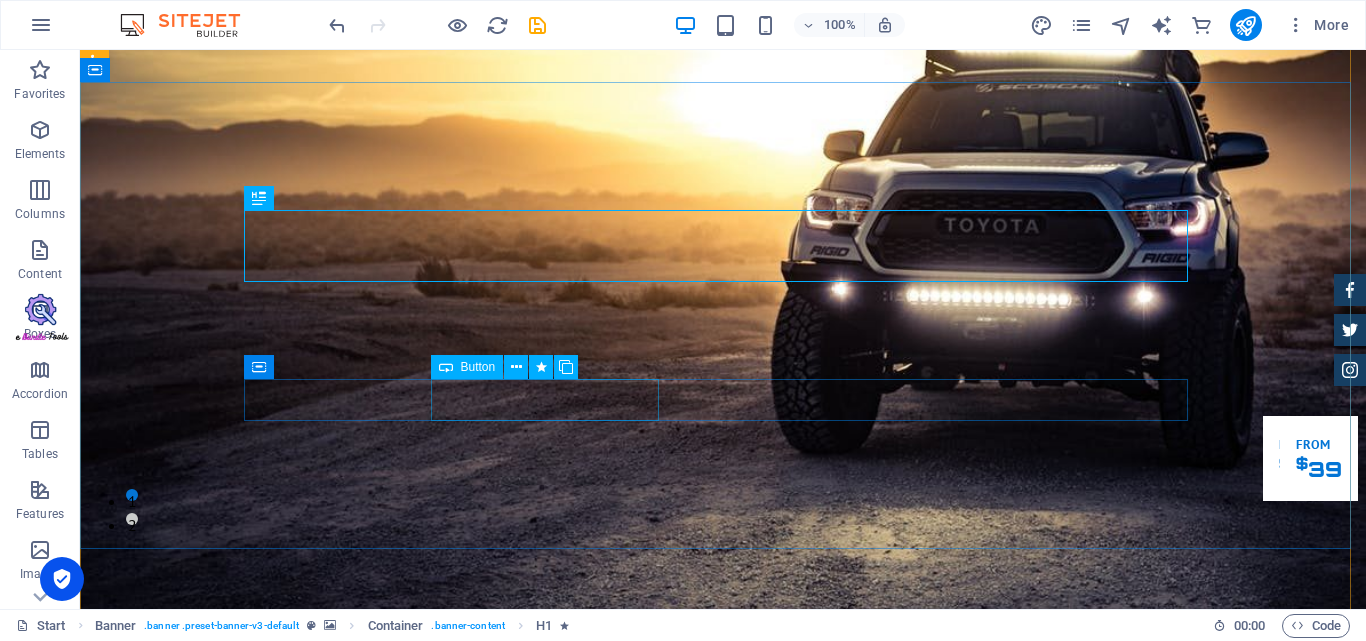 click on "Make an appointment" at bounding box center (723, 1181) 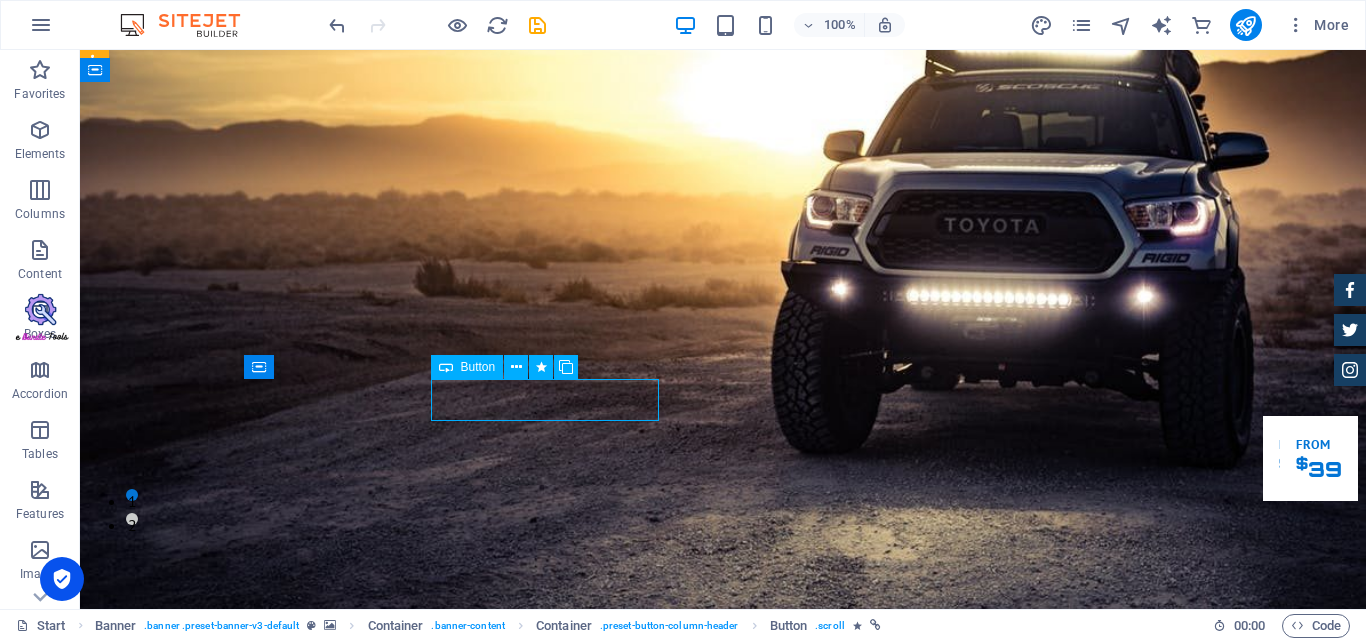 click on "Make an appointment" at bounding box center [723, 1181] 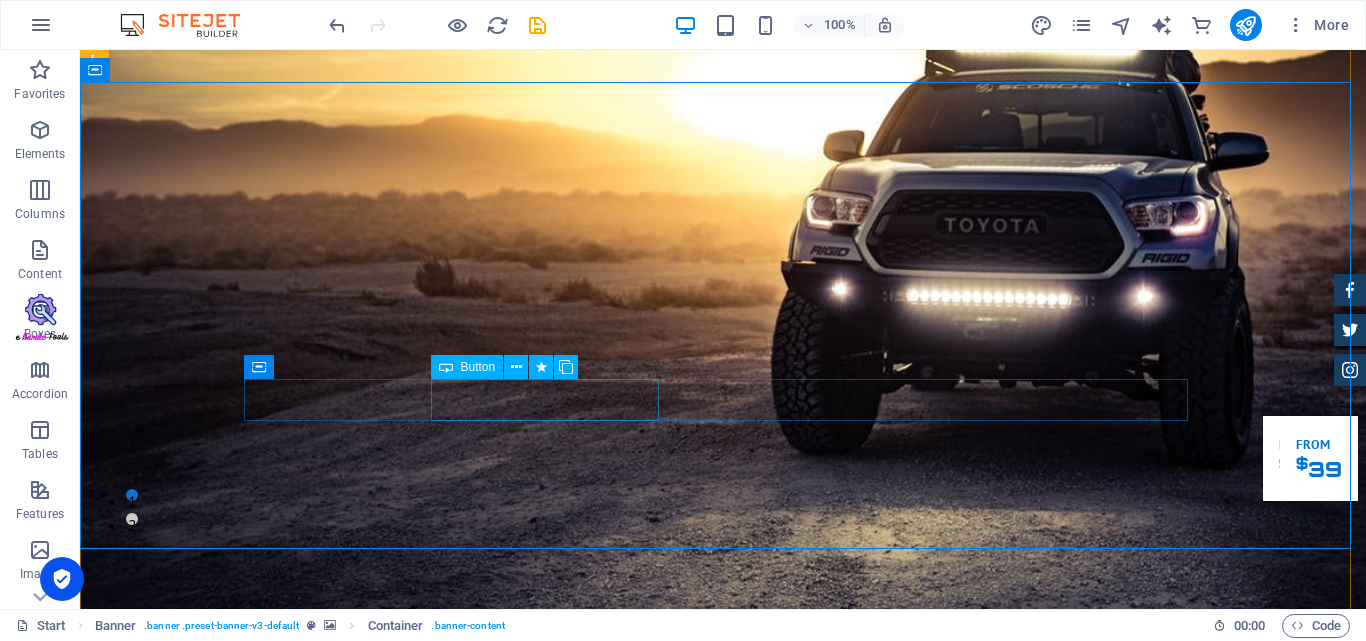 click on "Make an appointment" at bounding box center [723, 1181] 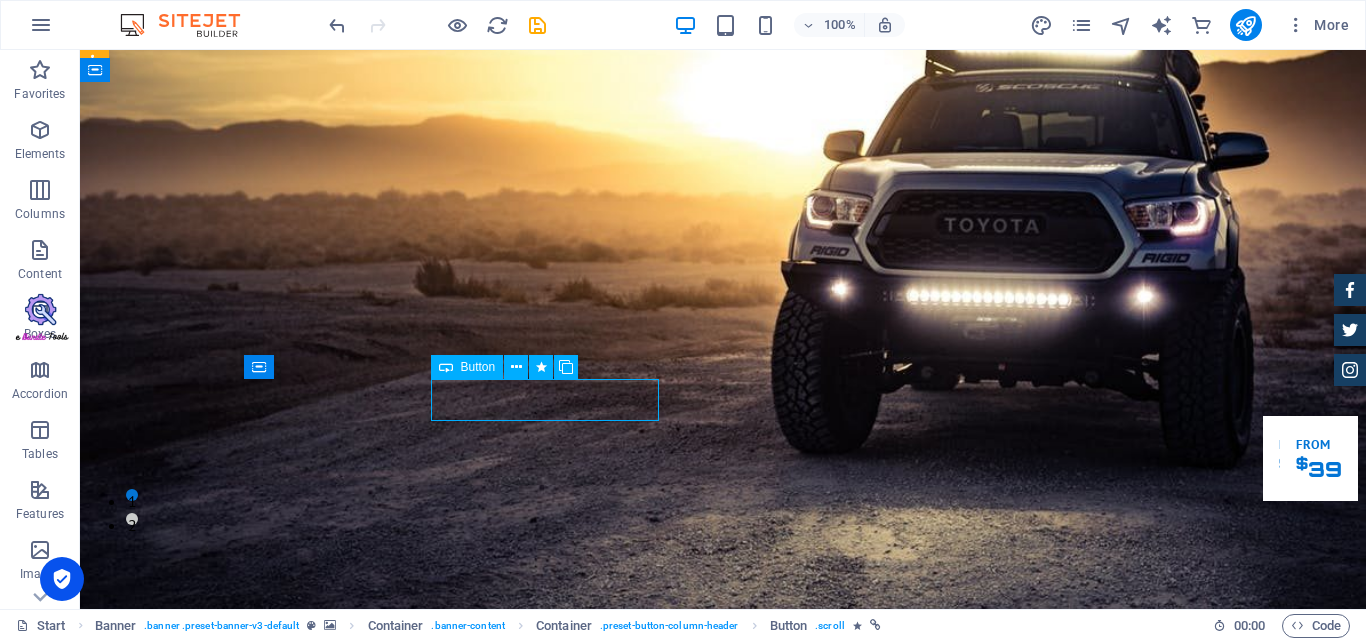 click on "Make an appointment" at bounding box center (723, 1181) 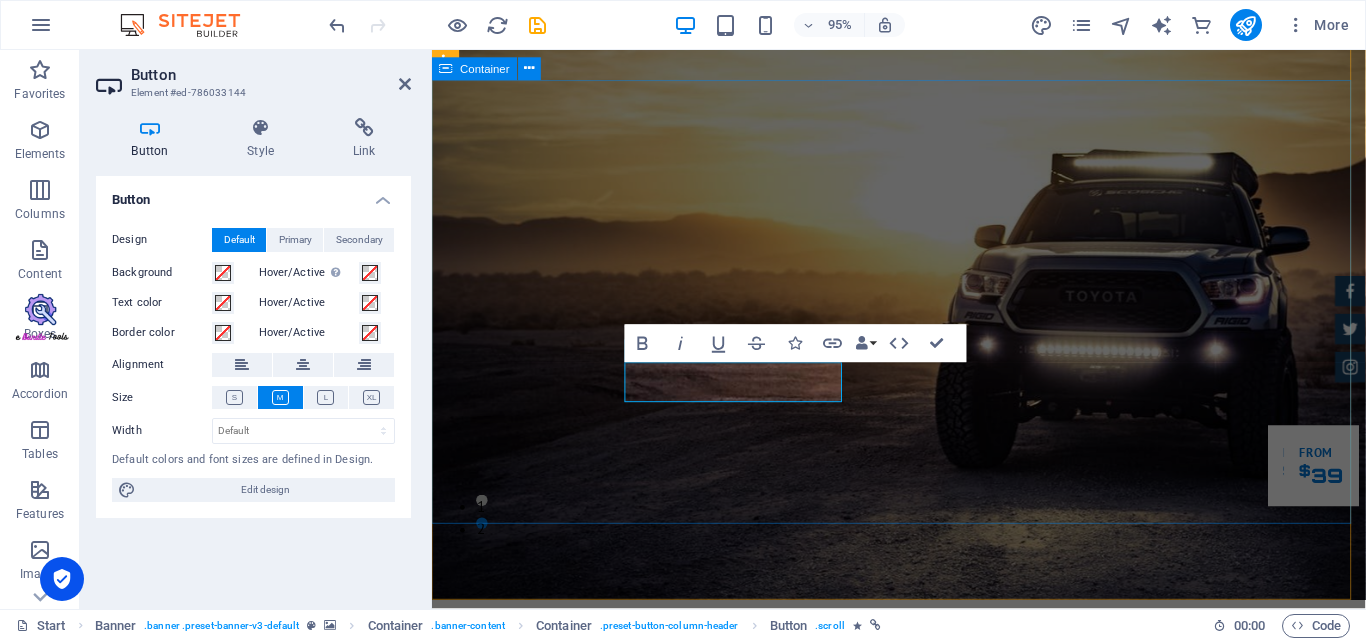click at bounding box center [923, 1370] 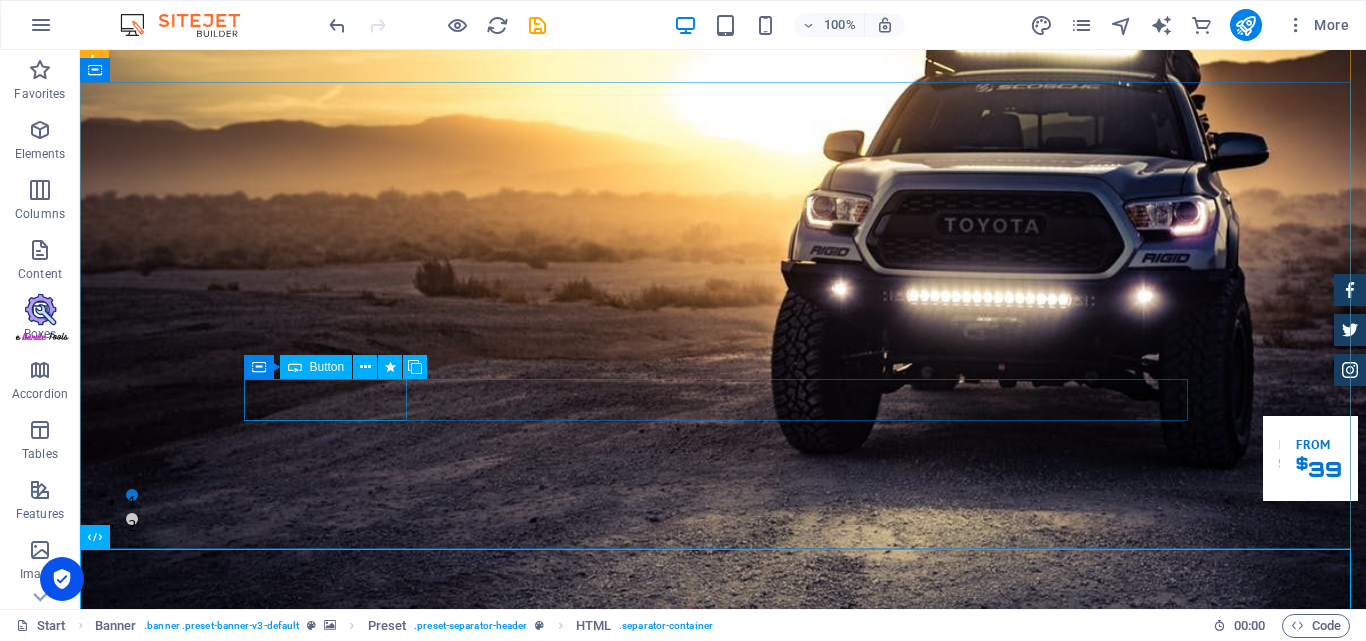 click on "Our Inventory" at bounding box center [723, 1127] 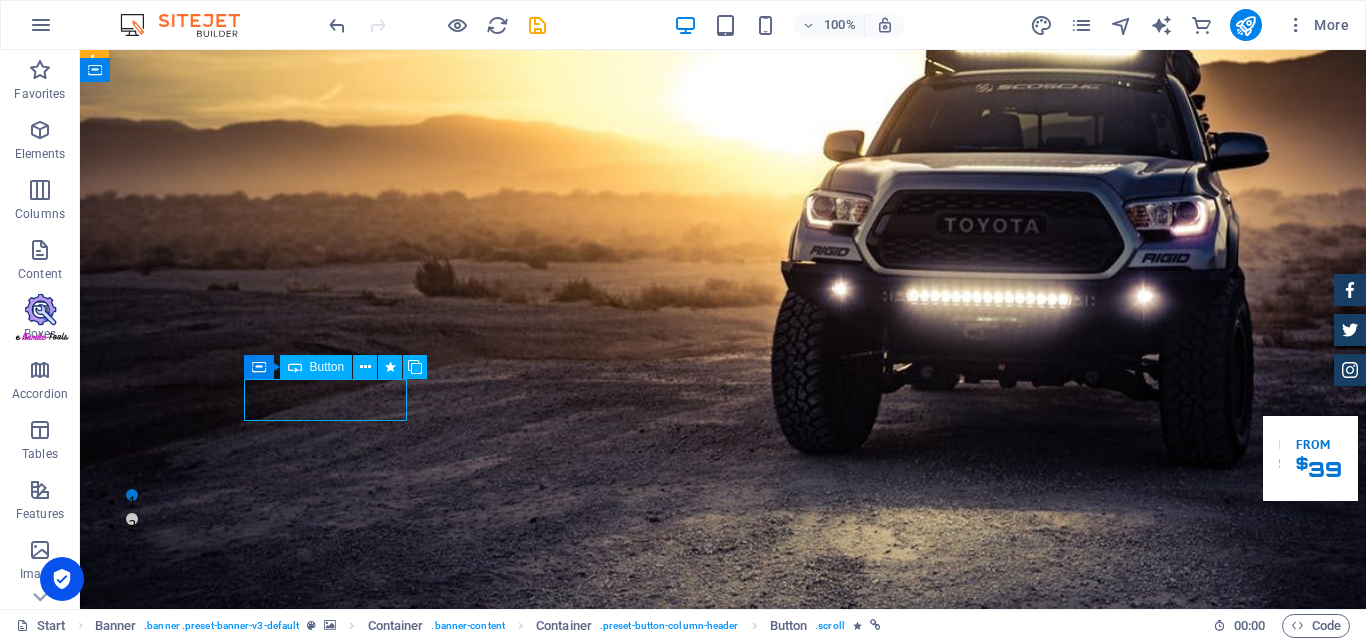 click on "Our Inventory" at bounding box center [723, 1127] 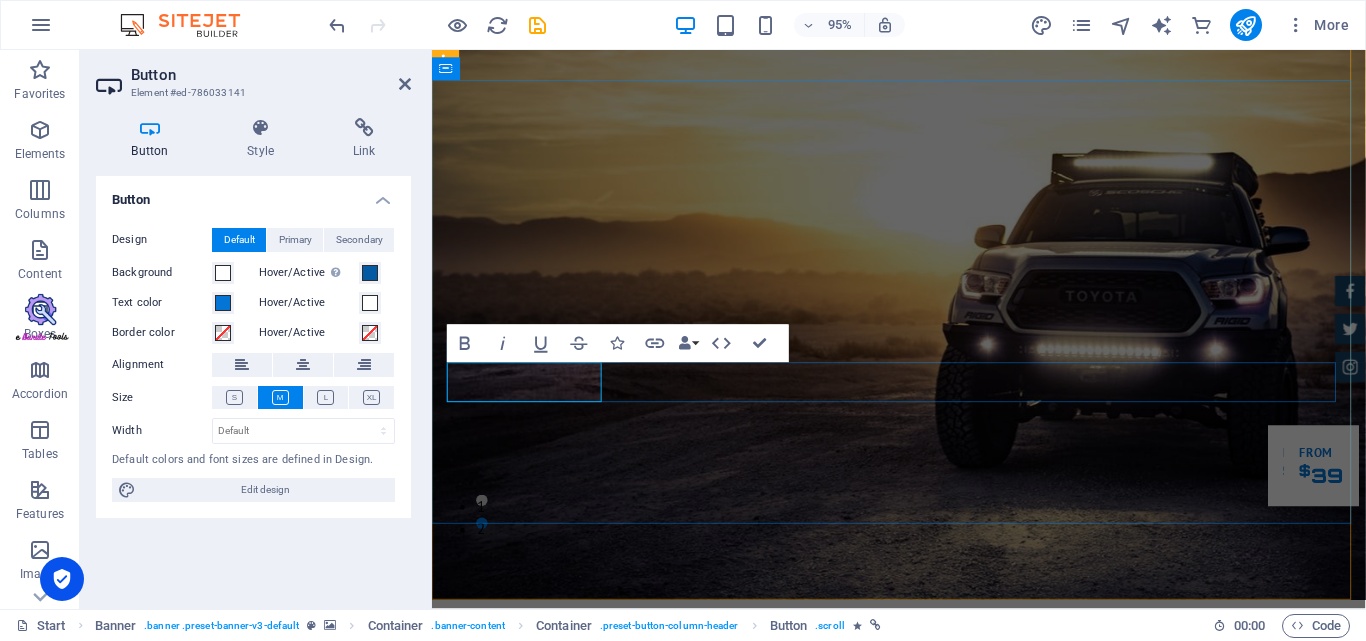 drag, startPoint x: 546, startPoint y: 404, endPoint x: 564, endPoint y: 403, distance: 18.027756 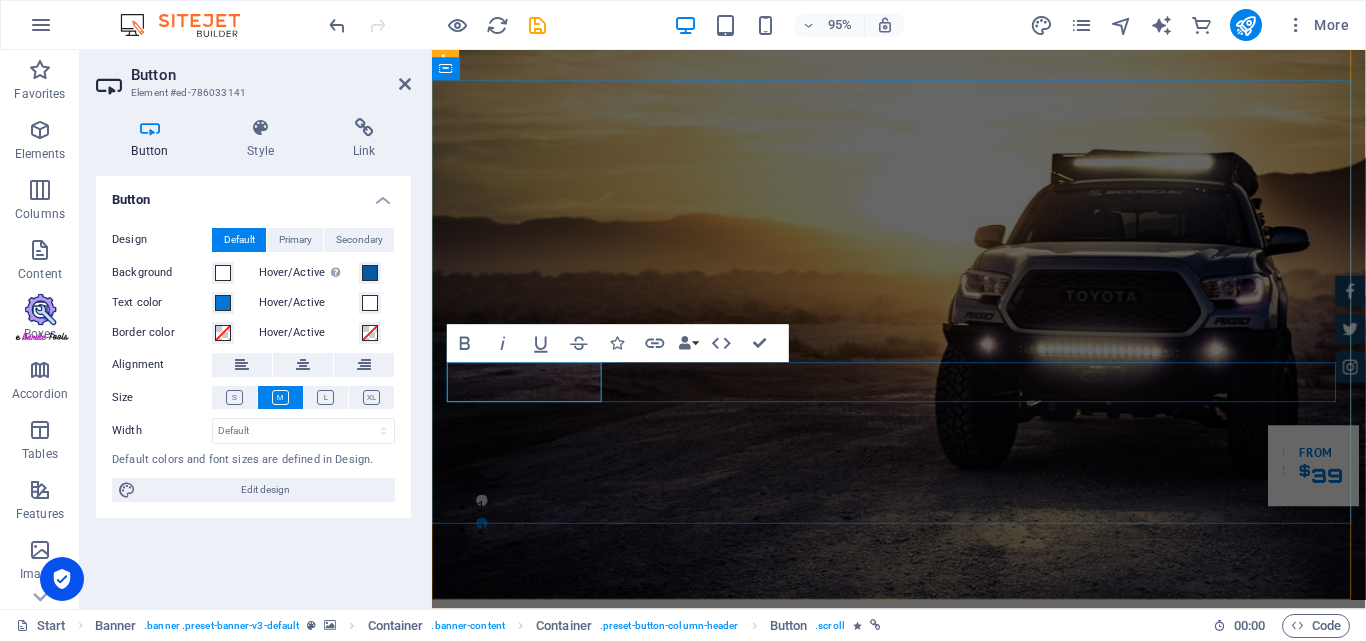 click on "Our Inventory" at bounding box center [570, 1127] 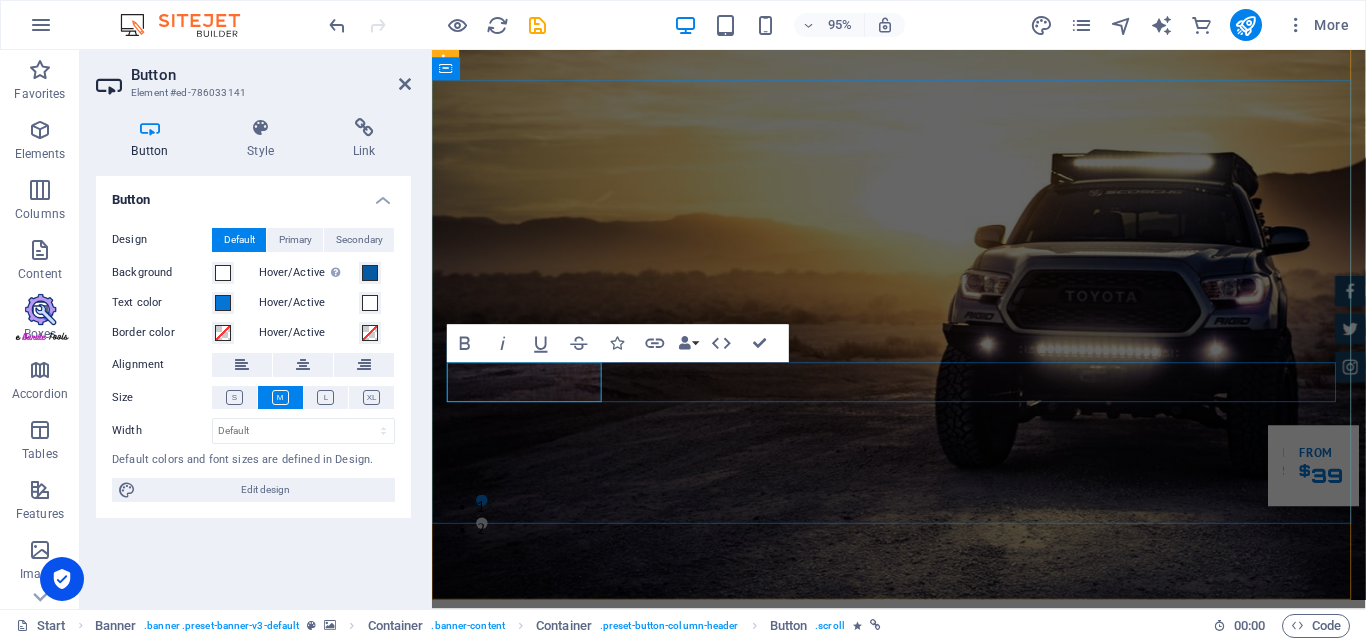 click on "Our Inventory" at bounding box center (570, 1127) 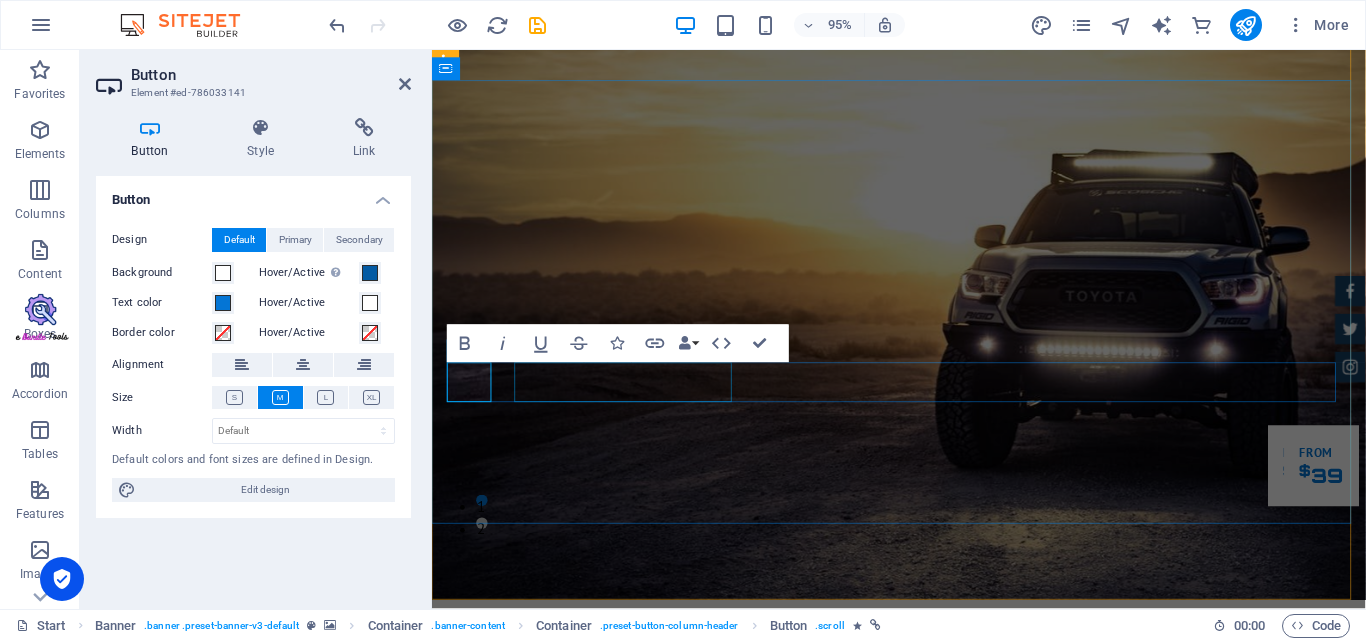 type 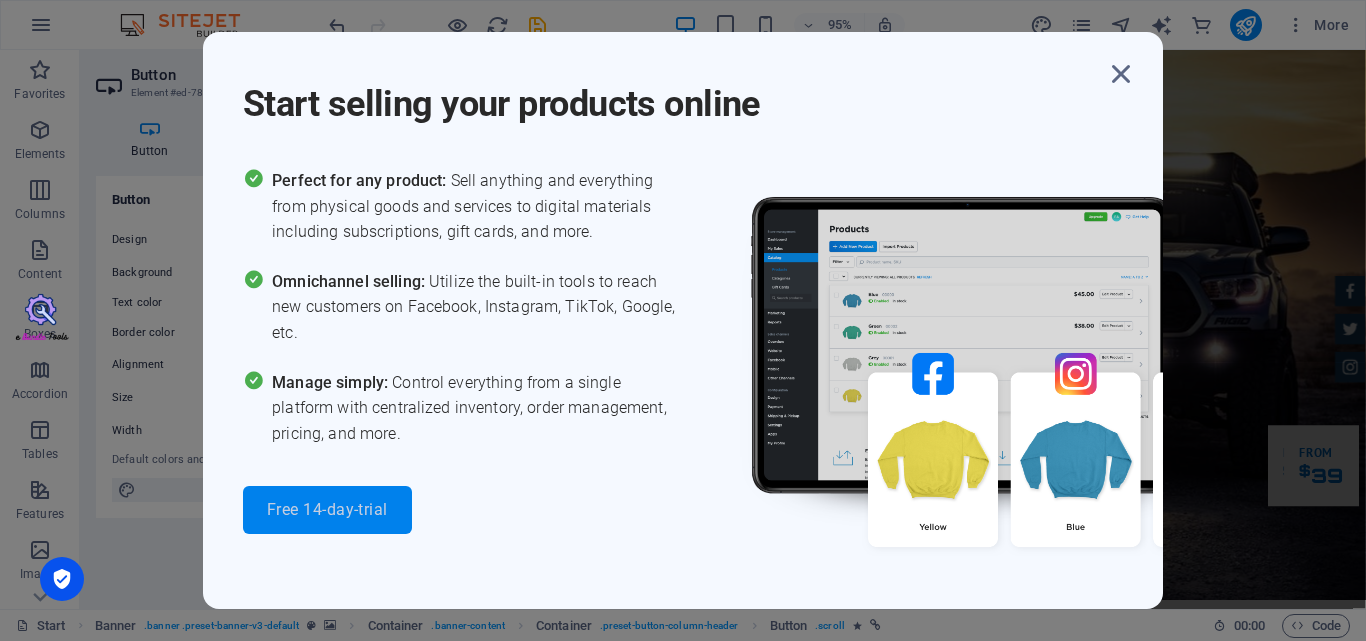 click on "Free 14-day-trial" at bounding box center [327, 510] 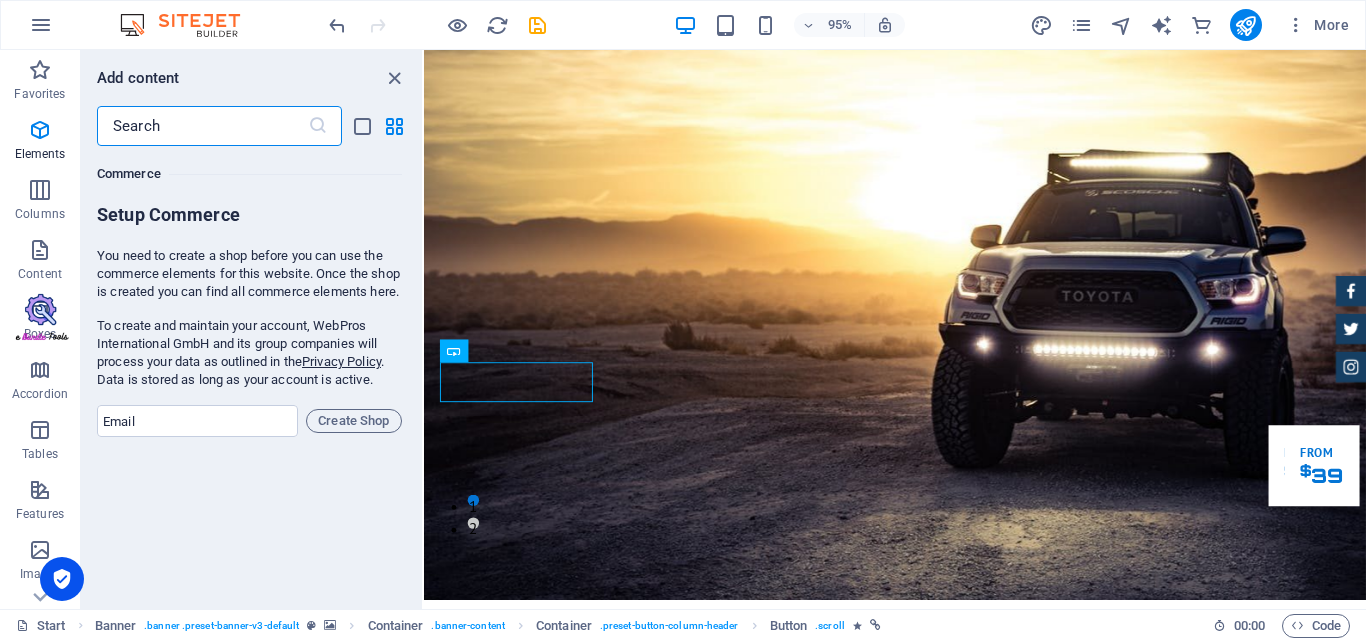 scroll, scrollTop: 19107, scrollLeft: 0, axis: vertical 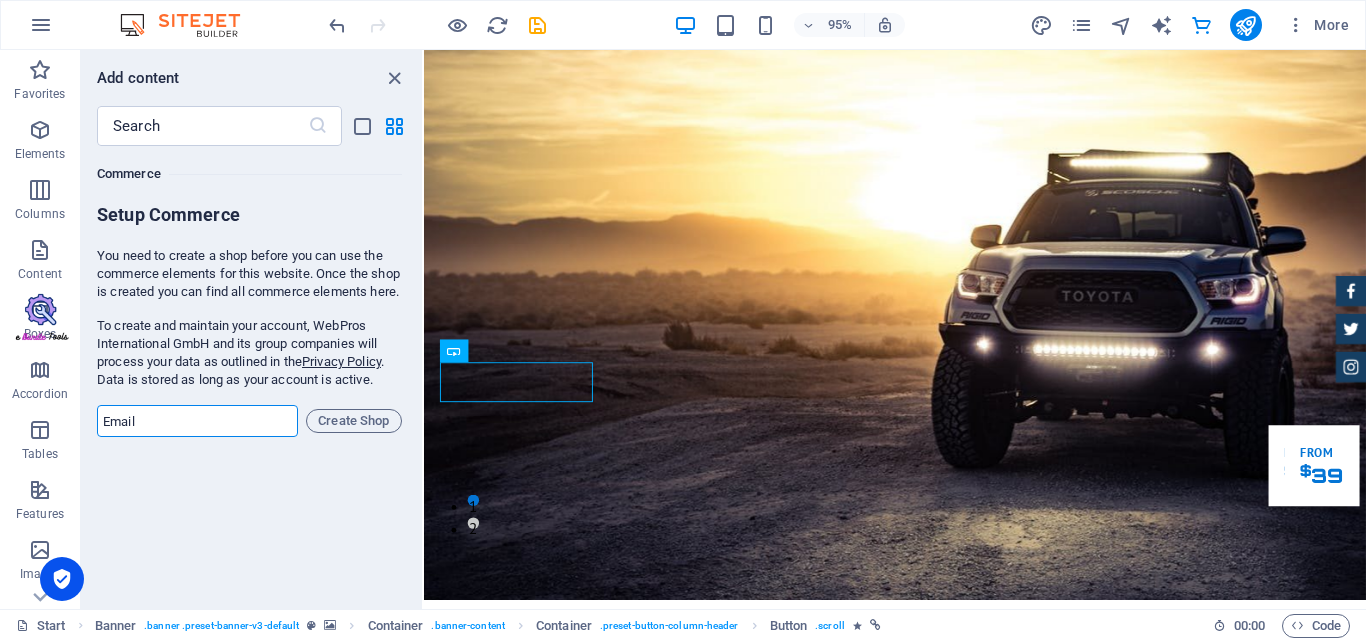 click at bounding box center [197, 421] 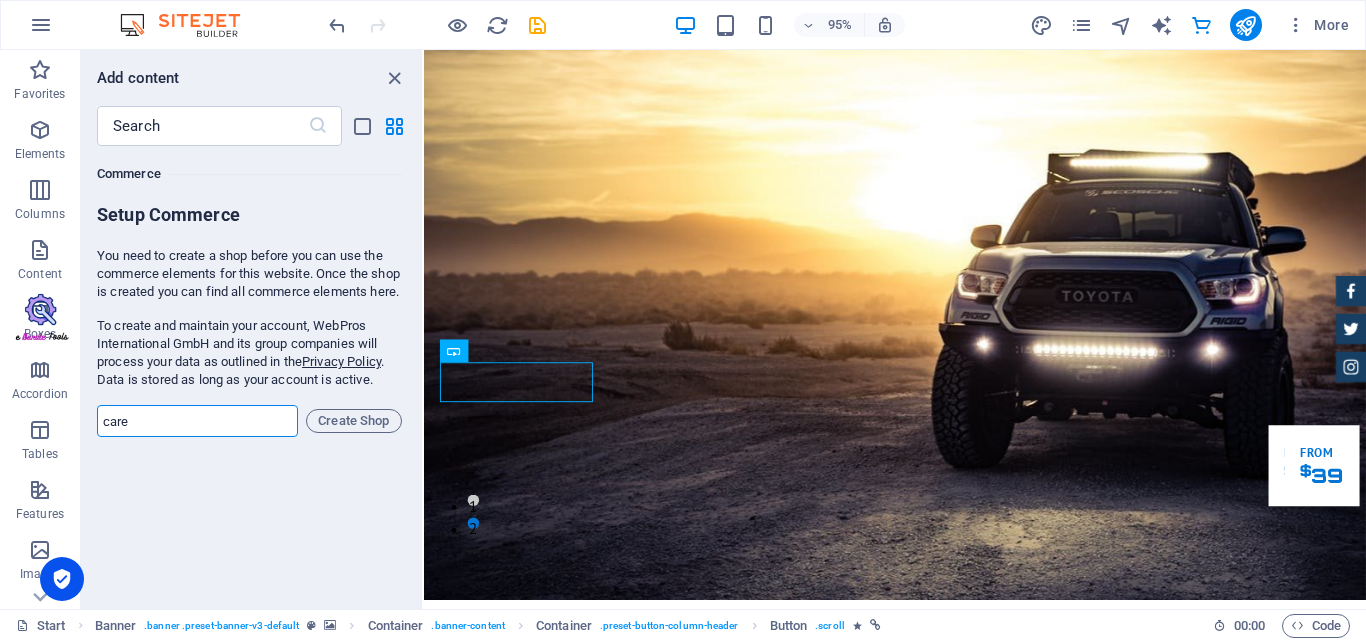 type on "care@dhrukan.com" 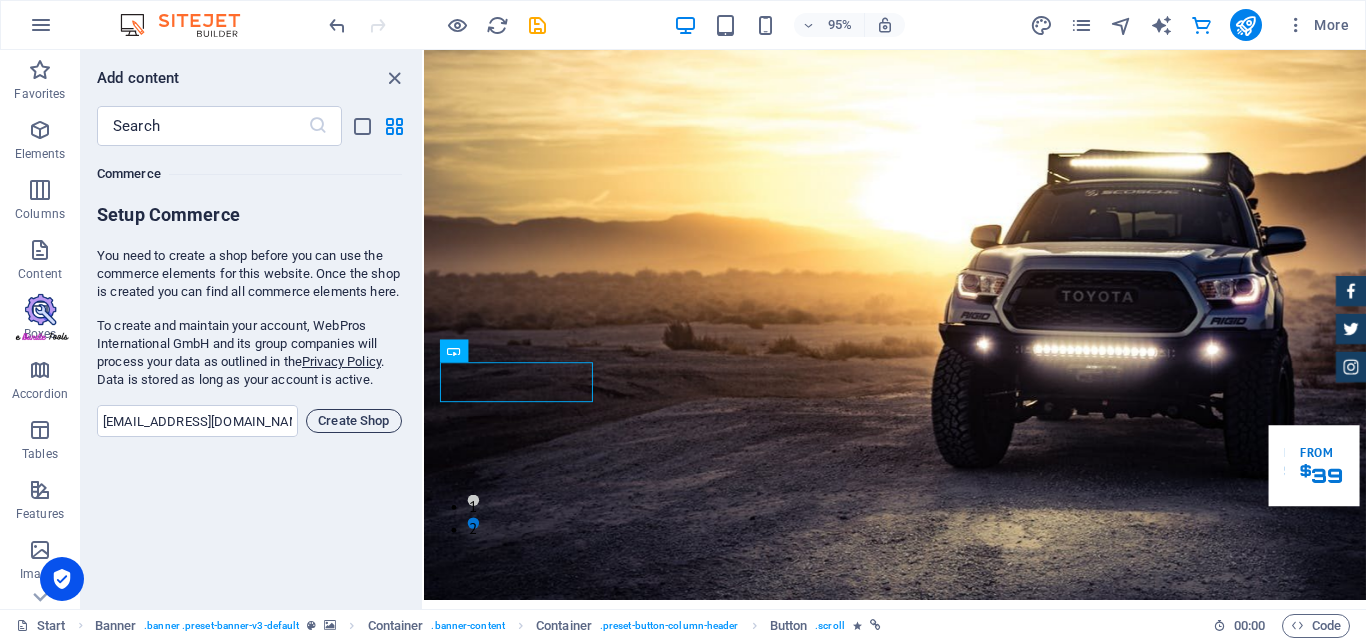 click on "Create Shop" at bounding box center [354, 421] 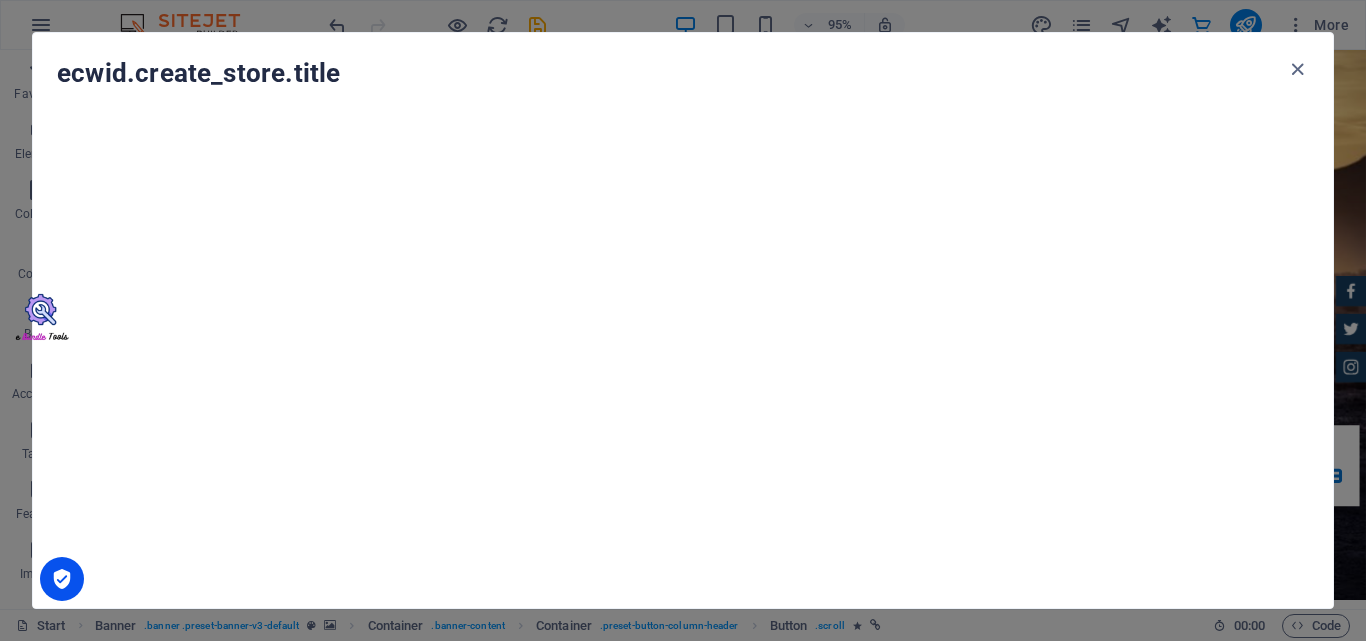 click at bounding box center [1297, 69] 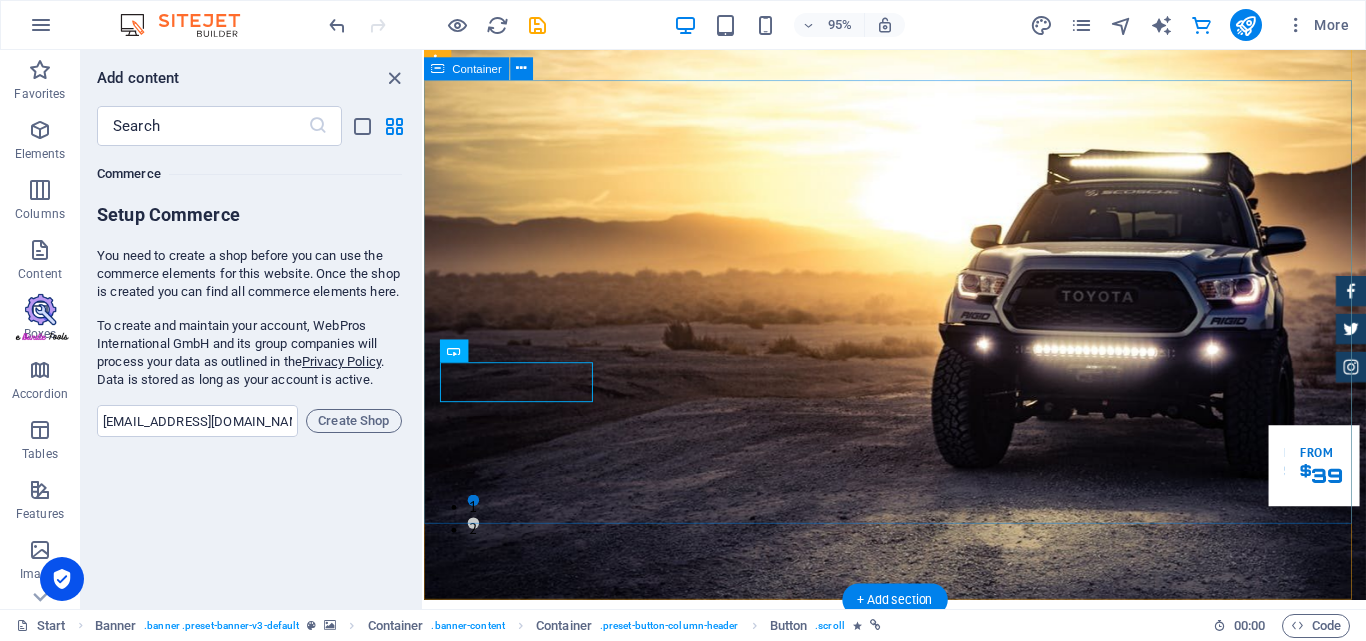 drag, startPoint x: 928, startPoint y: 315, endPoint x: 850, endPoint y: 322, distance: 78.31347 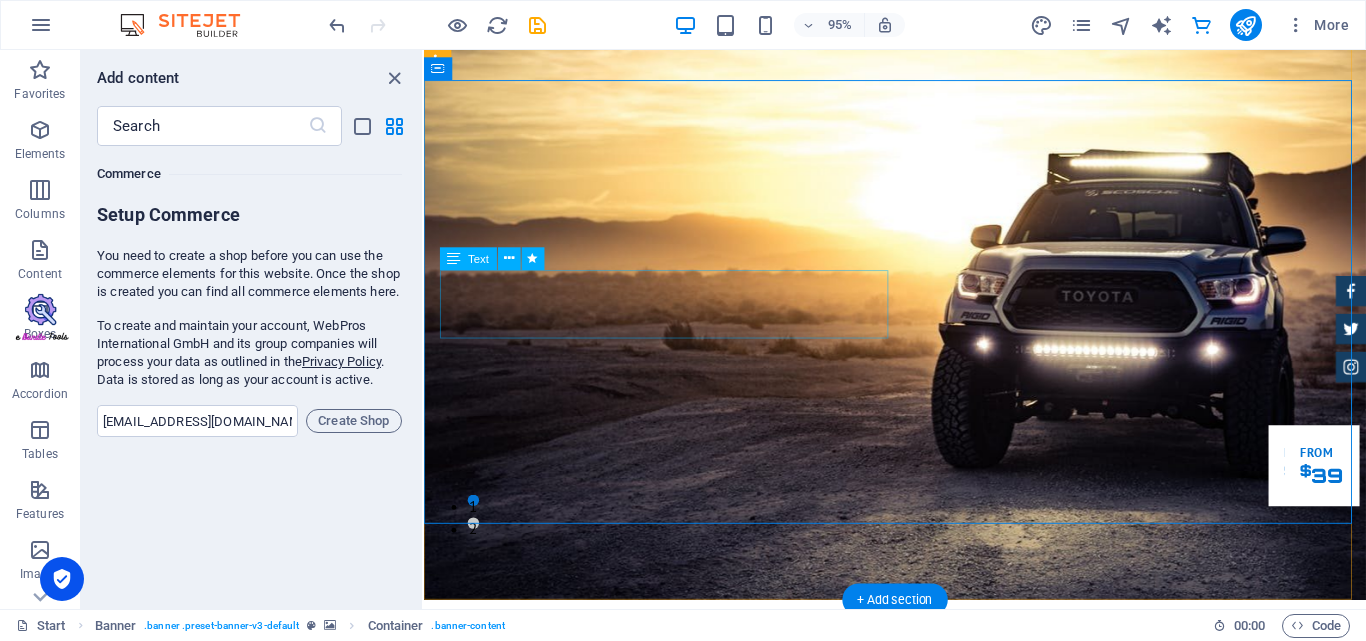 click on "Lorem ipsum dolor sit amet, consetetur sadipscing elitr, sed diam nonumy eirmod tempor invidunt ut labore et dolore magna aliquyam erat." at bounding box center (920, 1045) 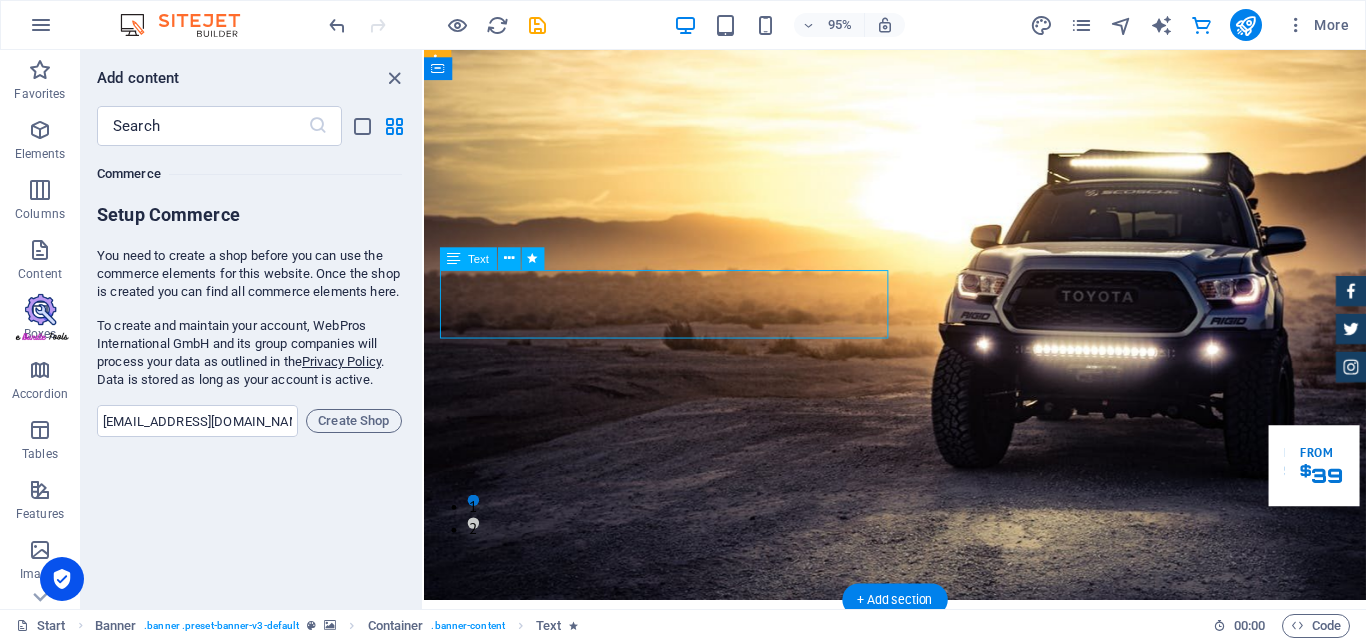 click on "Lorem ipsum dolor sit amet, consetetur sadipscing elitr, sed diam nonumy eirmod tempor invidunt ut labore et dolore magna aliquyam erat." at bounding box center (920, 1045) 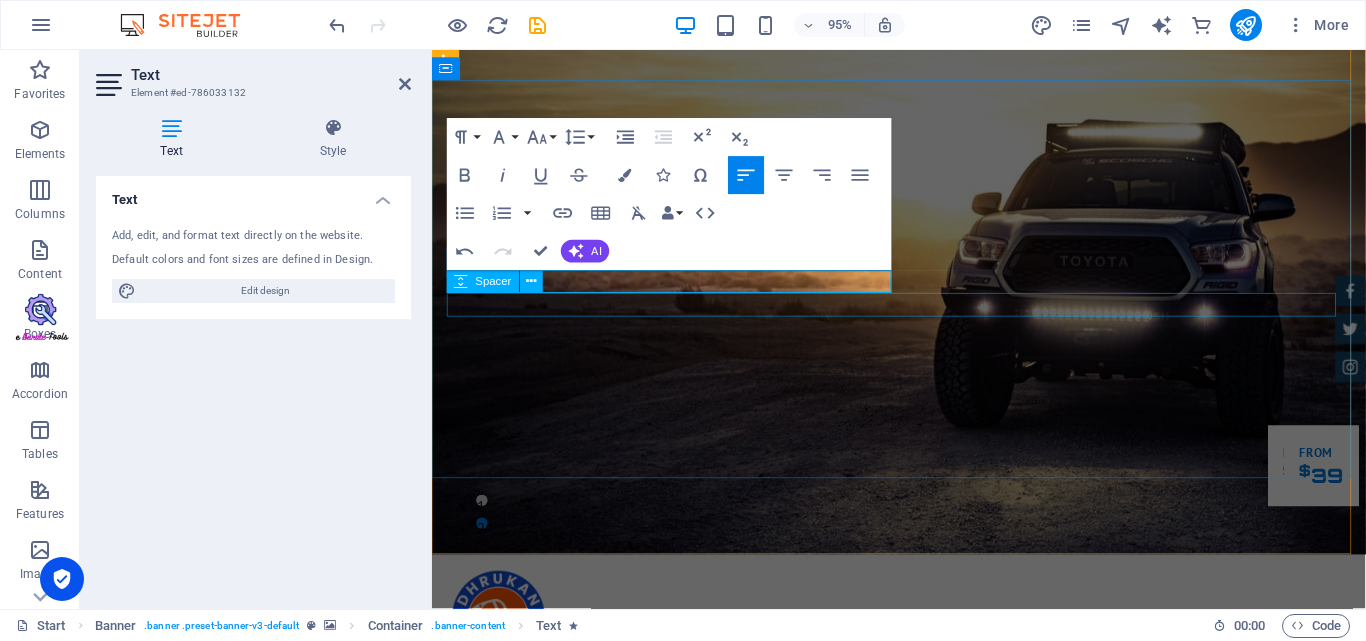 type 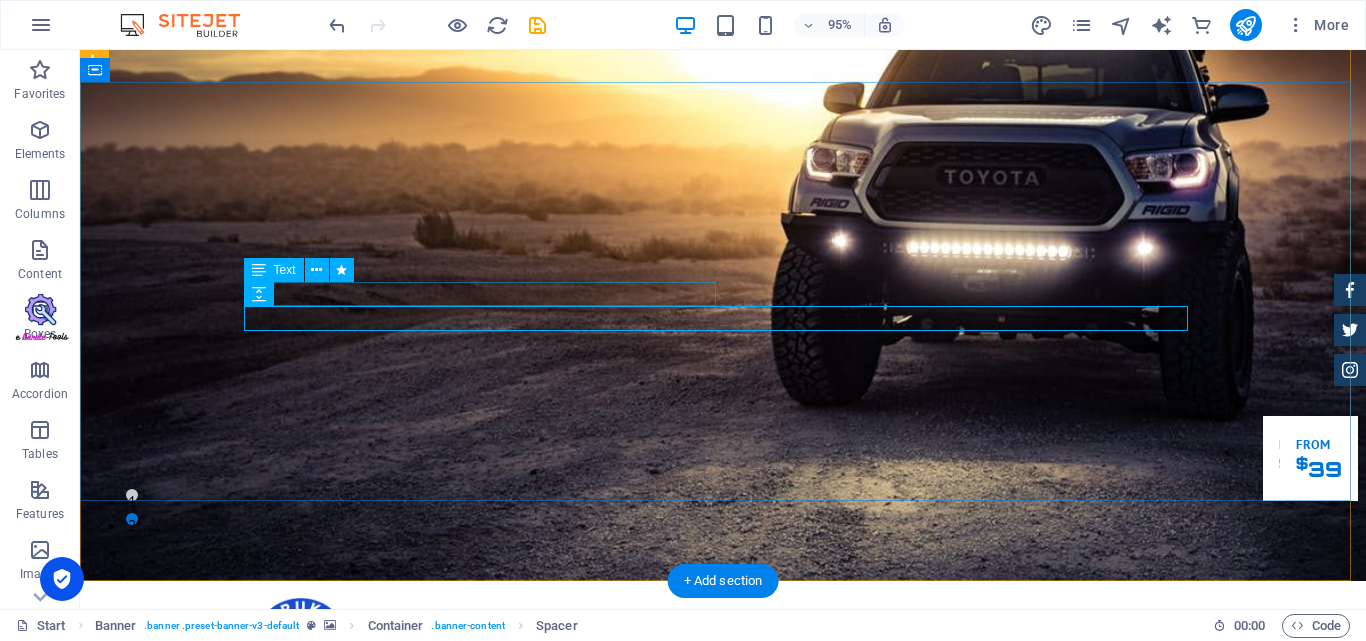 click on "ehere" at bounding box center [723, 973] 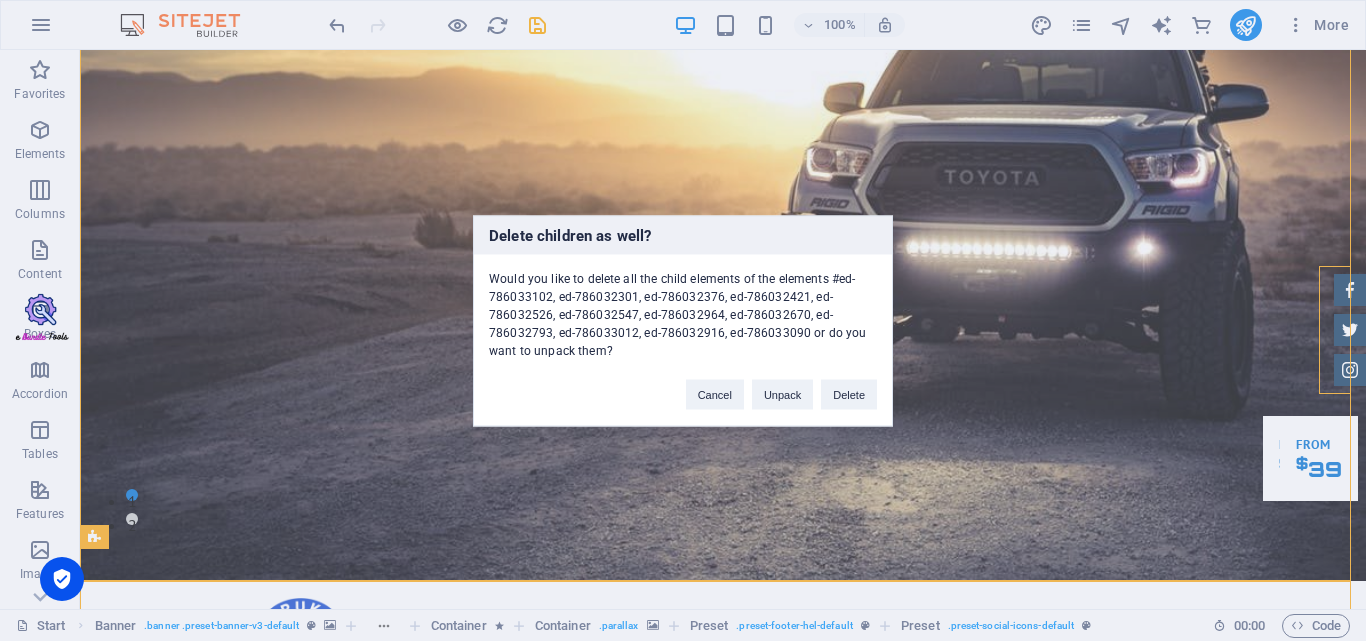 type 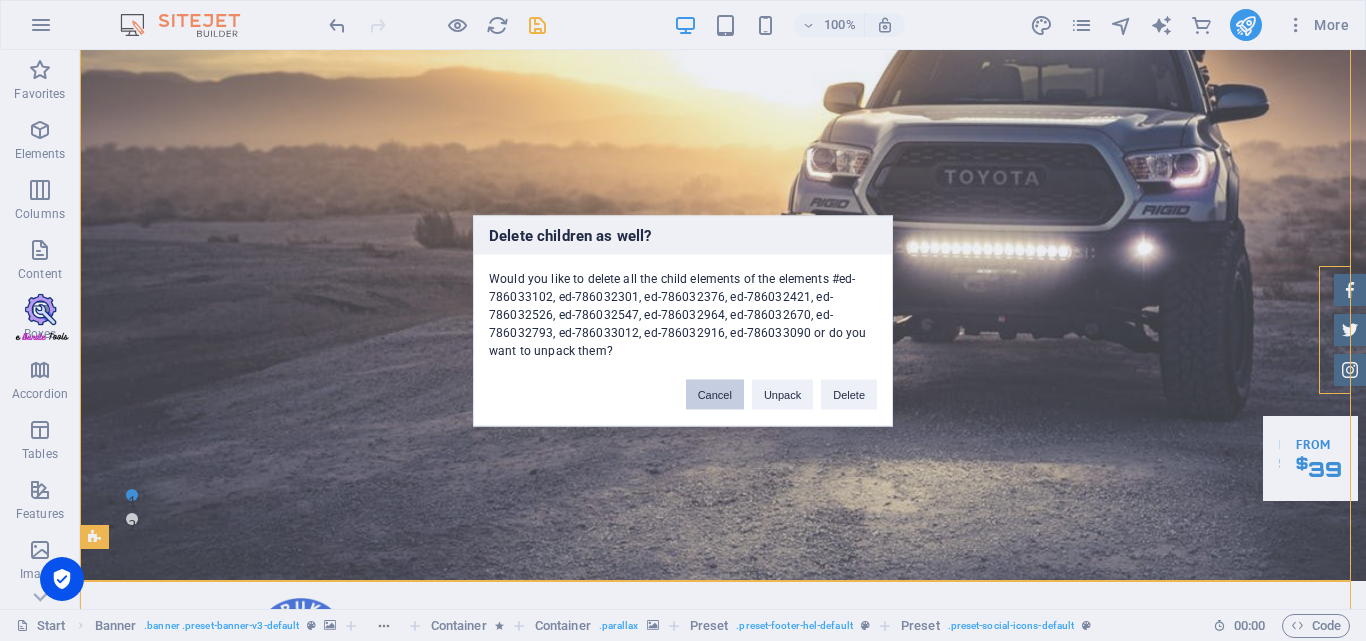 click on "Cancel" at bounding box center (715, 394) 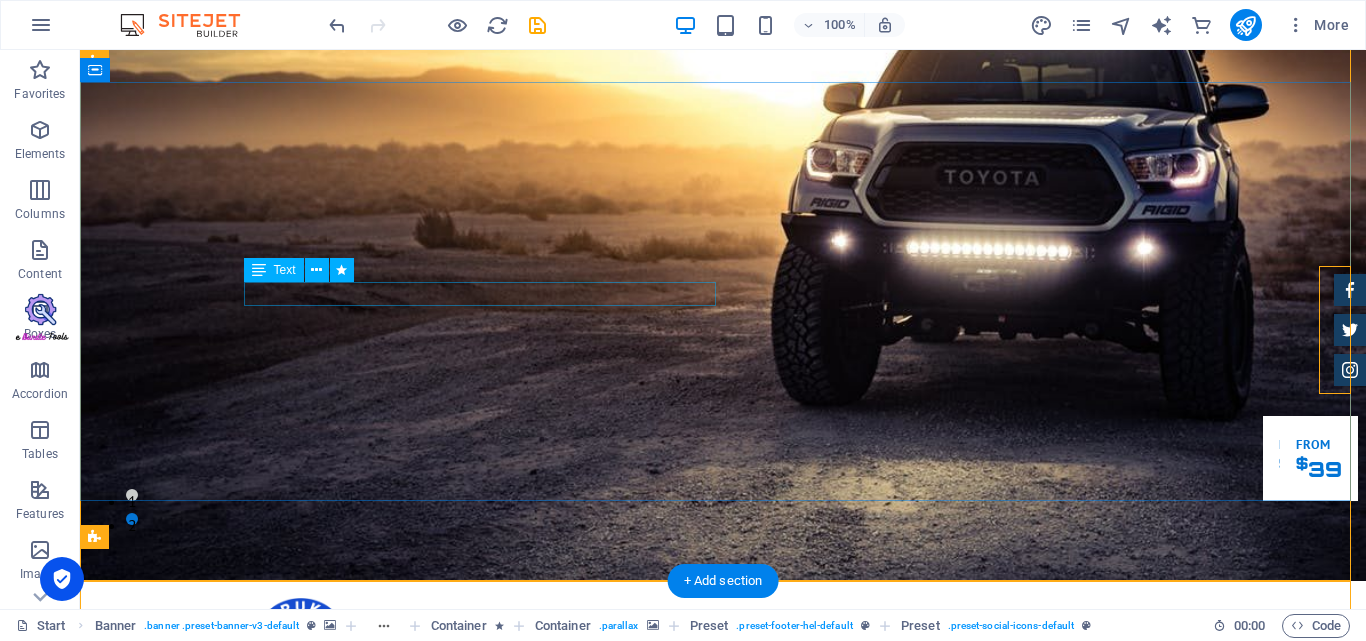 click on "ehere" at bounding box center [723, 973] 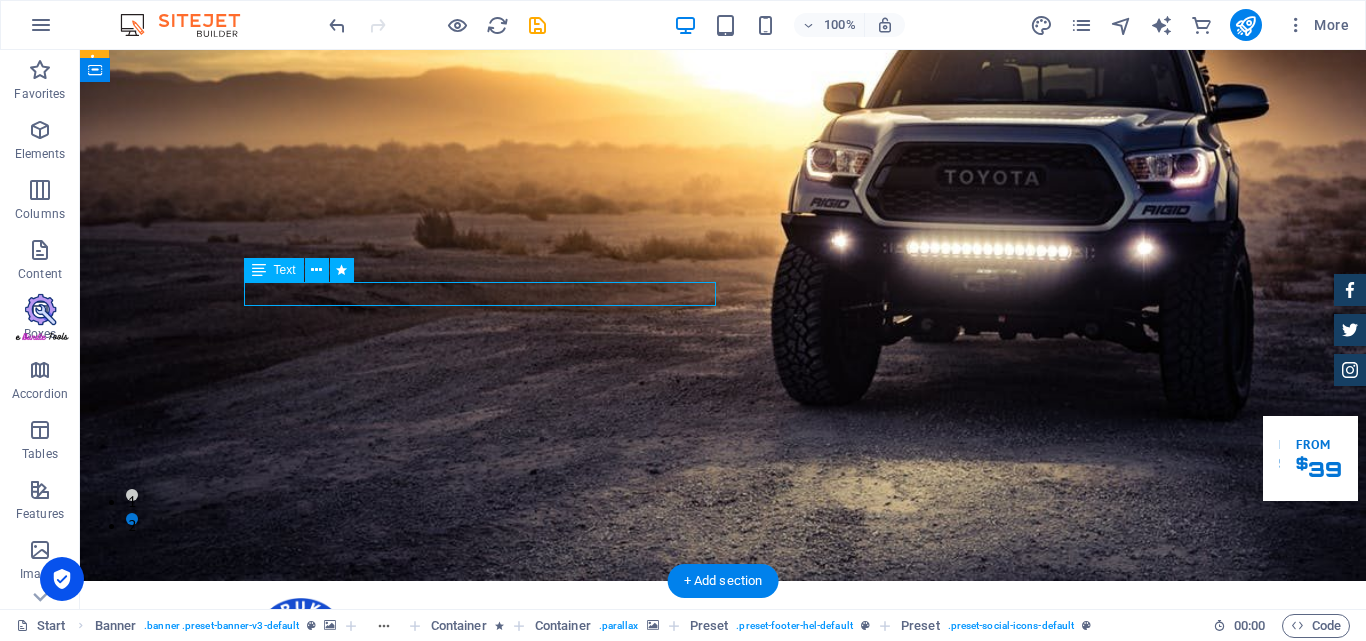click on "ehere" at bounding box center [723, 973] 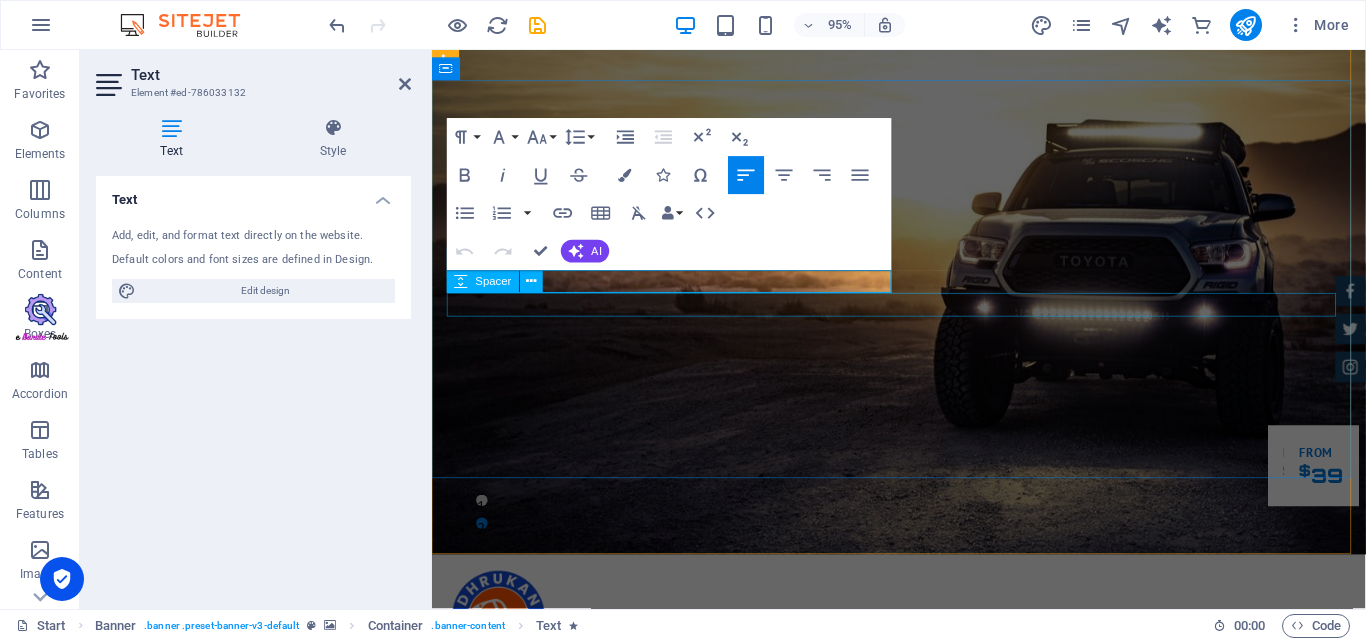 click at bounding box center (924, 997) 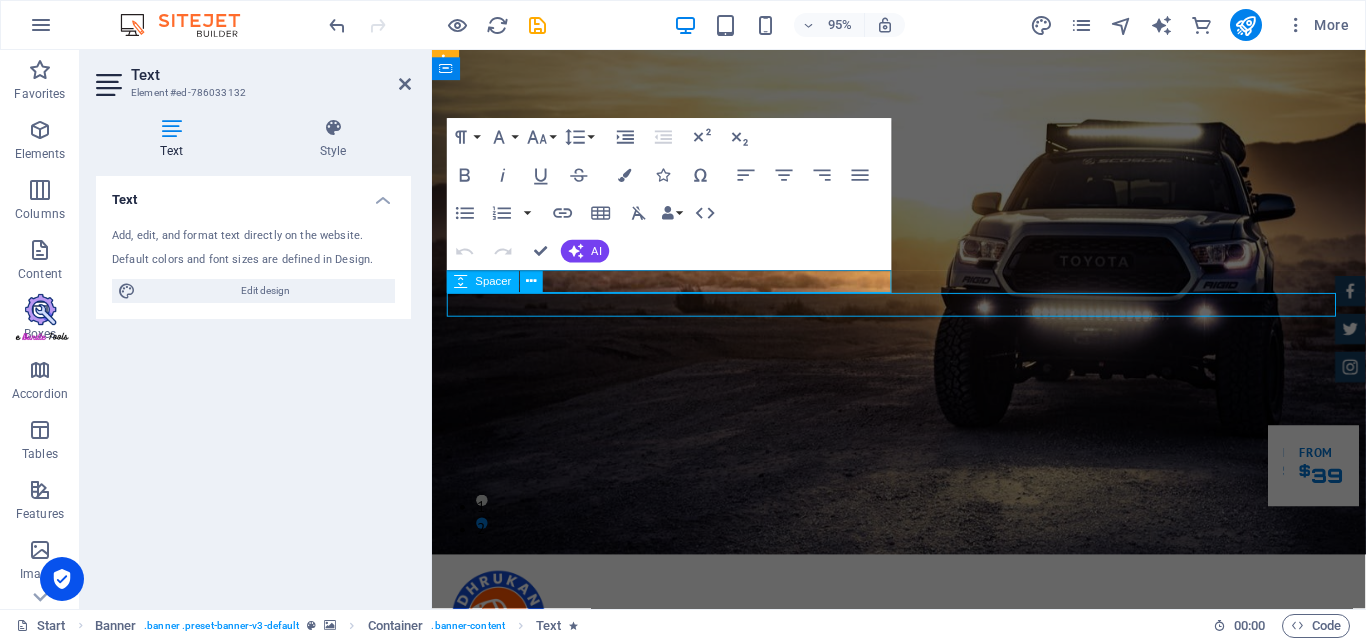 click at bounding box center (924, 997) 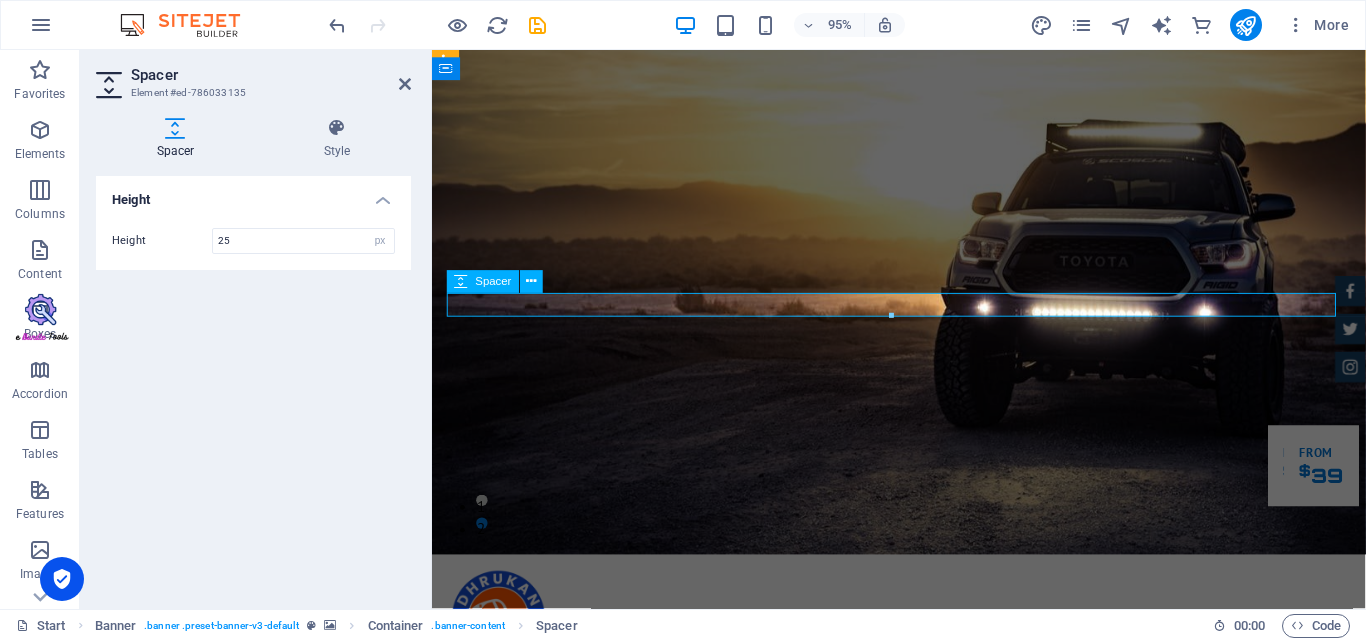 click at bounding box center [924, 997] 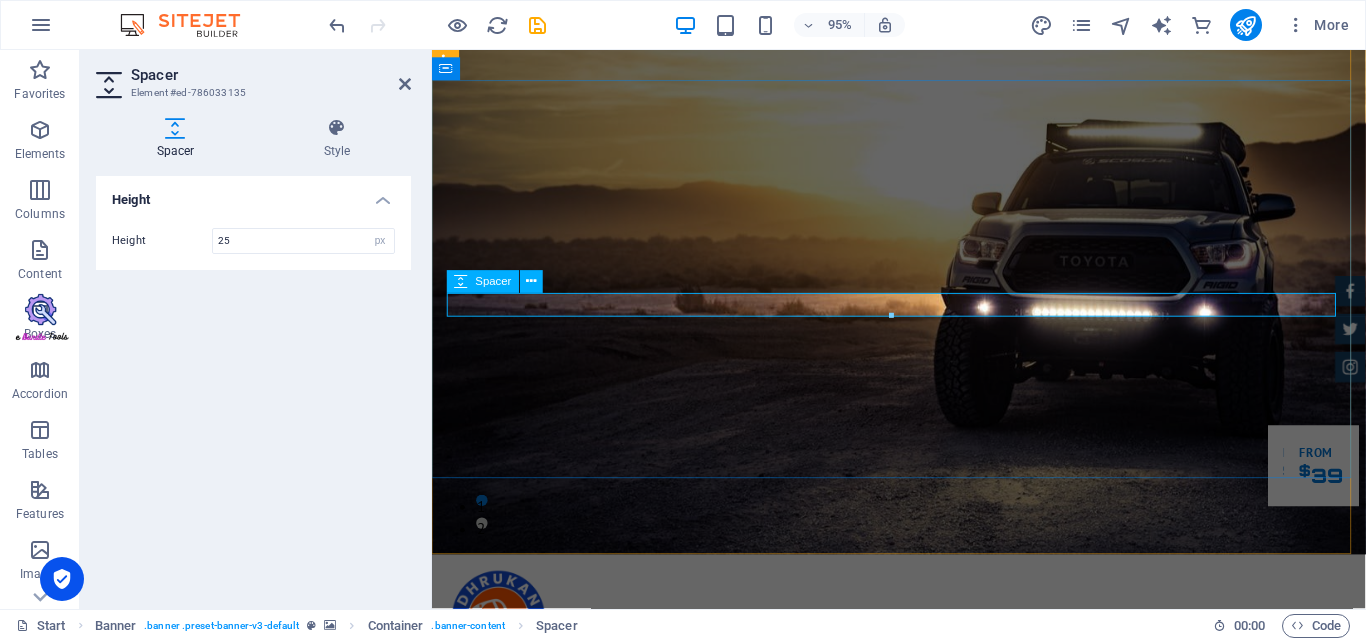 click at bounding box center [924, 997] 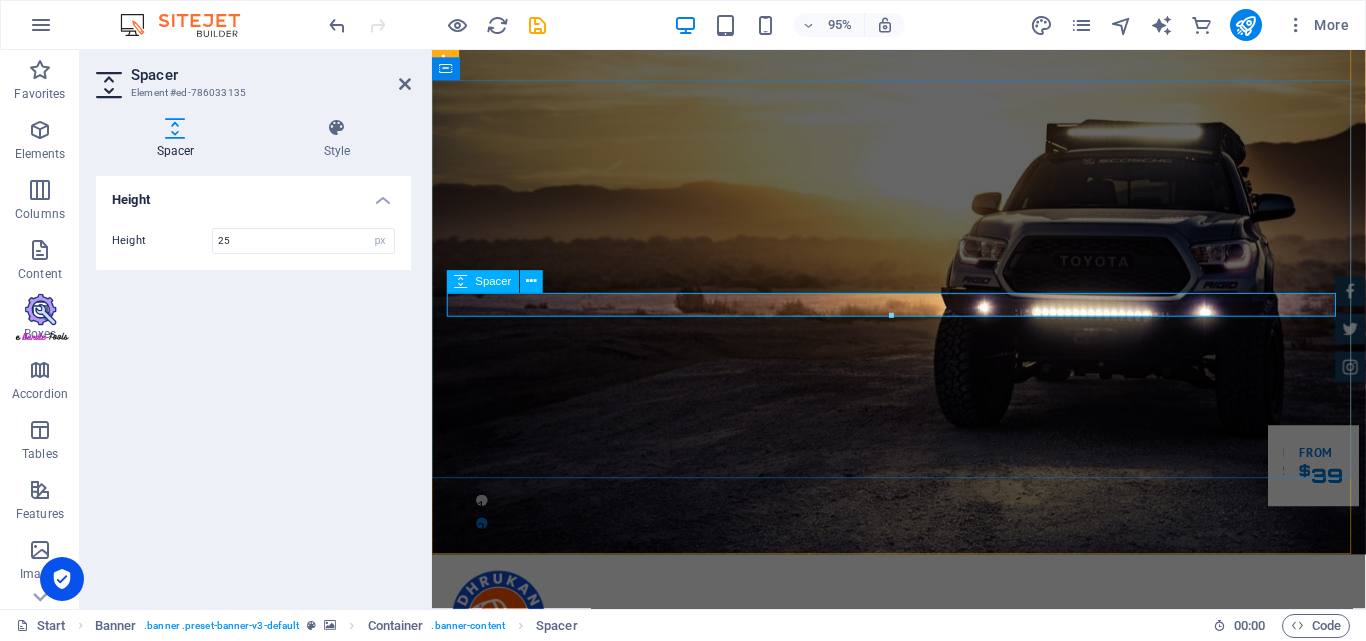 click at bounding box center (924, 997) 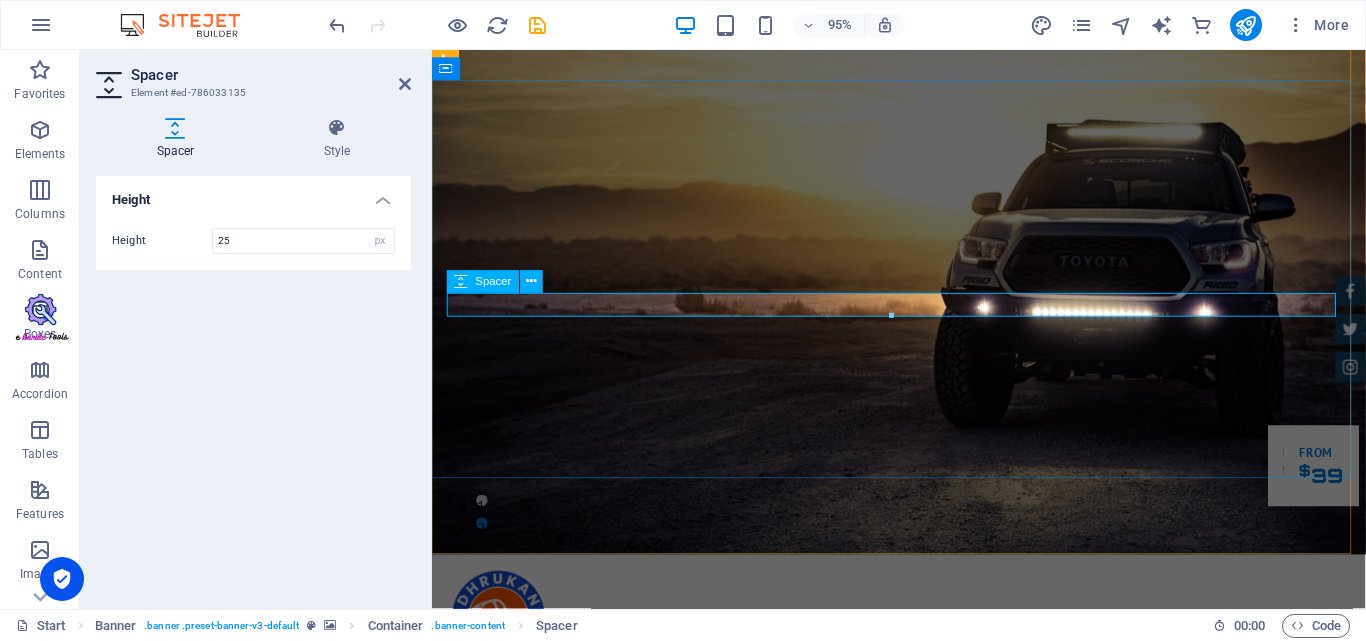 click at bounding box center (924, 997) 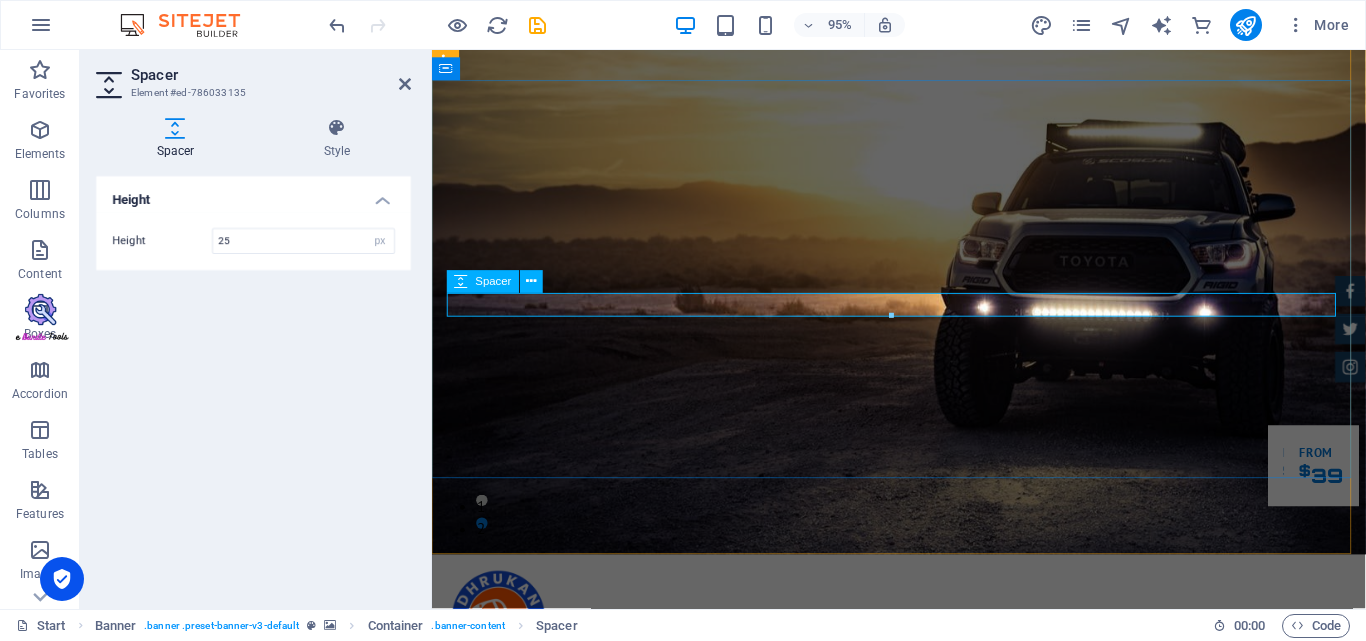 click at bounding box center (924, 997) 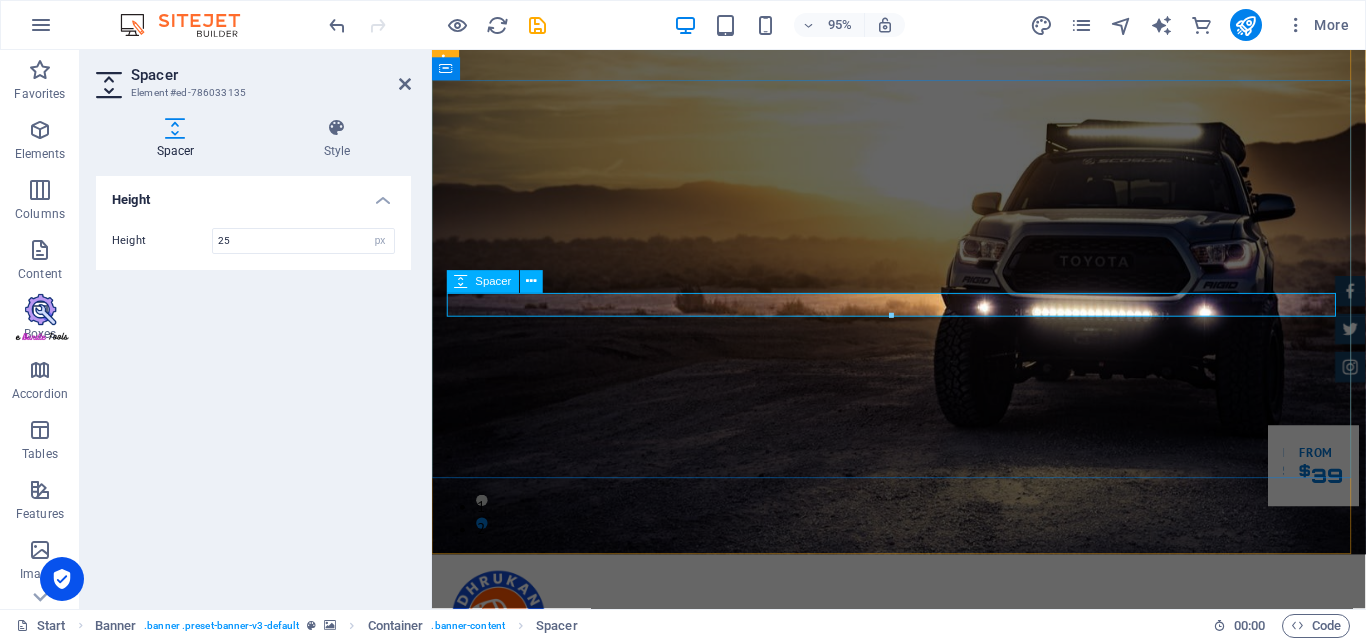 click at bounding box center (924, 997) 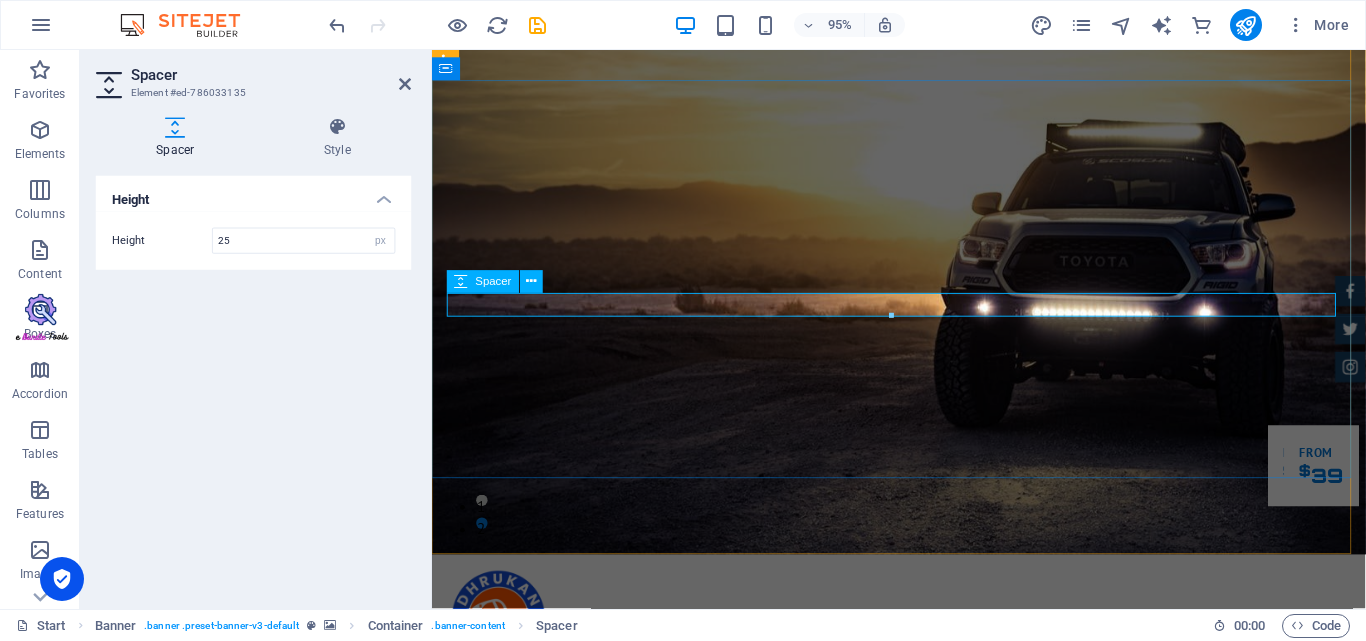 click at bounding box center [924, 997] 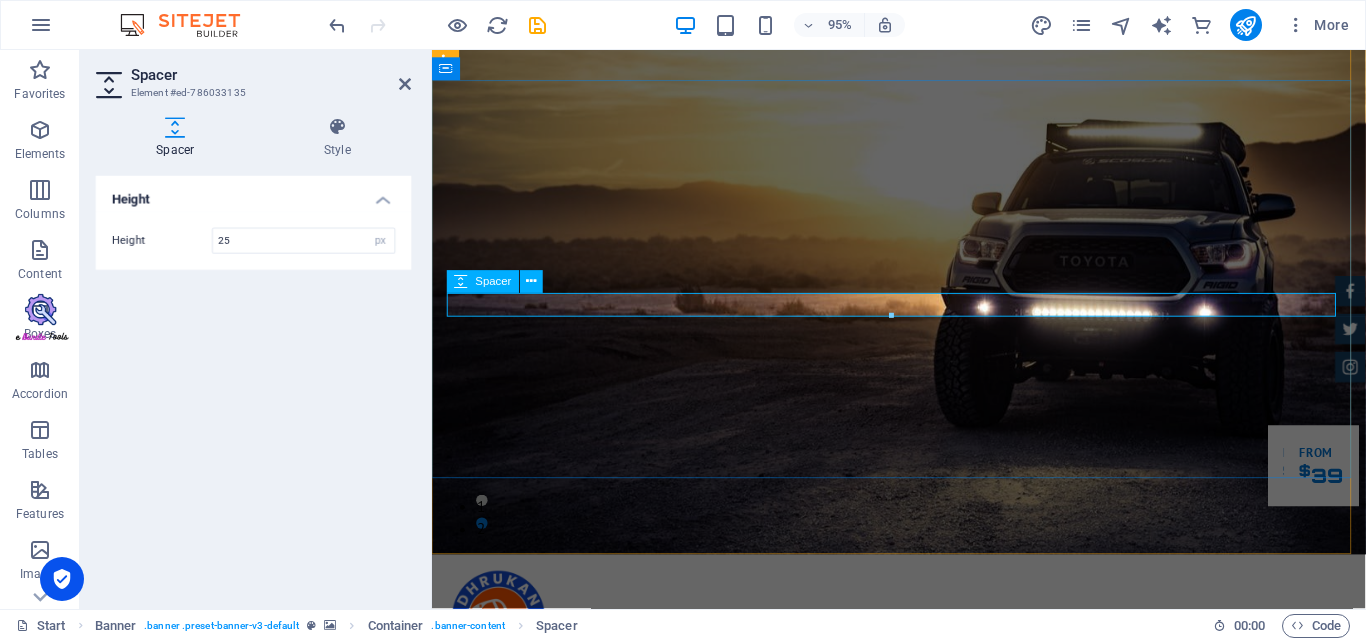 click at bounding box center (924, 997) 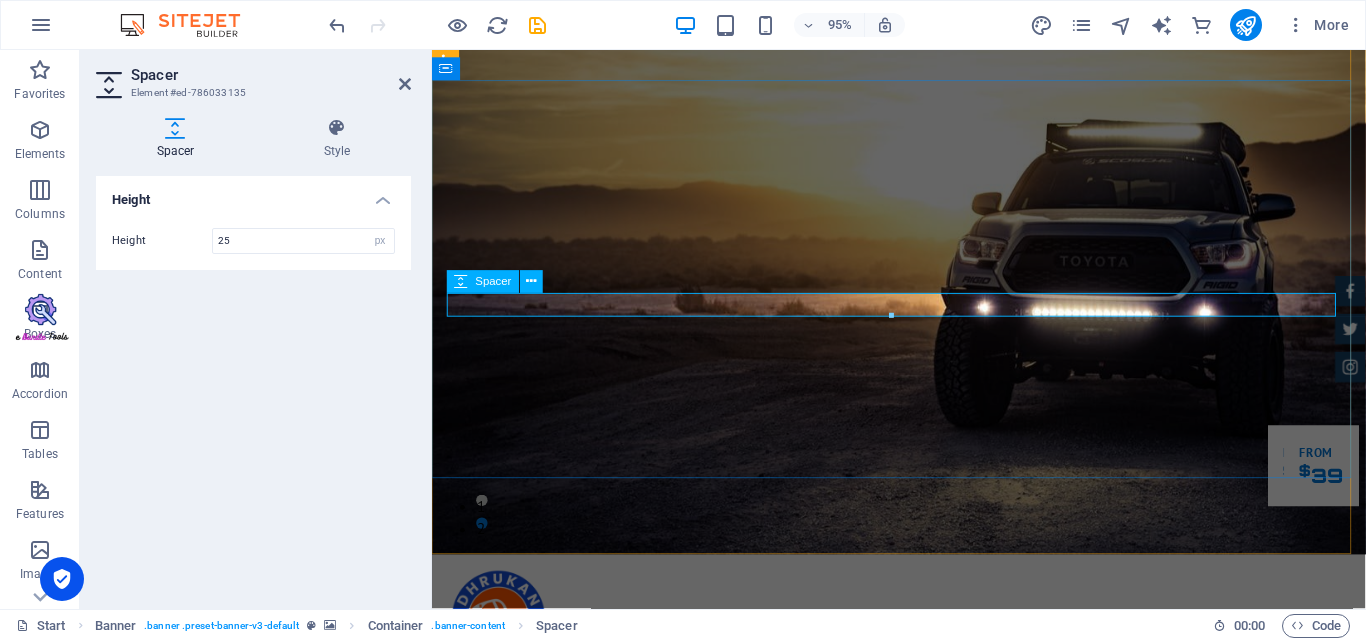 click at bounding box center [924, 997] 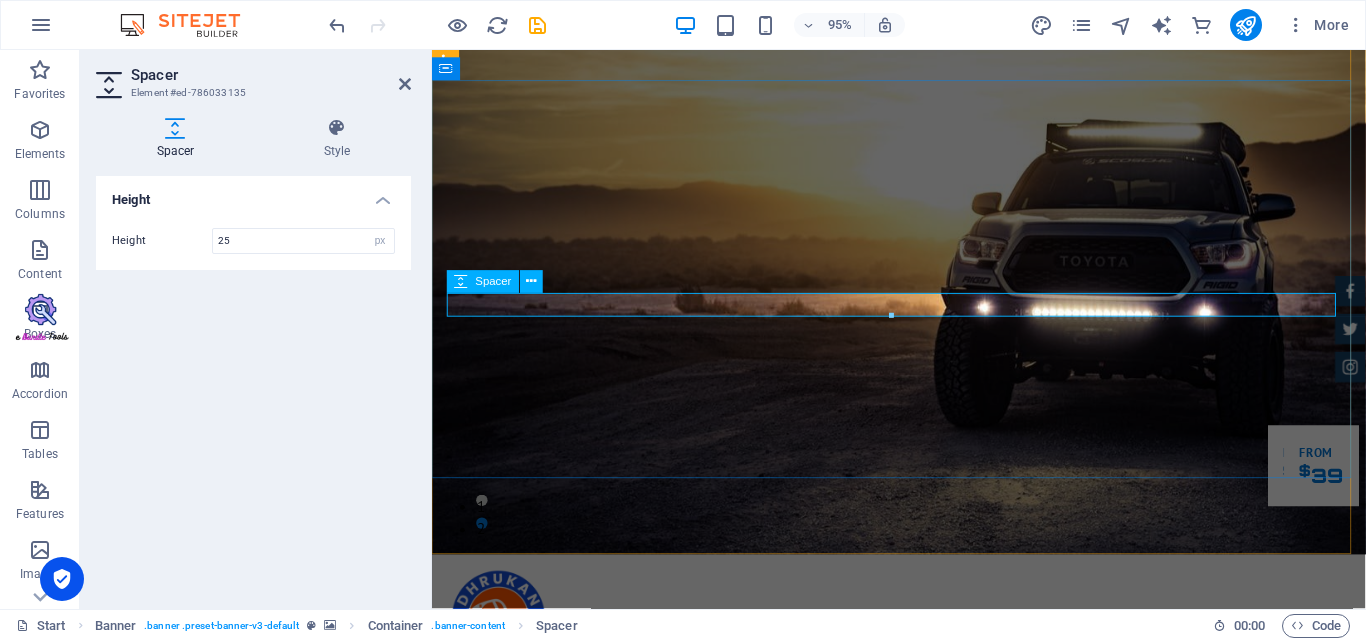 click at bounding box center (924, 997) 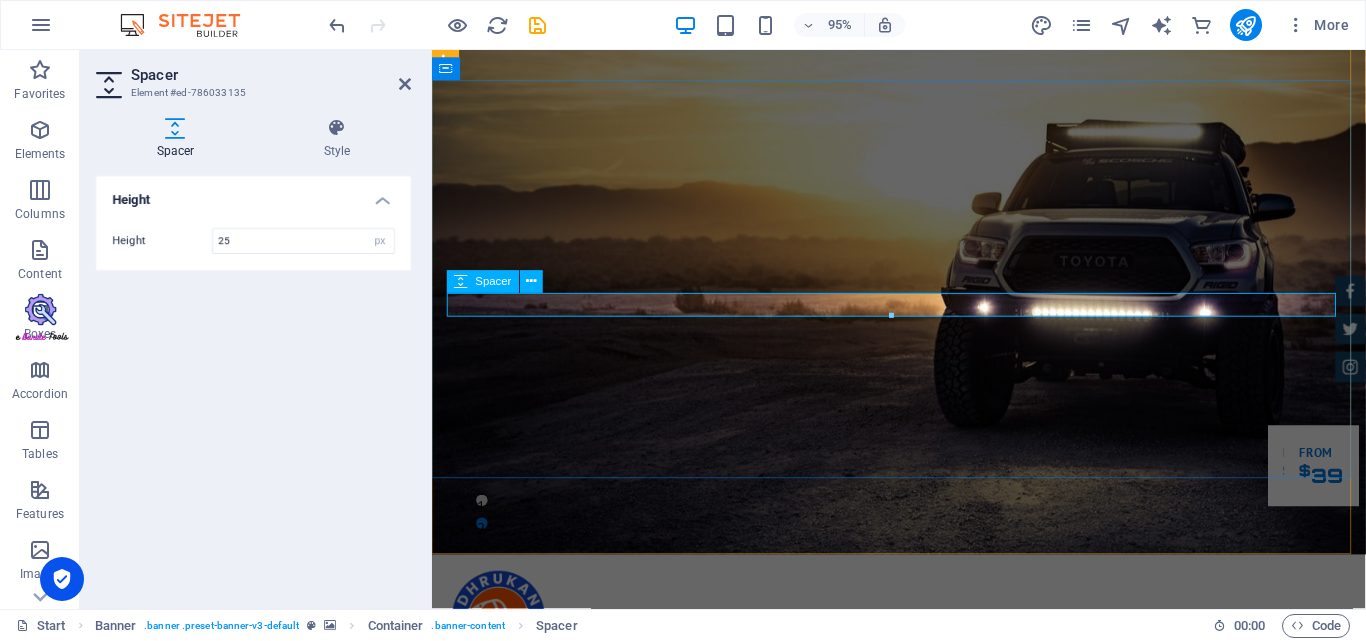 click at bounding box center (924, 997) 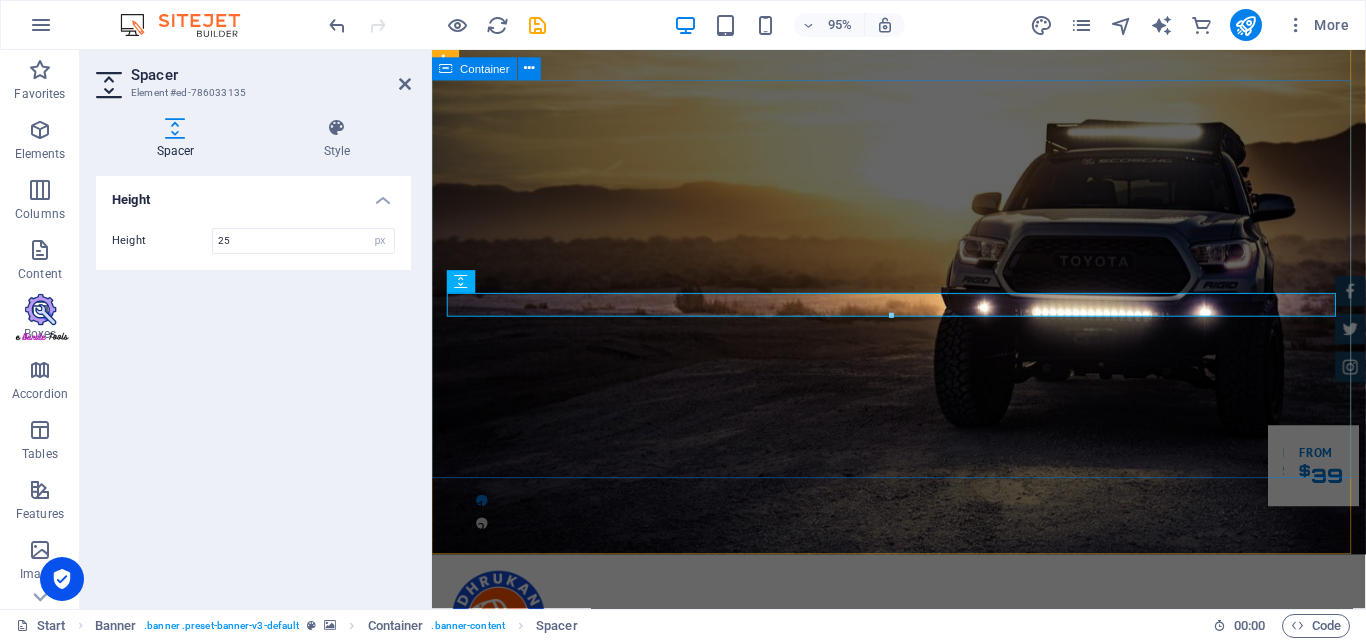 click on "DHRUKAN EMPLOYEE BENEFITS ehere  employee cars   Make an appointment" at bounding box center (923, 997) 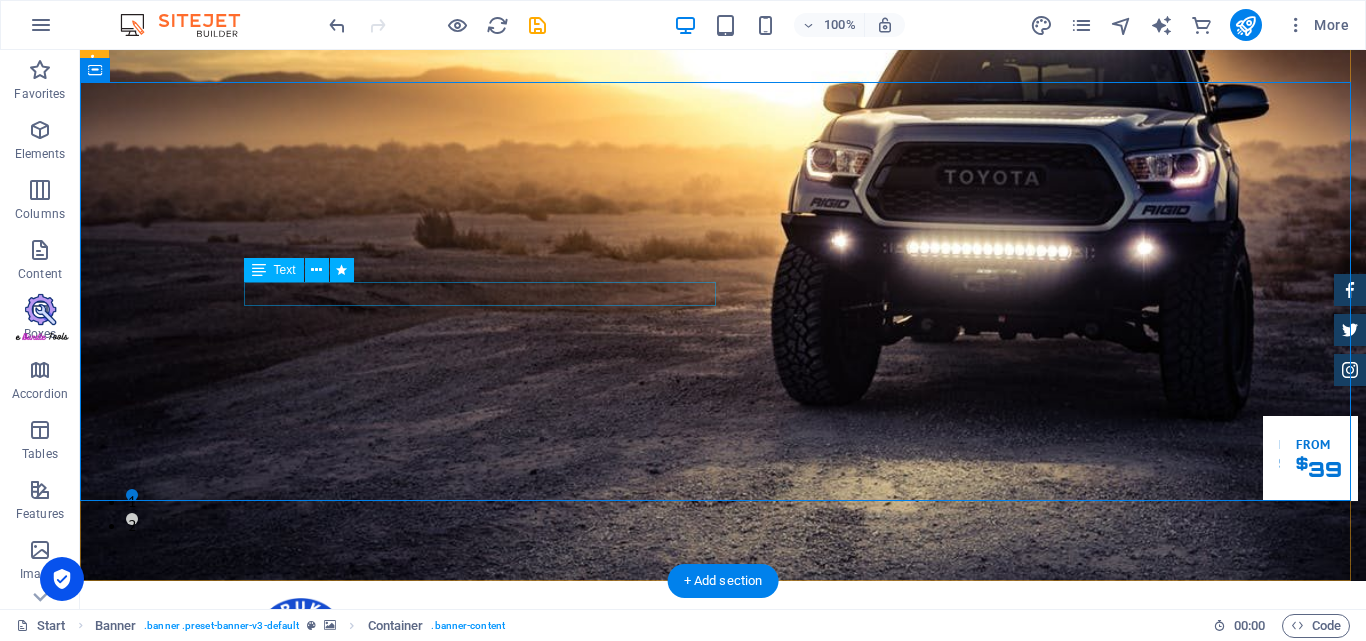 click on "ehere" at bounding box center (723, 973) 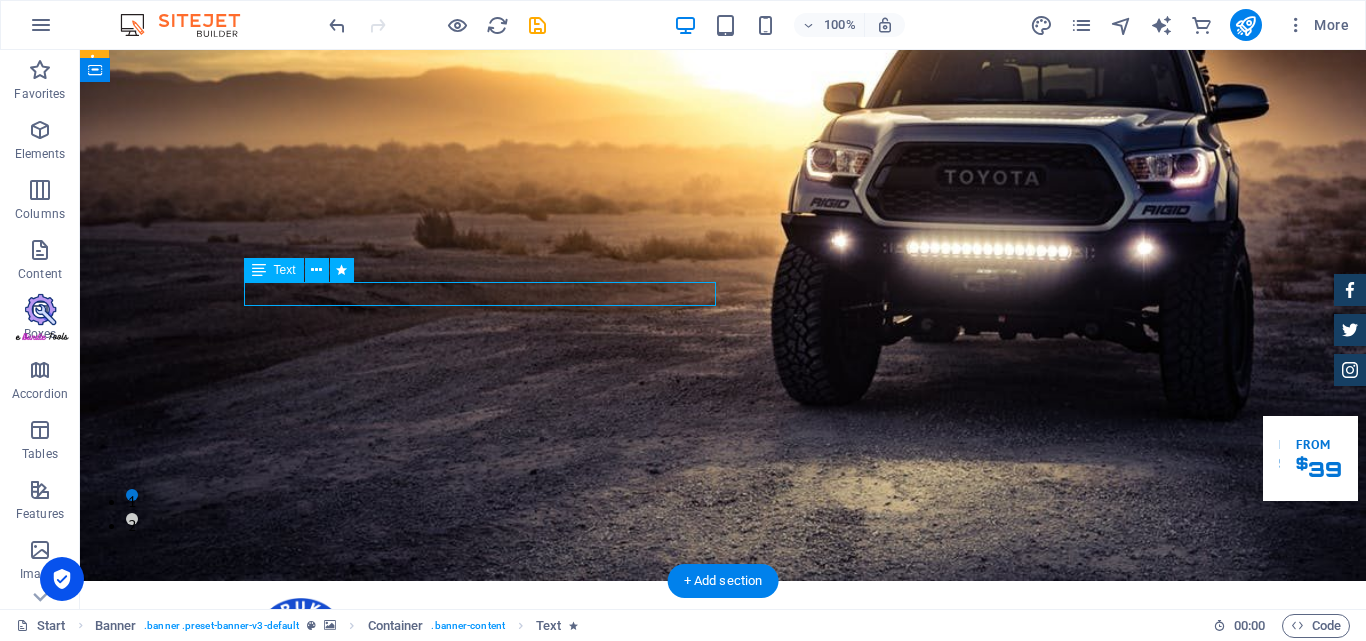 click on "ehere" at bounding box center [723, 973] 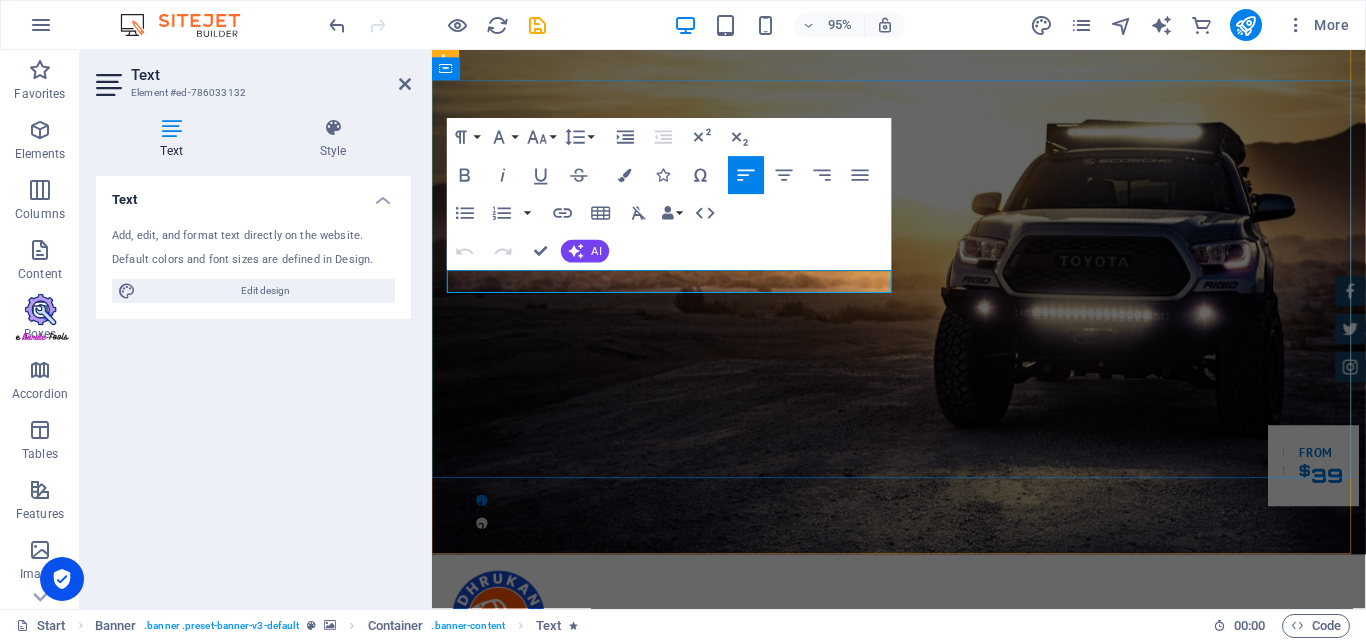 click on "ehere" at bounding box center [924, 973] 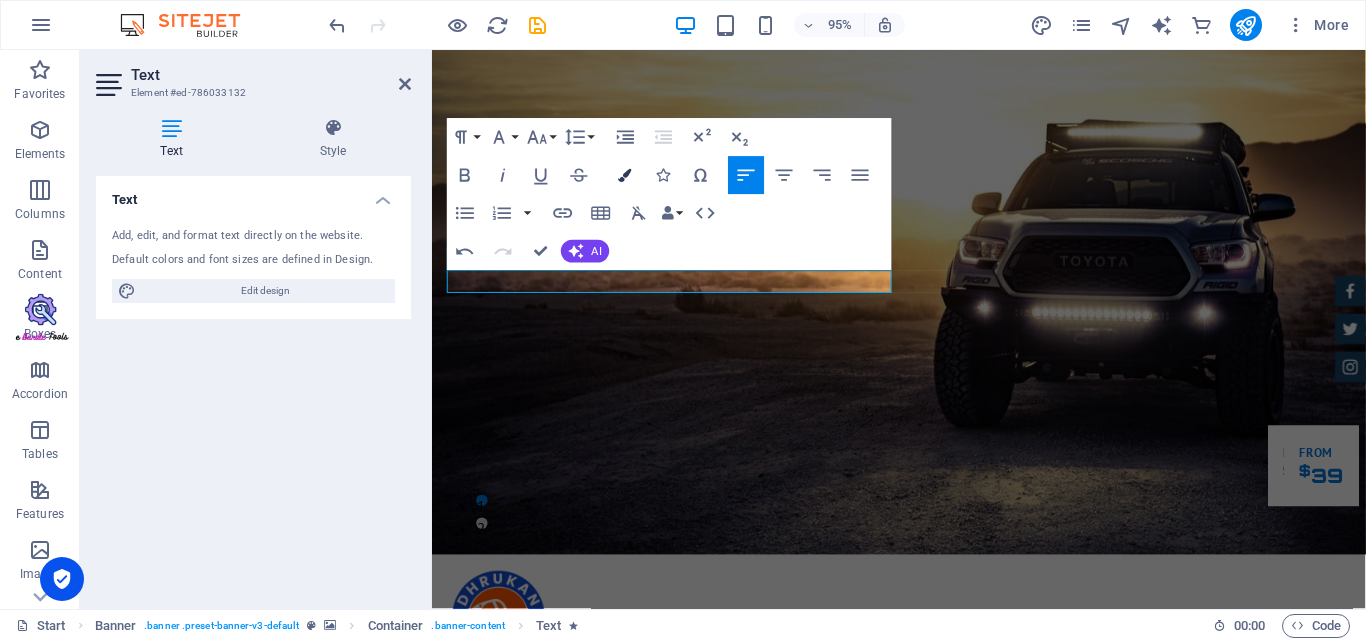 click at bounding box center (624, 175) 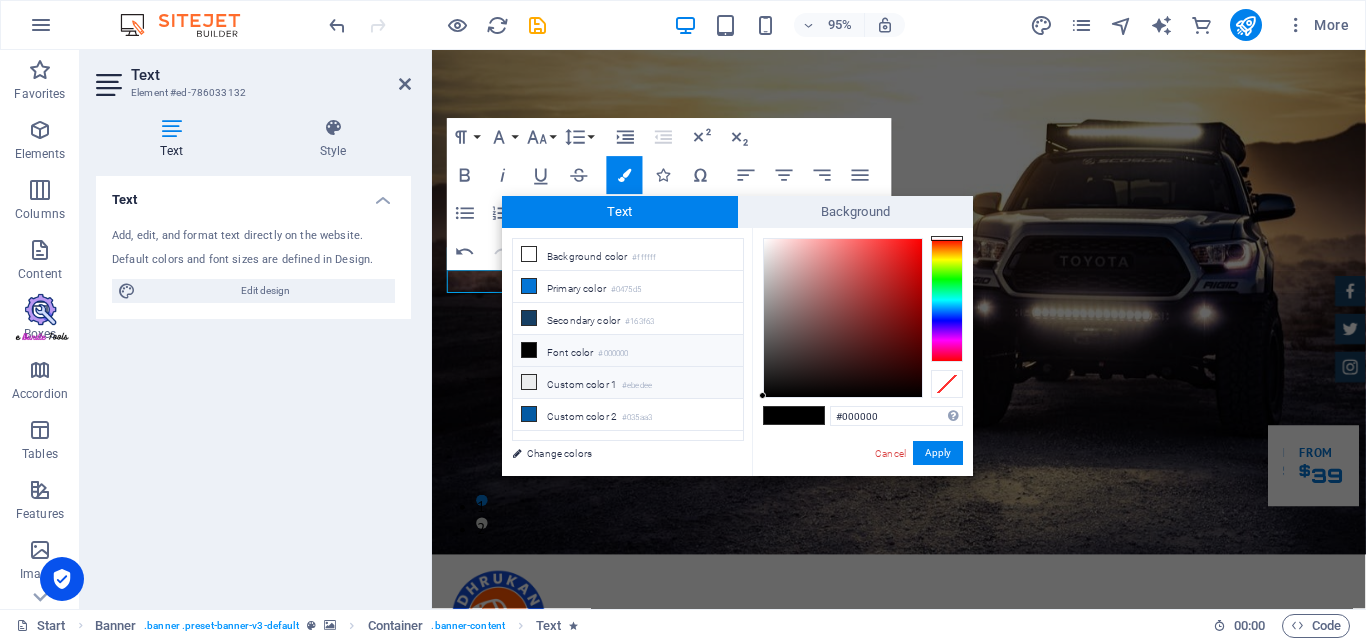 click on "Custom color 1
#ebedee" at bounding box center [628, 383] 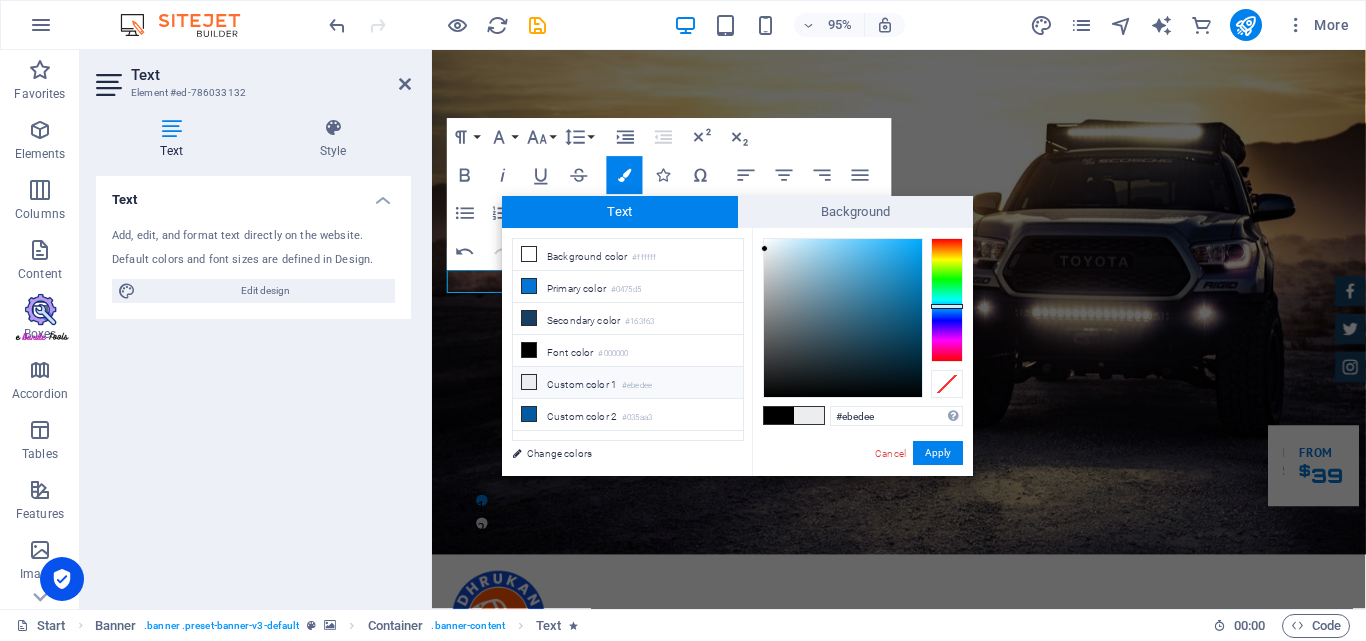 click on "Custom color 1
#ebedee" at bounding box center (628, 383) 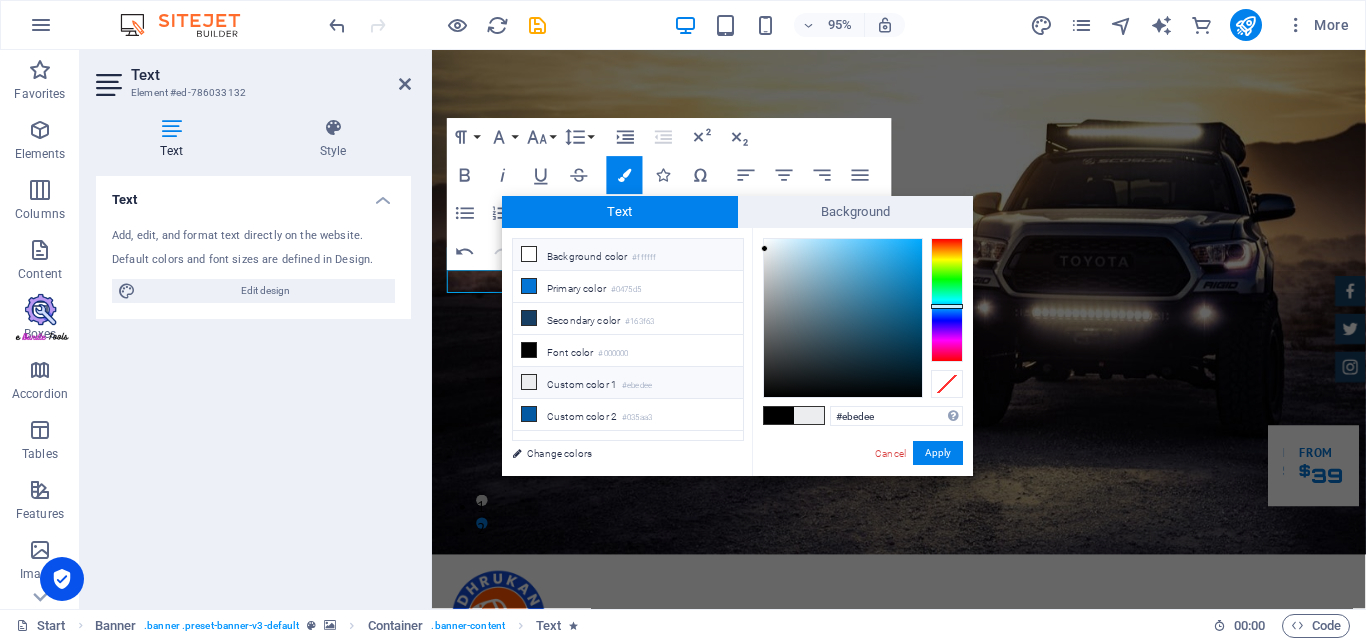 click at bounding box center (529, 254) 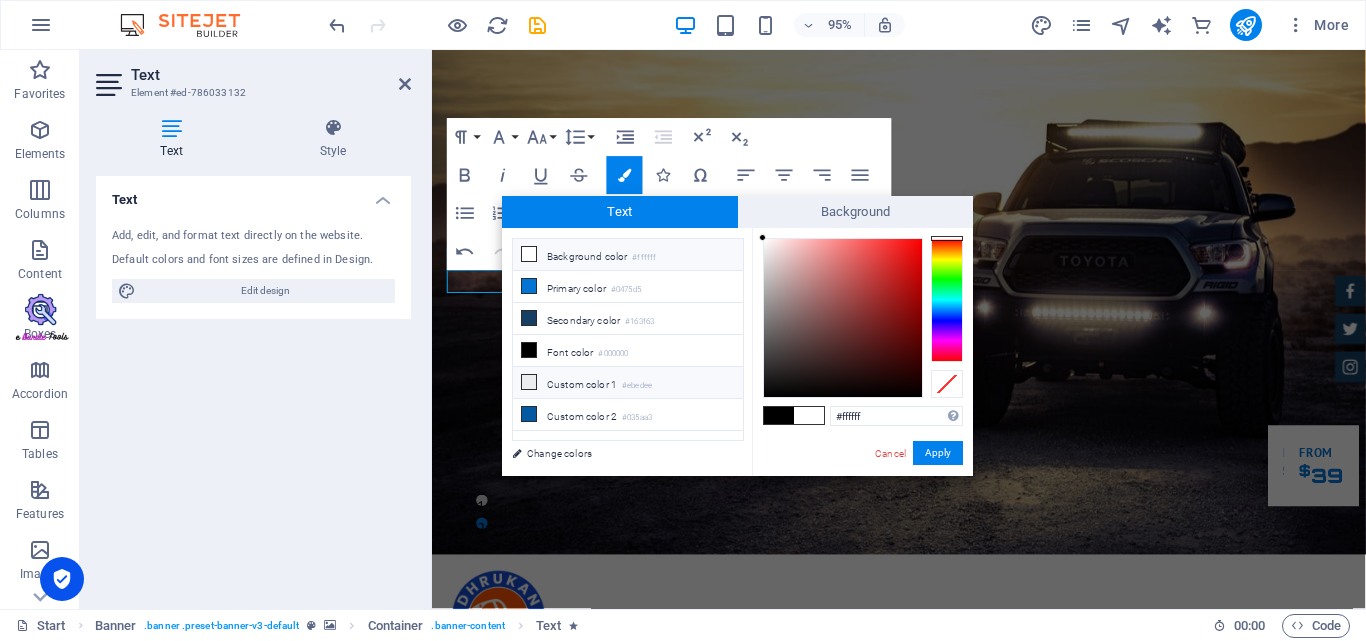 click on "Custom color 1
#ebedee" at bounding box center [628, 383] 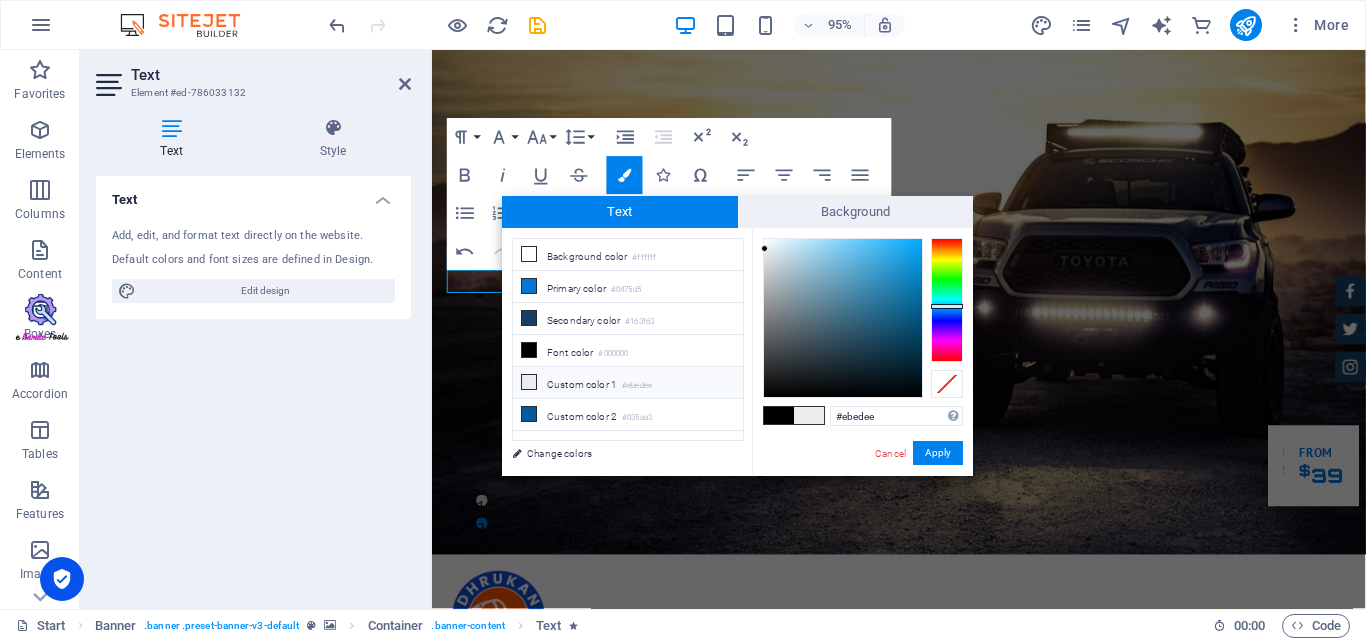 drag, startPoint x: 532, startPoint y: 371, endPoint x: 531, endPoint y: 382, distance: 11.045361 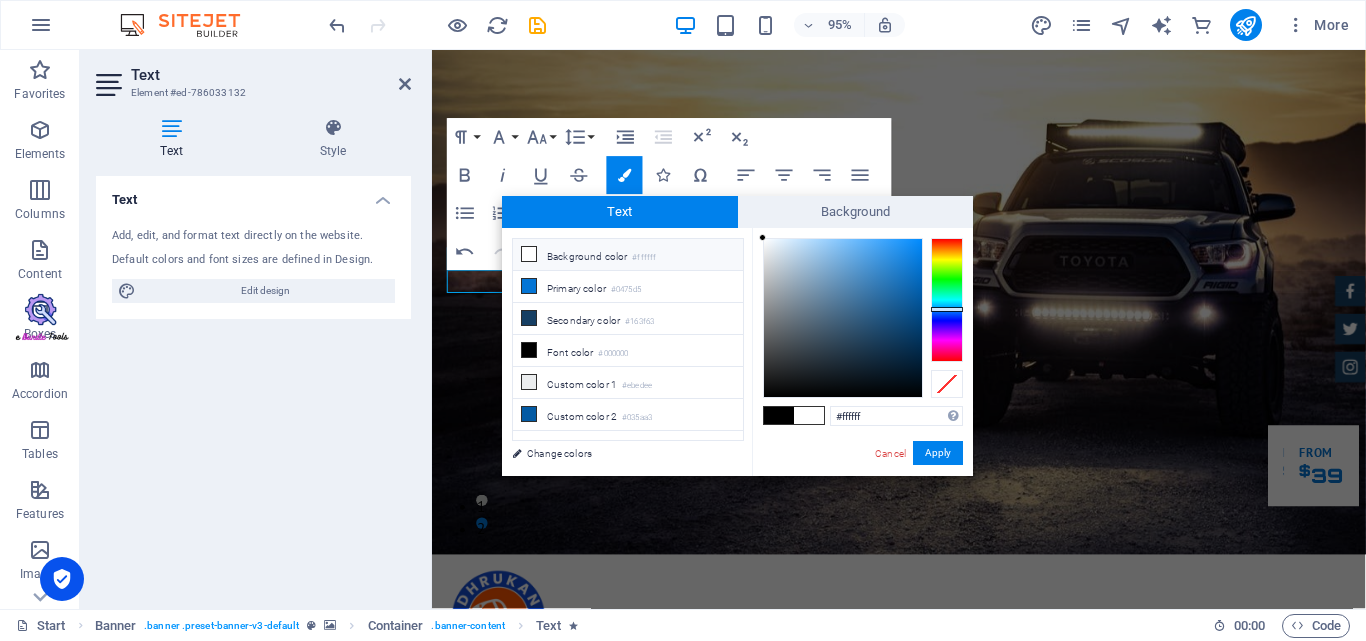 drag, startPoint x: 912, startPoint y: 291, endPoint x: 758, endPoint y: 232, distance: 164.91513 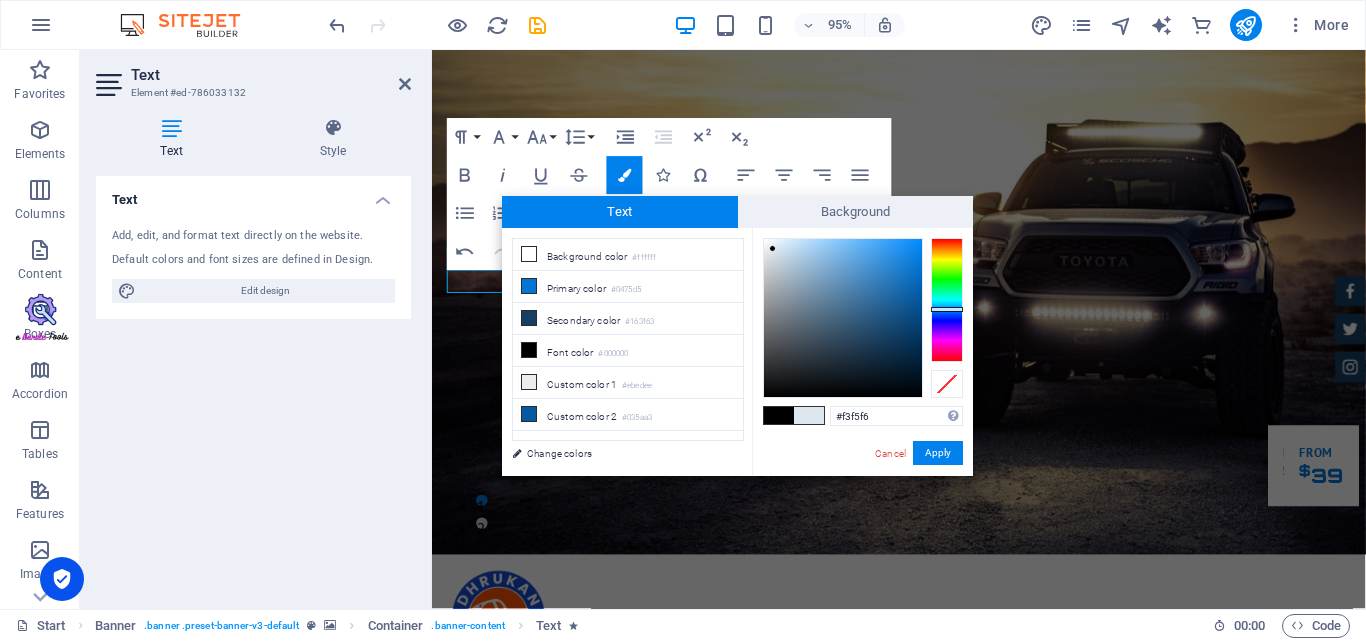 type on "#f6f7f8" 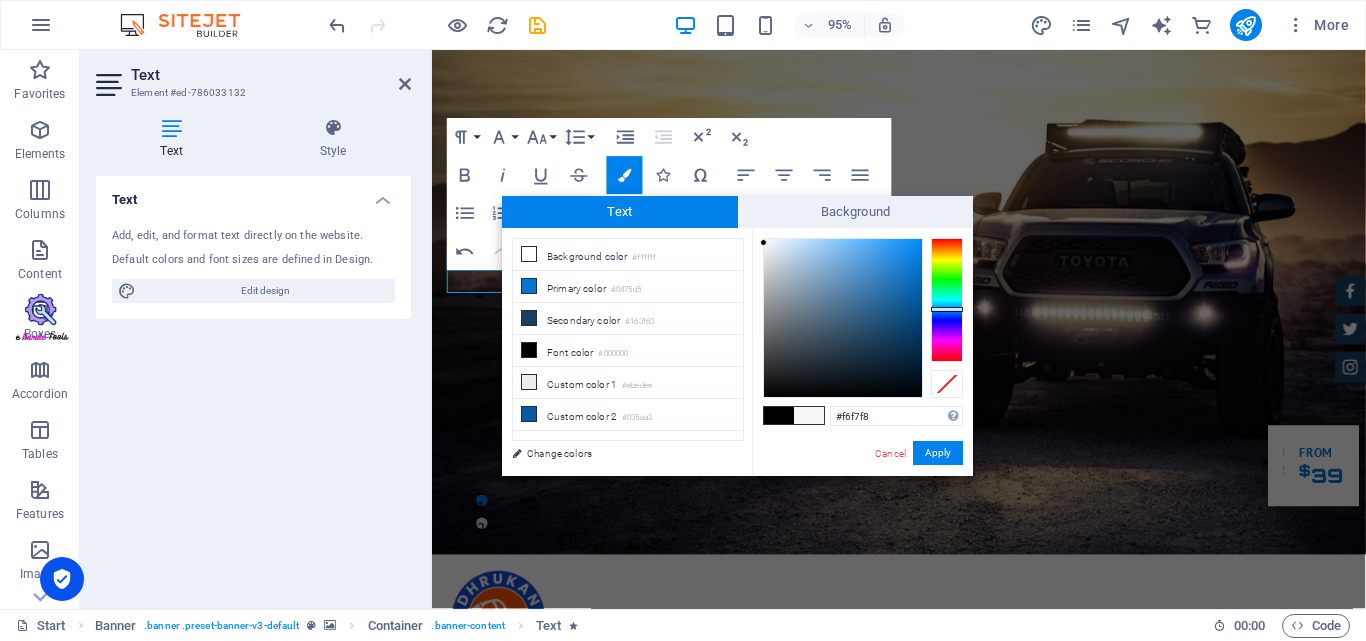 click at bounding box center [763, 242] 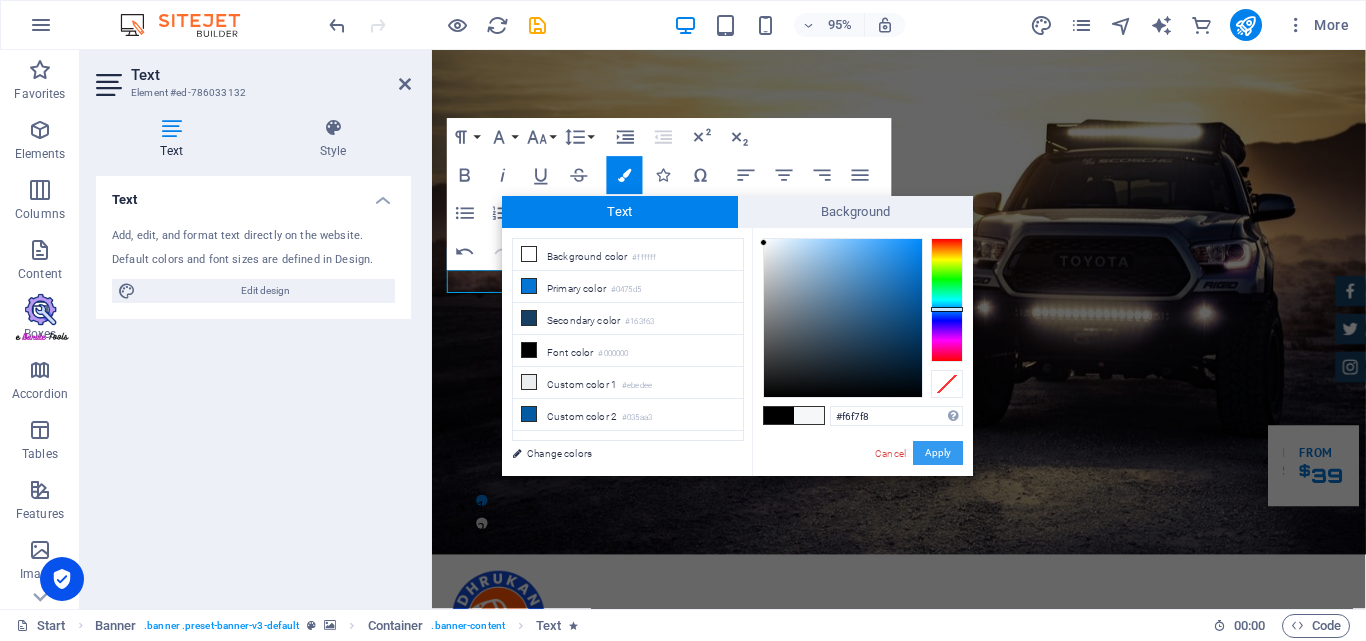 click on "Apply" at bounding box center (938, 453) 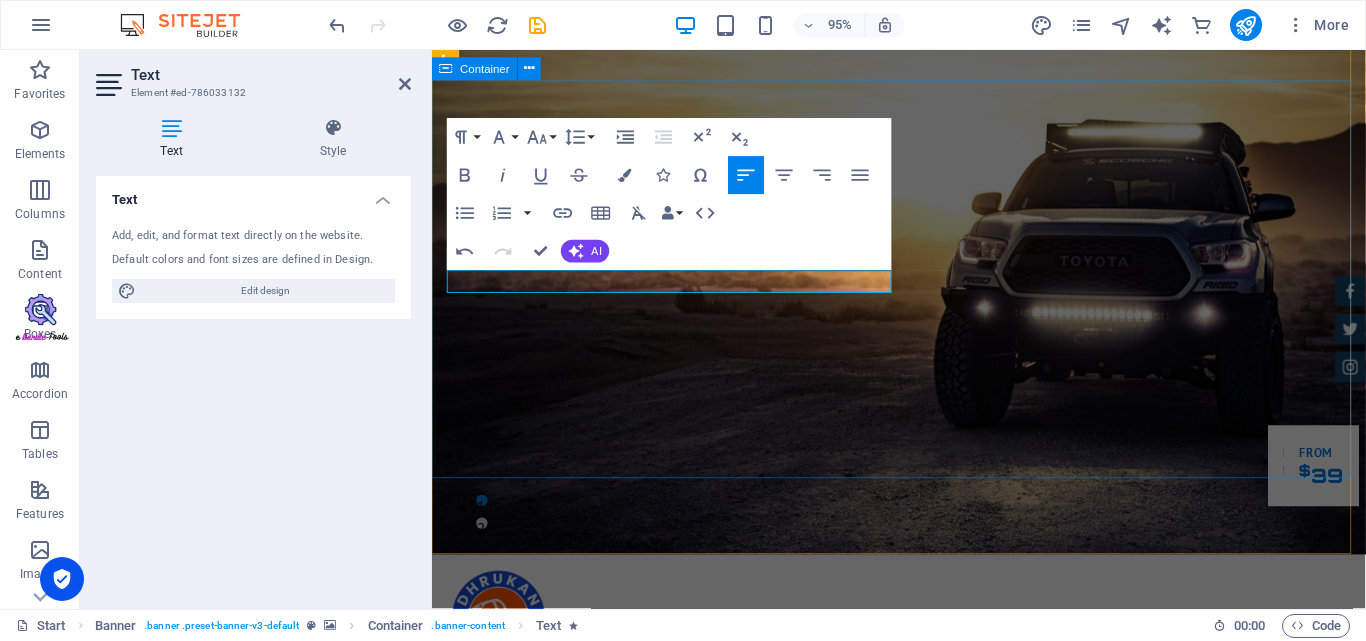 type 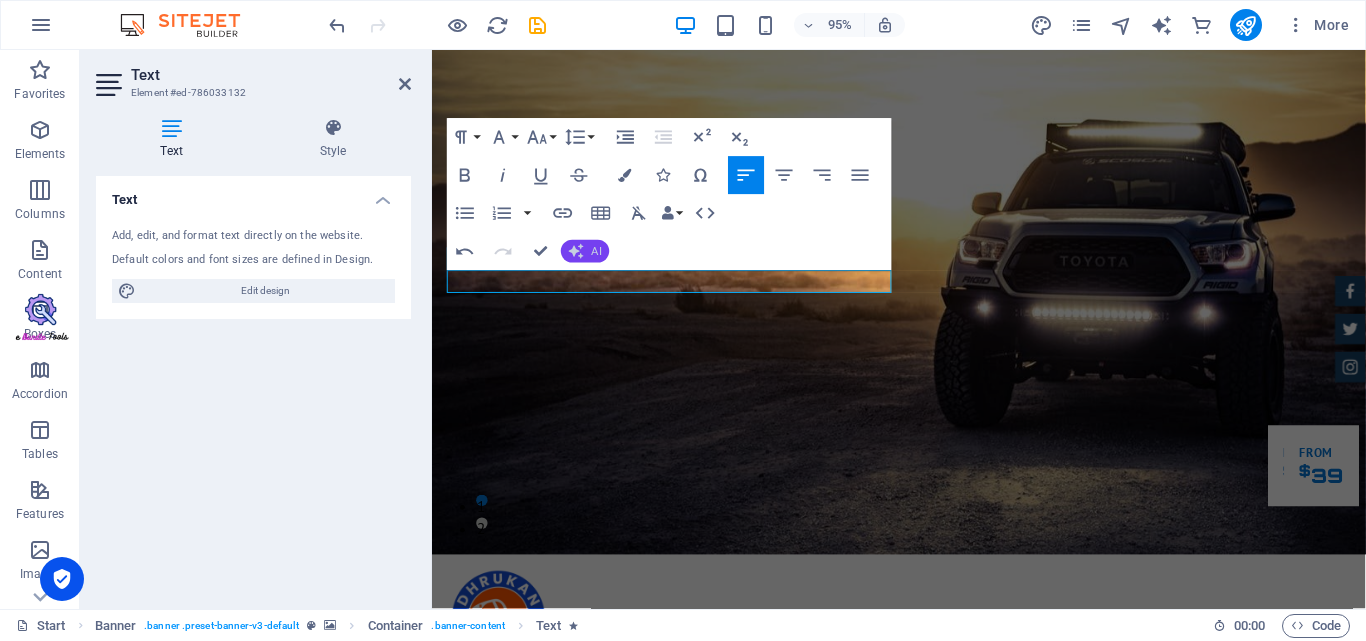 click on "AI" at bounding box center (585, 251) 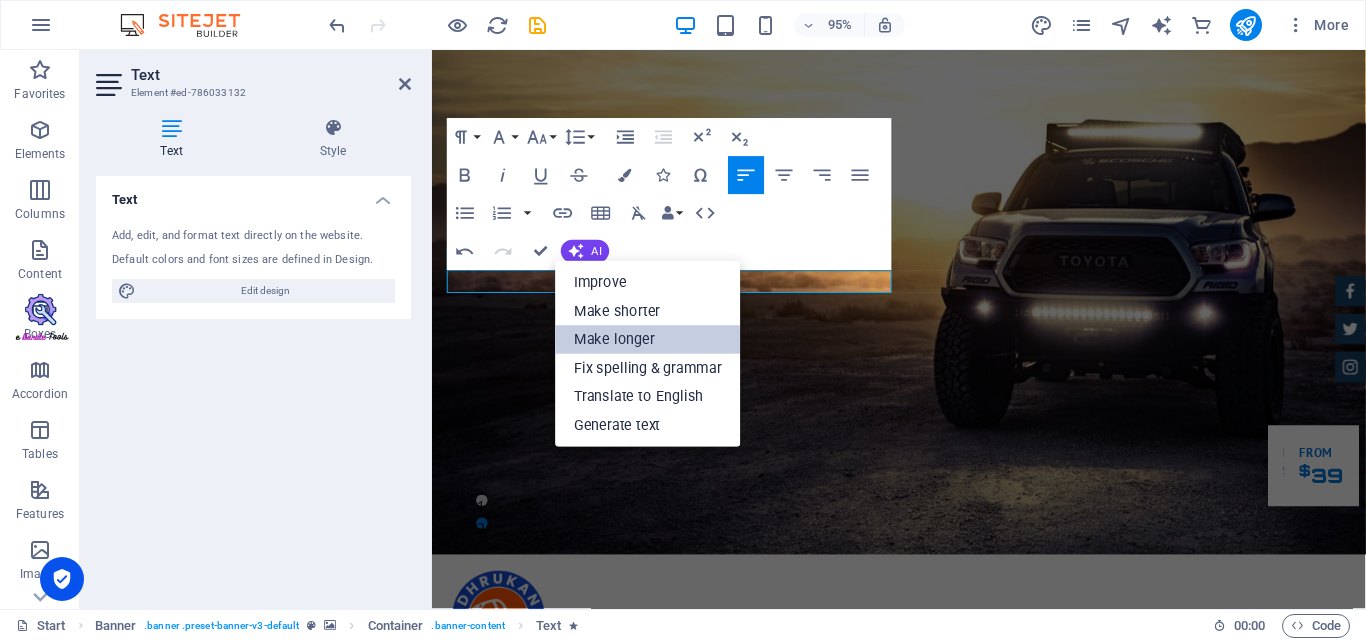 click on "Make longer" at bounding box center (648, 339) 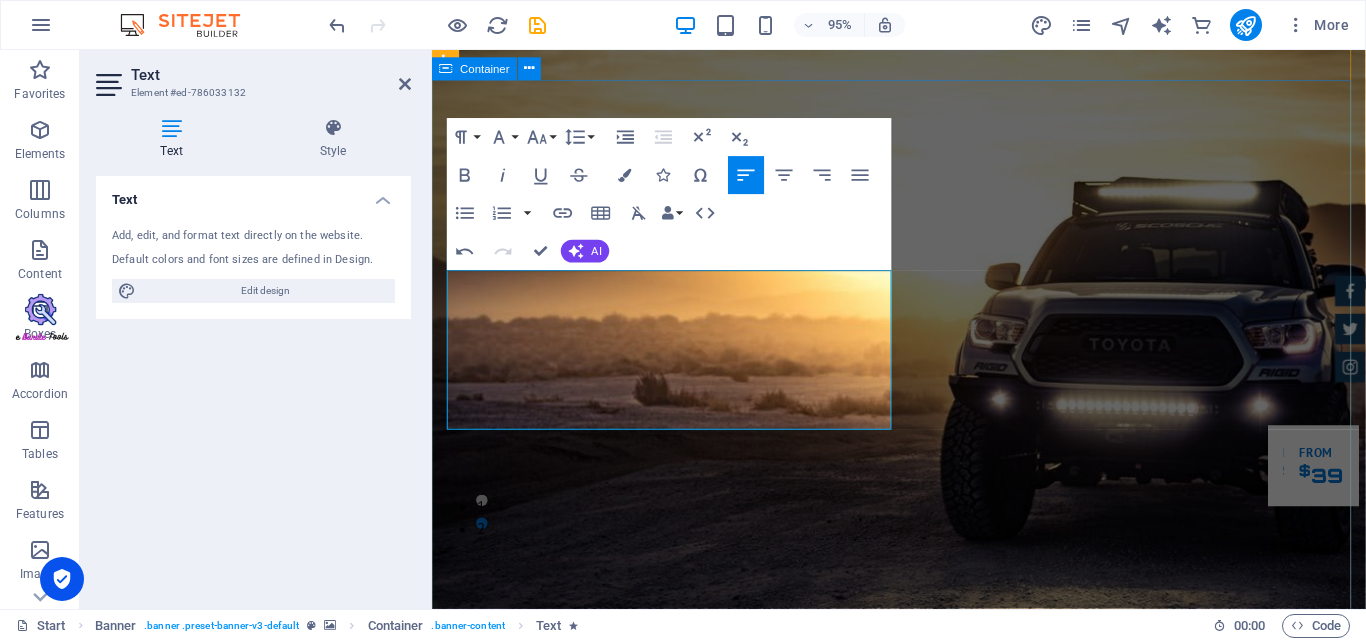 click on "DHRUKAN EMPLOYEE BENEFITS Welcome to our dedicated section, where you can explore a comprehensive range of information about our employees. From company policies and benefits to insights into our workplace culture and professional development opportunities, we have everything you need to know about our valued team members. Dive in to discover what makes our employees thrive and how we support their growth and well-being.  employee cars   Make an appointment" at bounding box center [923, 1237] 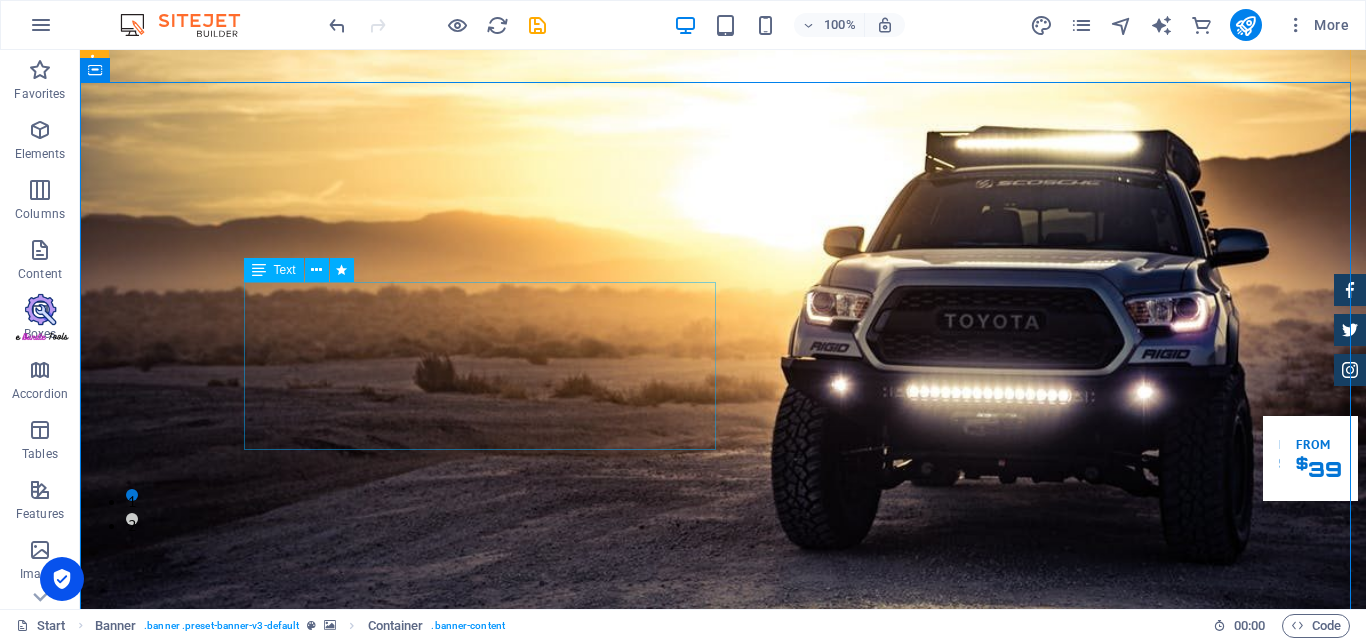 click on "Welcome to our dedicated section, where you can explore a comprehensive range of information about our employees. From company policies and benefits to insights into our workplace culture and professional development opportunities, we have everything you need to know about our valued team members. Dive in to discover what makes our employees thrive and how we support their growth and well-being." at bounding box center (723, 1213) 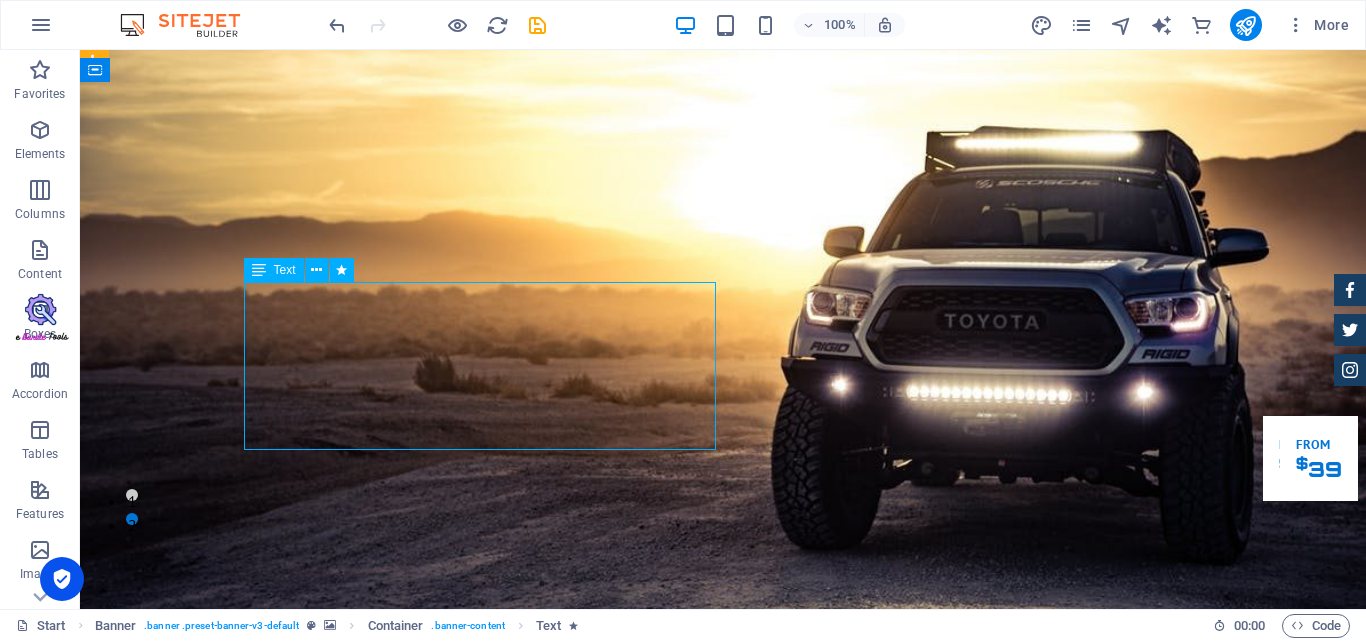 click on "Welcome to our dedicated section, where you can explore a comprehensive range of information about our employees. From company policies and benefits to insights into our workplace culture and professional development opportunities, we have everything you need to know about our valued team members. Dive in to discover what makes our employees thrive and how we support their growth and well-being." at bounding box center [723, 1213] 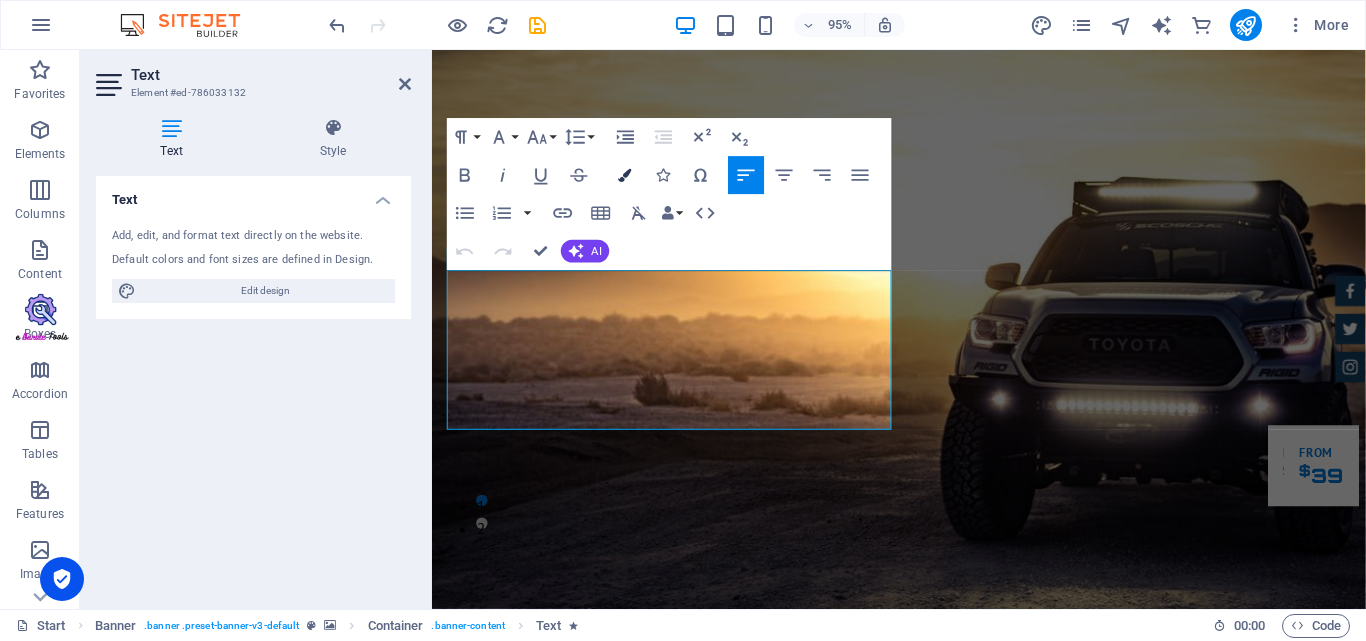 click on "Colors" at bounding box center [625, 175] 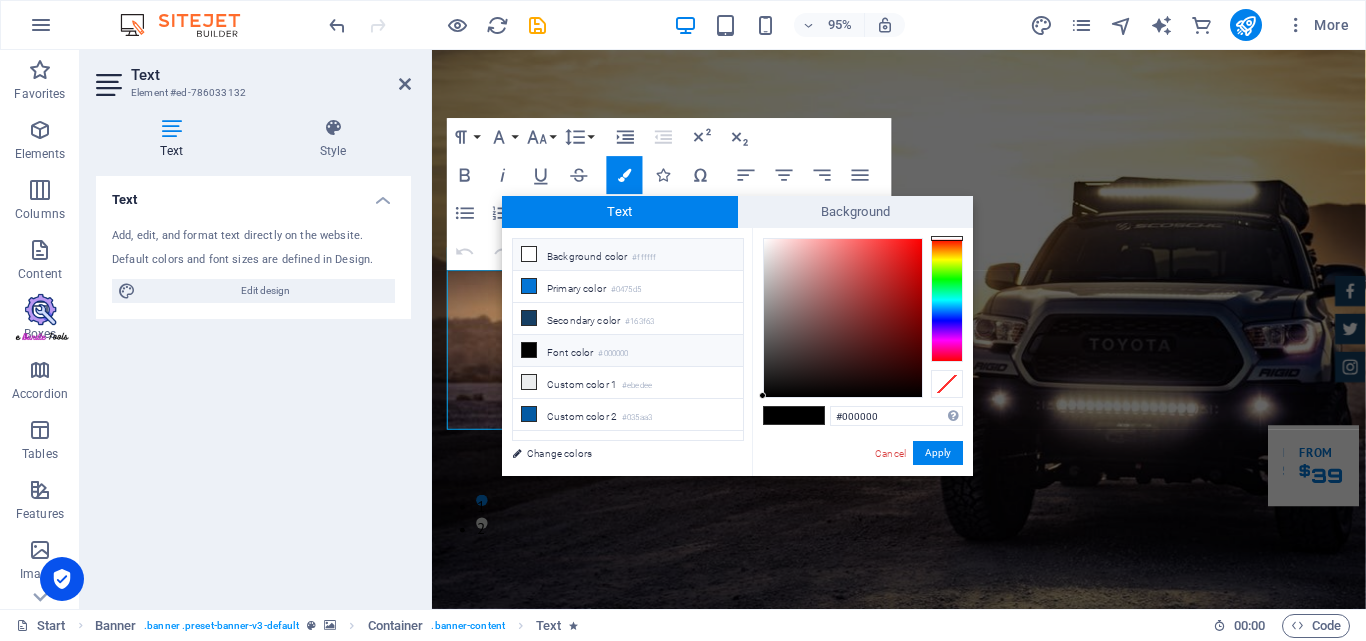 click at bounding box center [529, 254] 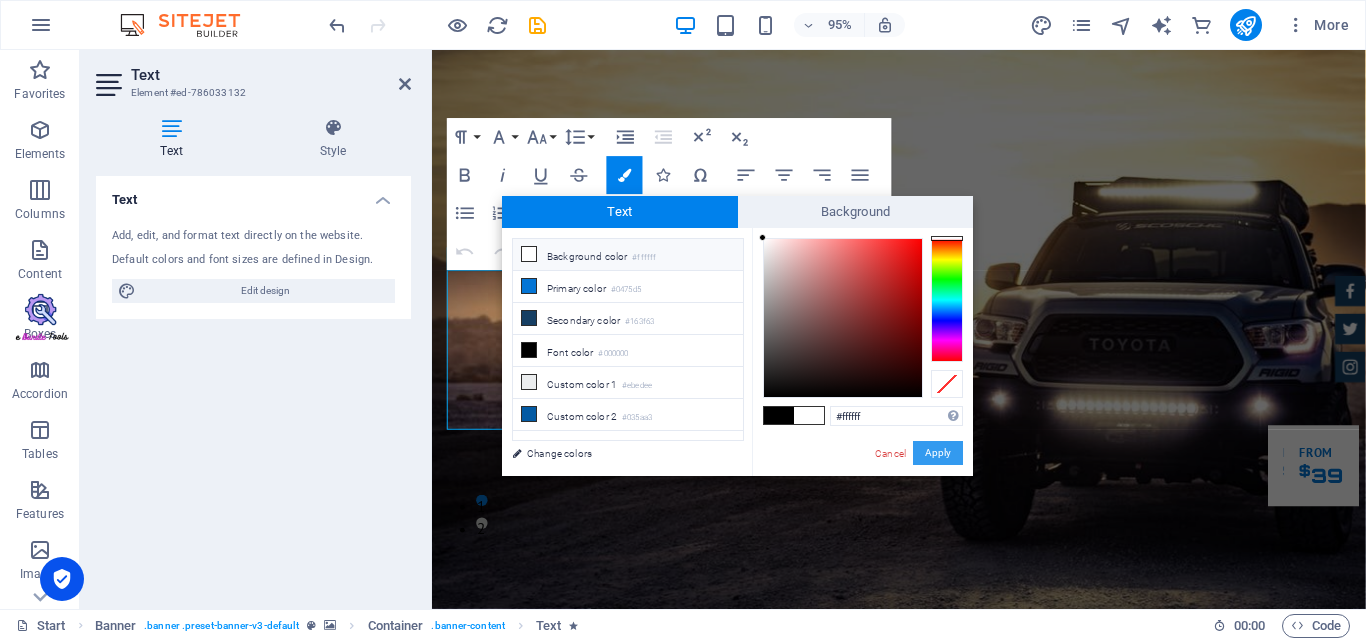 click on "Apply" at bounding box center (938, 453) 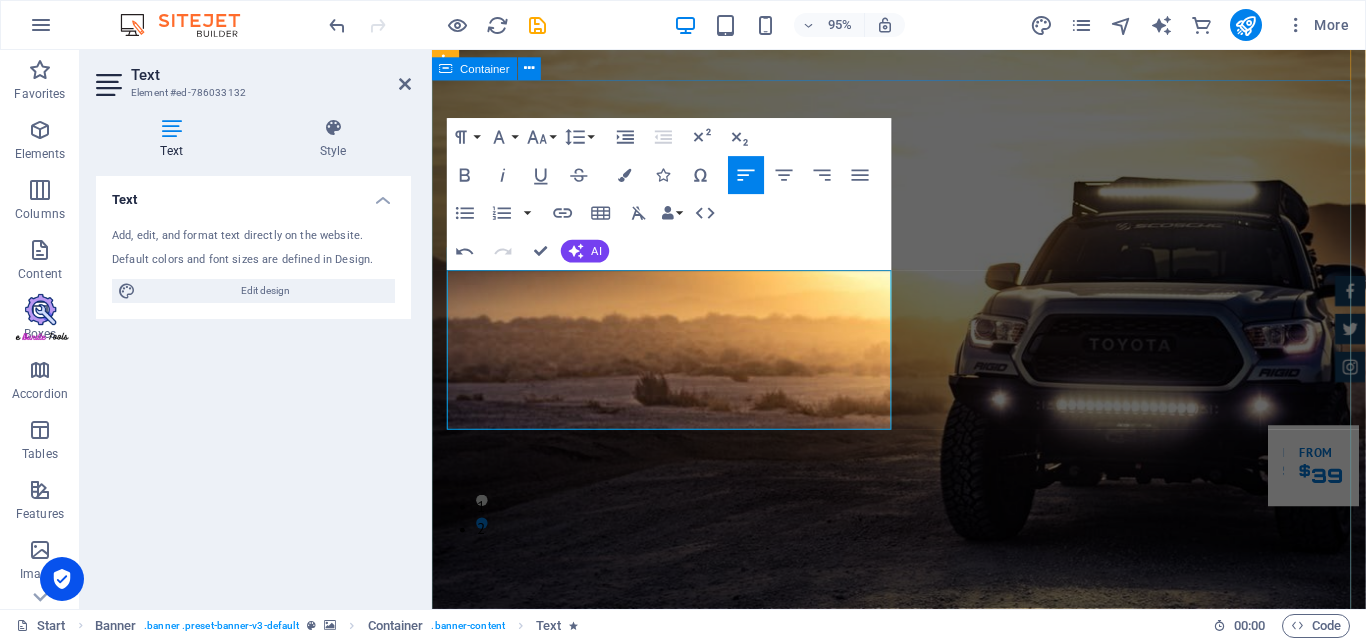 click on "DHRUKAN EMPLOYEE BENEFITS Welcome to our dedicated section, where you can explore a comprehensive range of information about our employees. From company policies and benefits to insights into our workplace culture and professional development opportunities, we have everything you need to know about our valued team members. Dive in to discover what makes our employees thrive and how we support their growth and well-being.  employee cars   Make an appointment" at bounding box center (923, 1237) 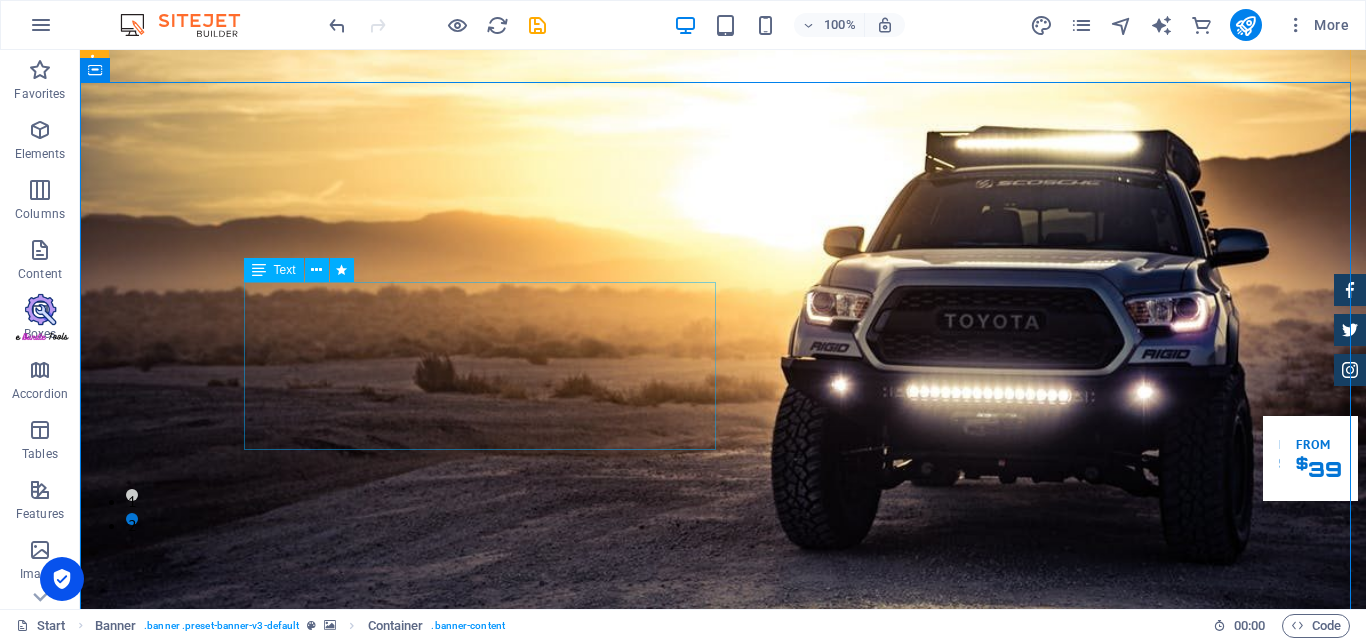 click on "Welcome to our dedicated section, where you can explore a comprehensive range of information about our employees. From company policies and benefits to insights into our workplace culture and professional development opportunities, we have everything you need to know about our valued team members. Dive in to discover what makes our employees thrive and how we support their growth and well-being." at bounding box center [723, 1213] 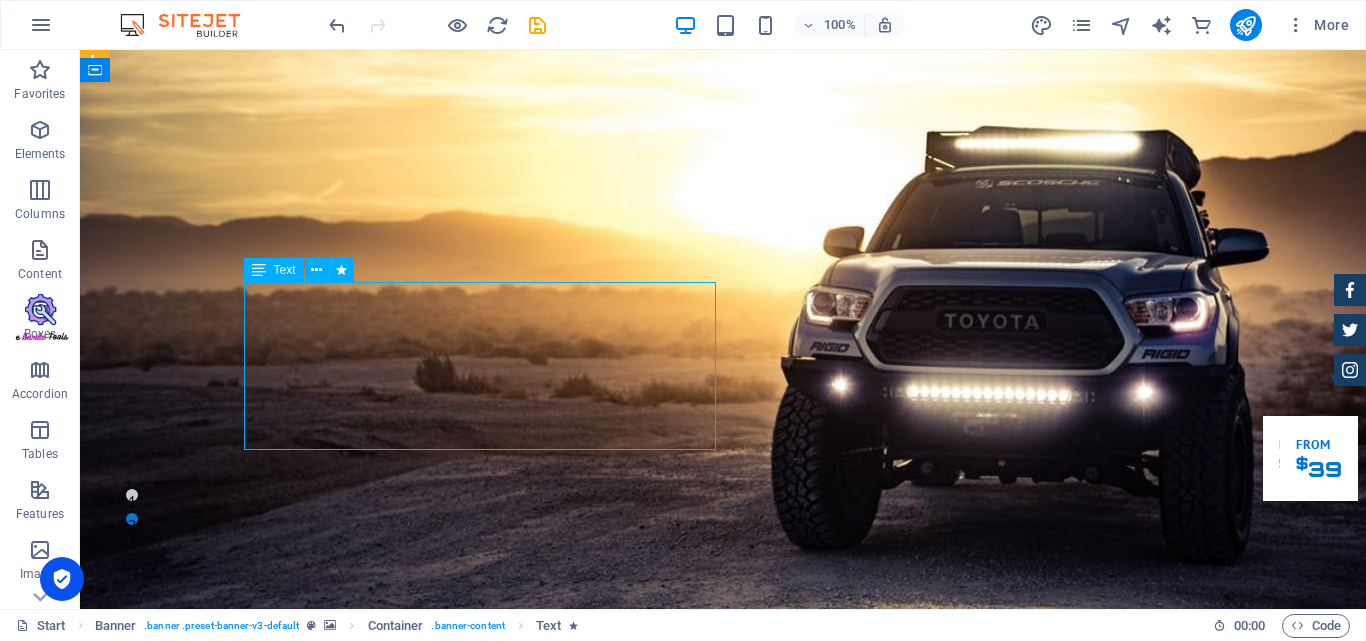 click on "Welcome to our dedicated section, where you can explore a comprehensive range of information about our employees. From company policies and benefits to insights into our workplace culture and professional development opportunities, we have everything you need to know about our valued team members. Dive in to discover what makes our employees thrive and how we support their growth and well-being." at bounding box center (723, 1213) 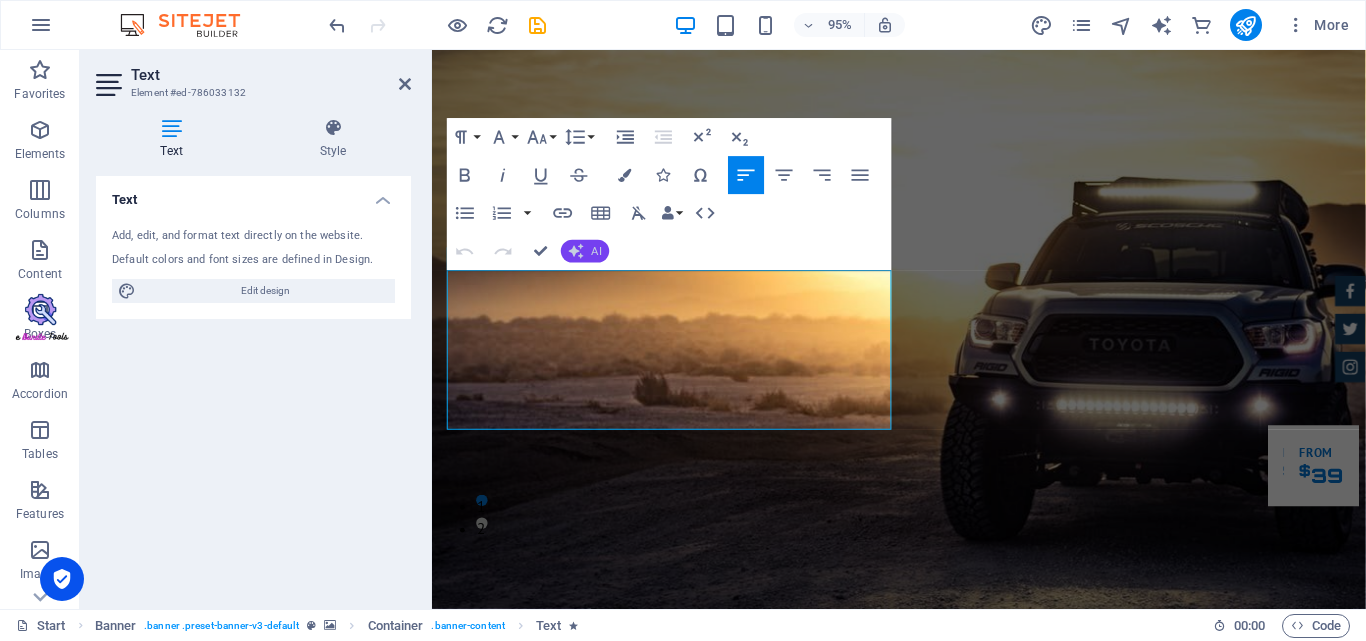 click on "AI" at bounding box center (585, 251) 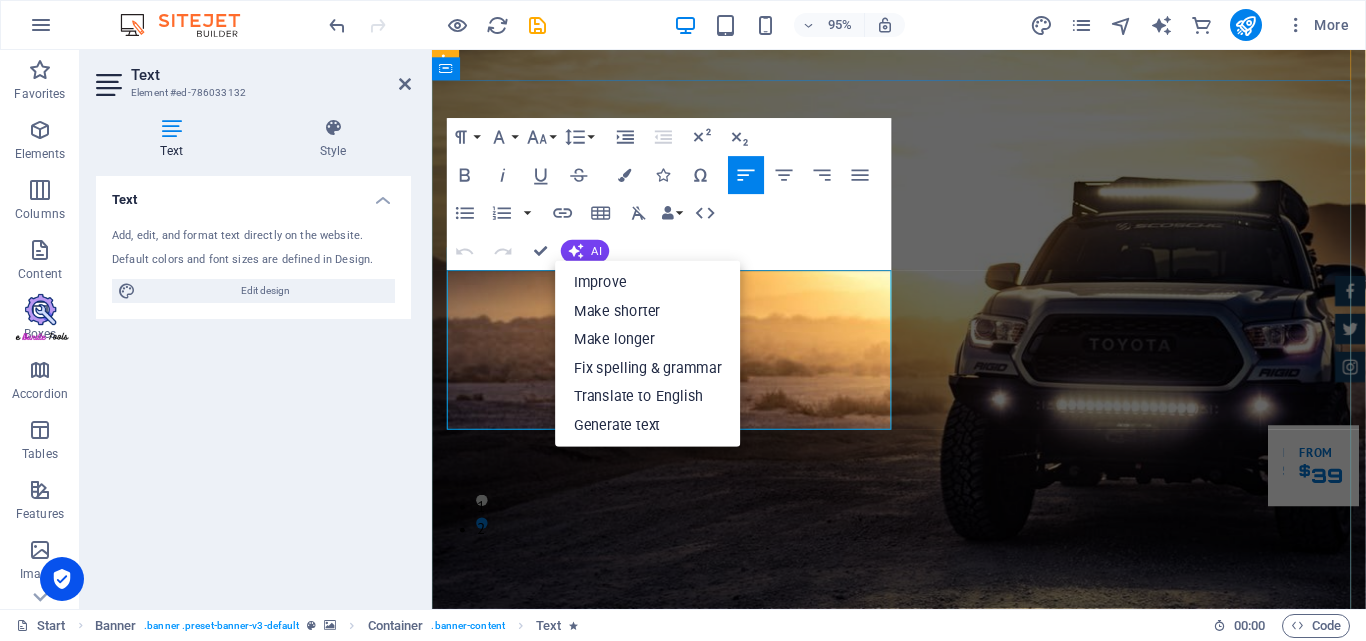 click on "Welcome to our dedicated section, where you can explore a comprehensive range of information about our employees. From company policies and benefits to insights into our workplace culture and professional development opportunities, we have everything you need to know about our valued team members. Dive in to discover what makes our employees thrive and how we support their growth and well-being." at bounding box center [916, 1213] 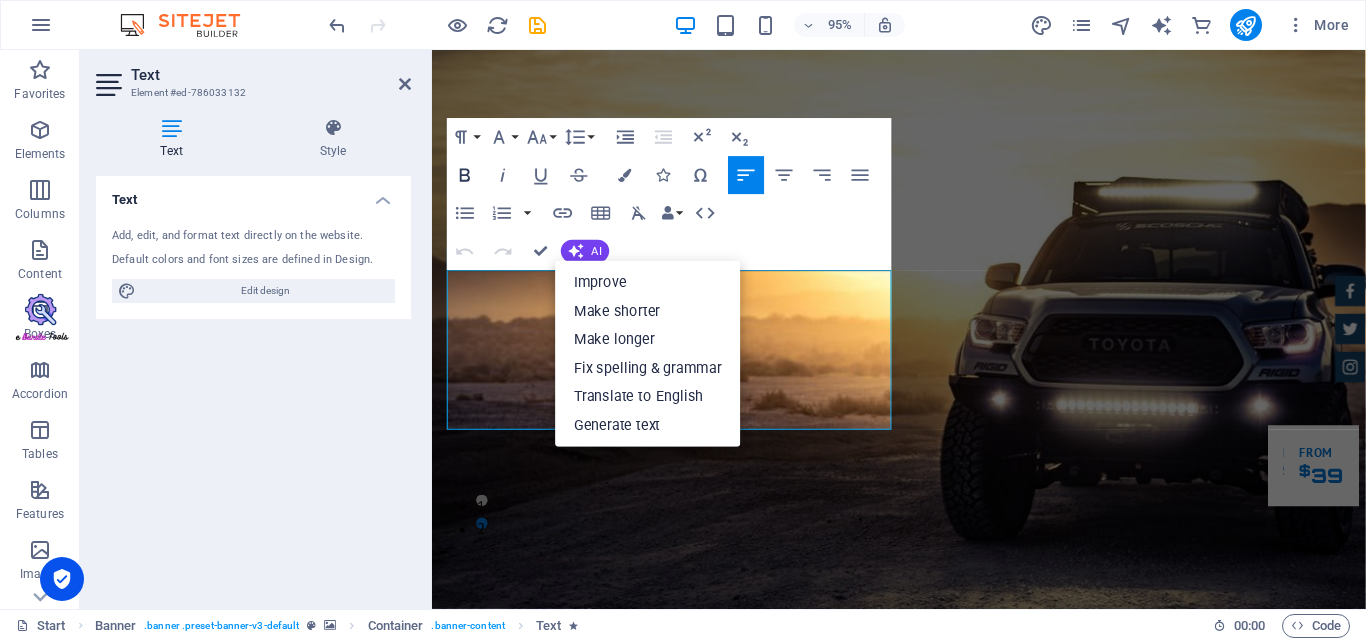 click 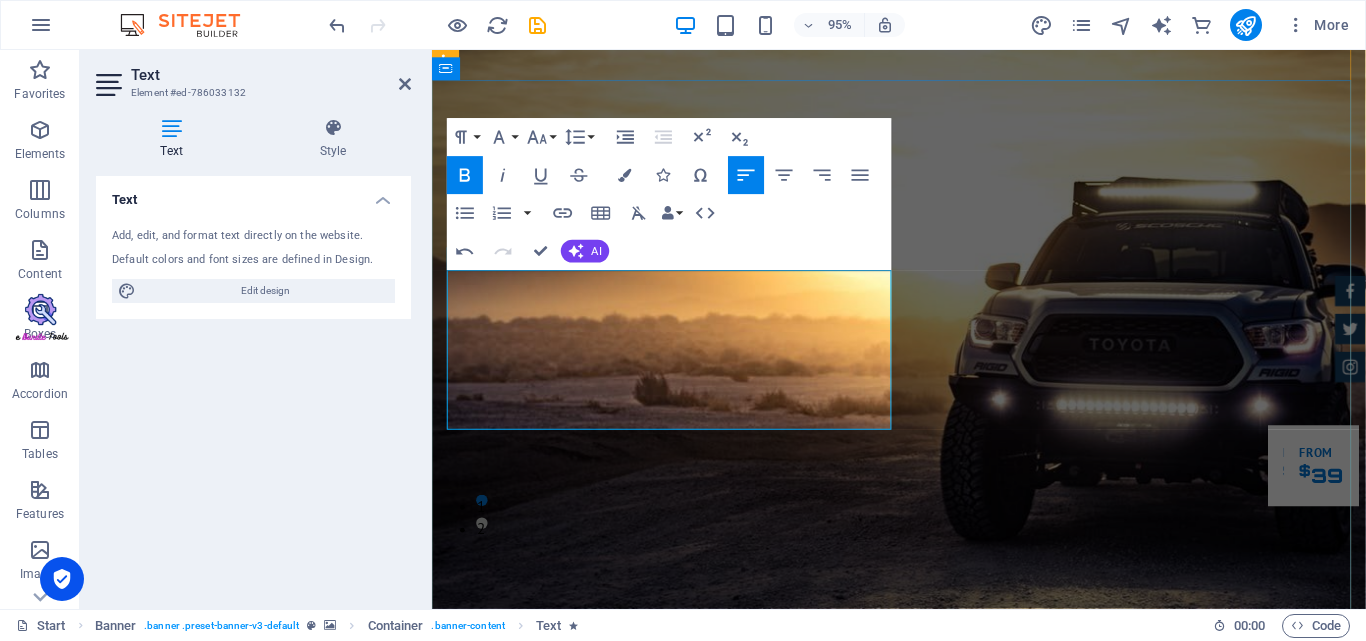 click on "Welcome to our dedicated section, where you can explore a comprehensive range of information about our employees. From company policies and benefits to insights into our workplace culture and professional development opportunities, we have everything you need to know about our valued team members. Dive in to discover what makes our employees thrive and how we support their growth and well-being." at bounding box center (918, 1153) 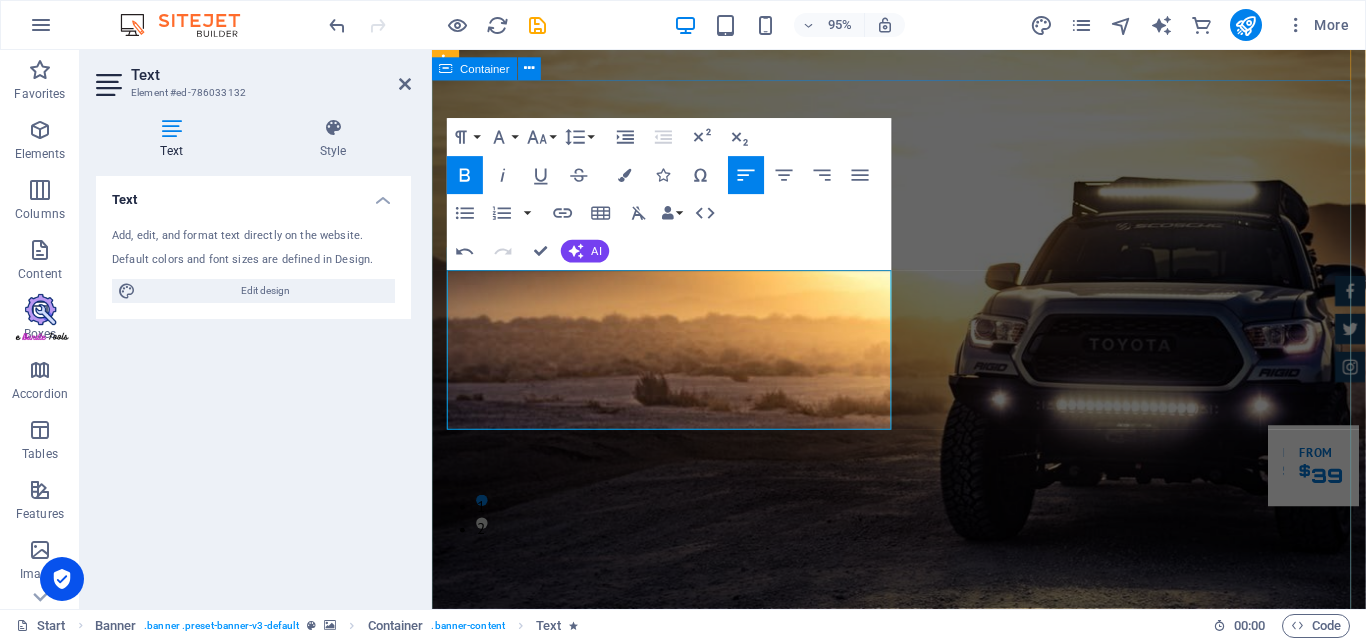 click on "DHRUKAN EMPLOYEE BENEFITS Welcome to our dedicated section, where you can explore a comprehensive range of information about our employees. From company policies and benefits to insights into our workplace culture and professional development opportunities, we have everything you need to know about our valued team members. Dive in to discover what makes our employees thrive and how we support their growth and well-being.  employee cars   Make an appointment" at bounding box center [923, 1177] 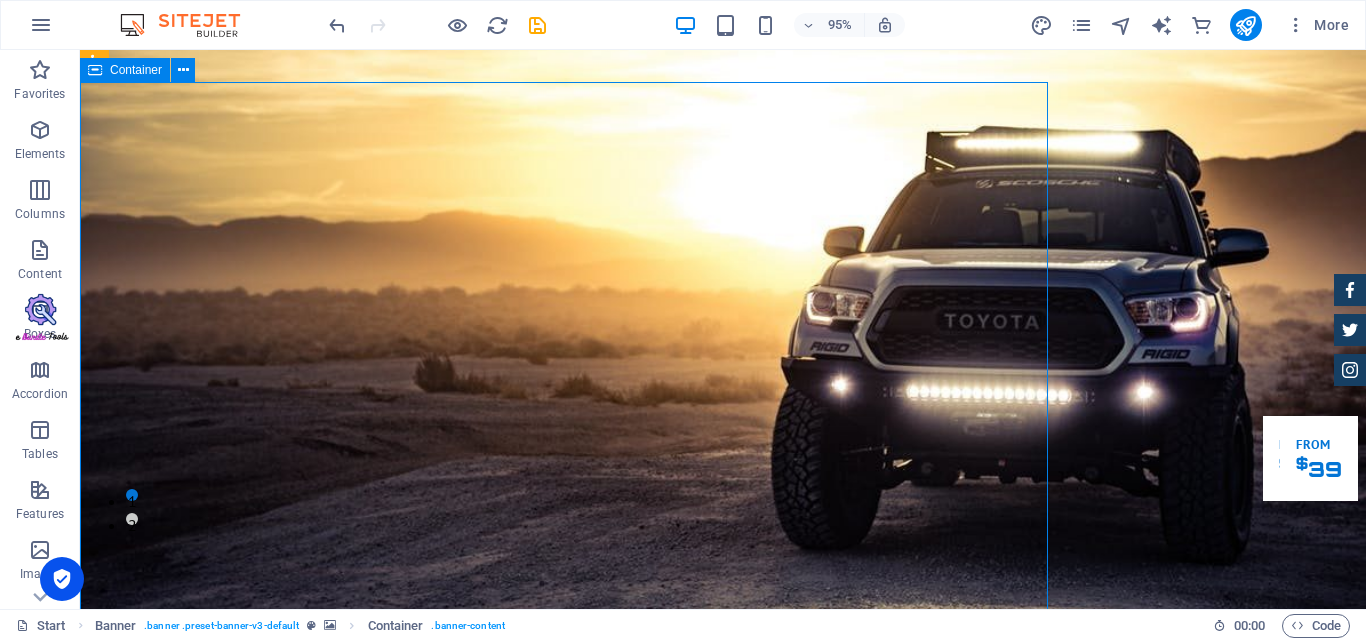 click on "DHRUKAN EMPLOYEE BENEFITS Welcome to our dedicated section, where you can explore a comprehensive range of information about our employees. From company policies and benefits to insights into our workplace culture and professional development opportunities, we have everything you need to know about our valued team members. Dive in to discover what makes our employees thrive and how we support their growth and well-being.  employee cars   Make an appointment" at bounding box center [723, 1177] 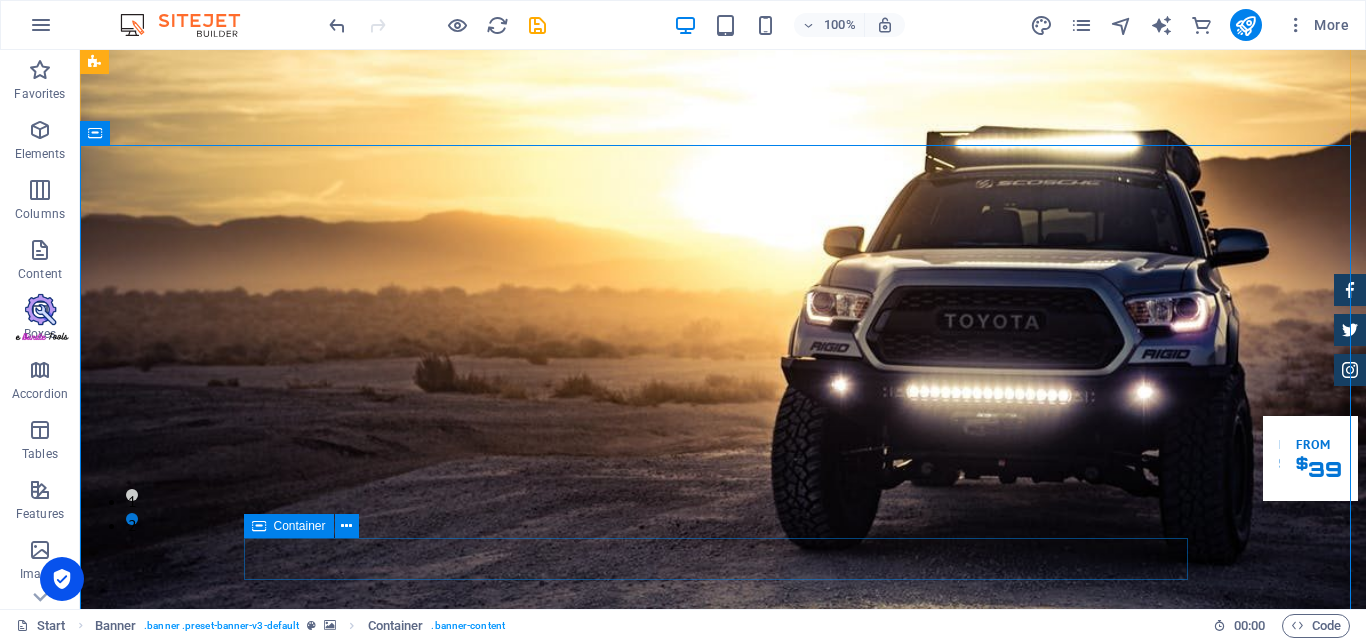 scroll, scrollTop: 0, scrollLeft: 0, axis: both 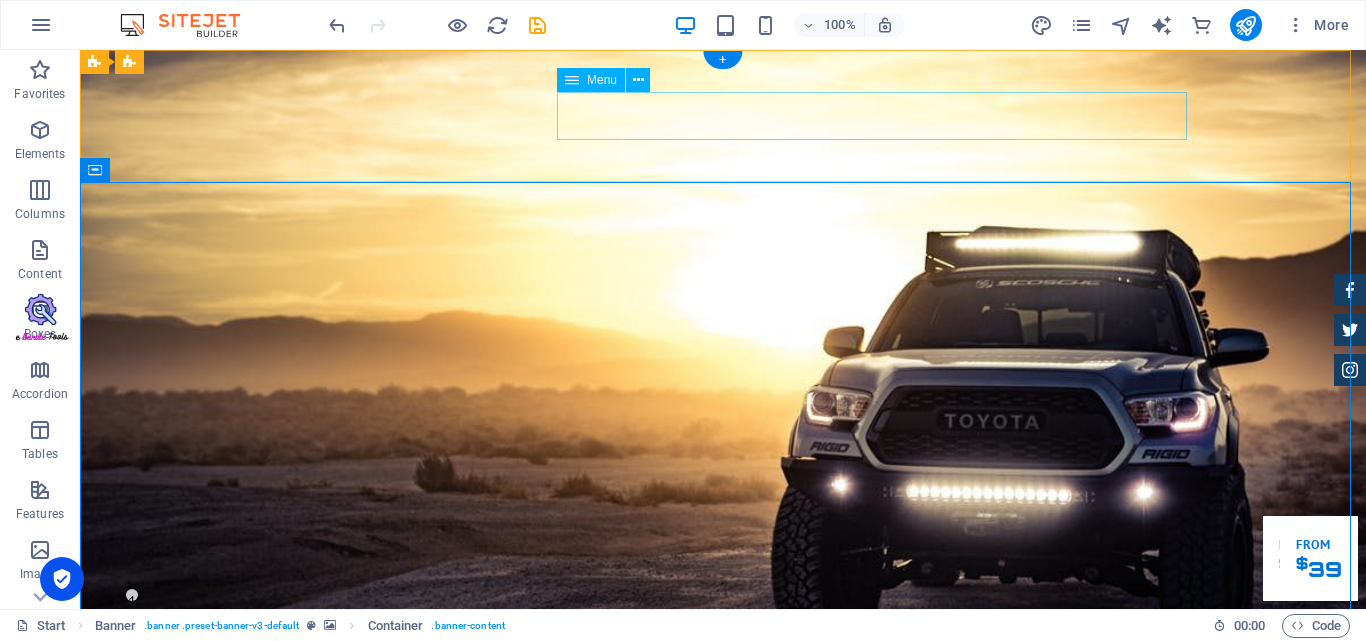 click on "Home About us Services Inventory Feedback Contact" at bounding box center (723, 965) 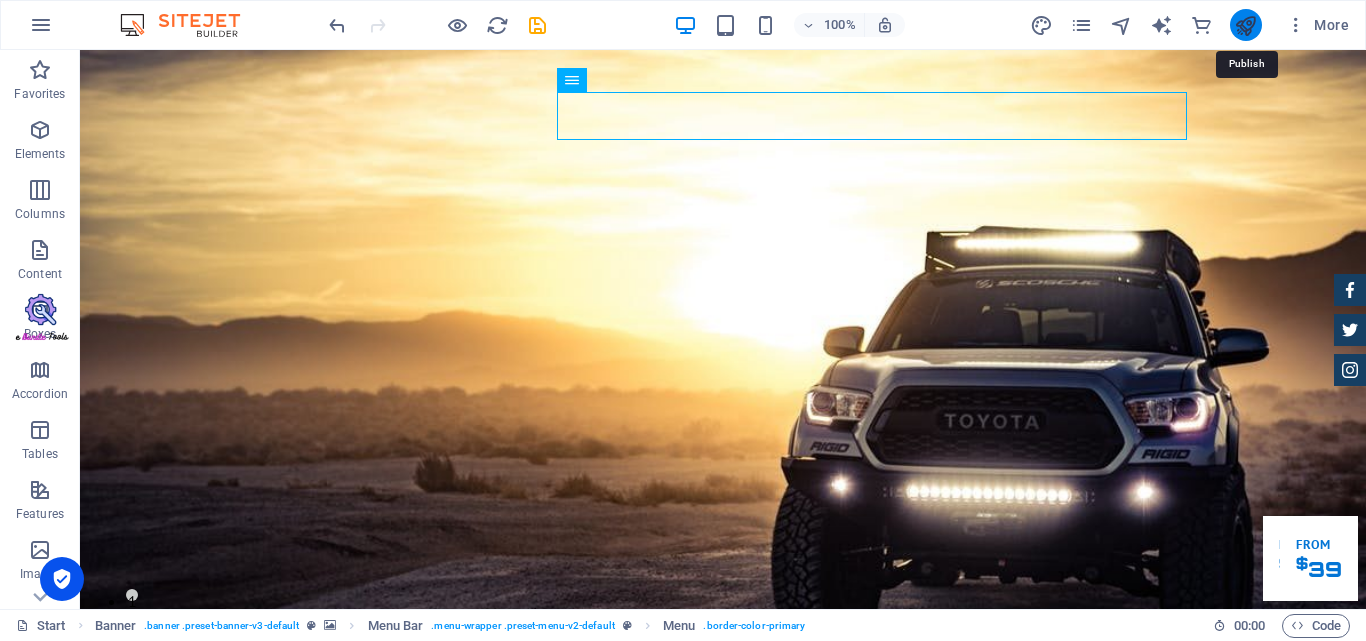 click at bounding box center (1245, 25) 